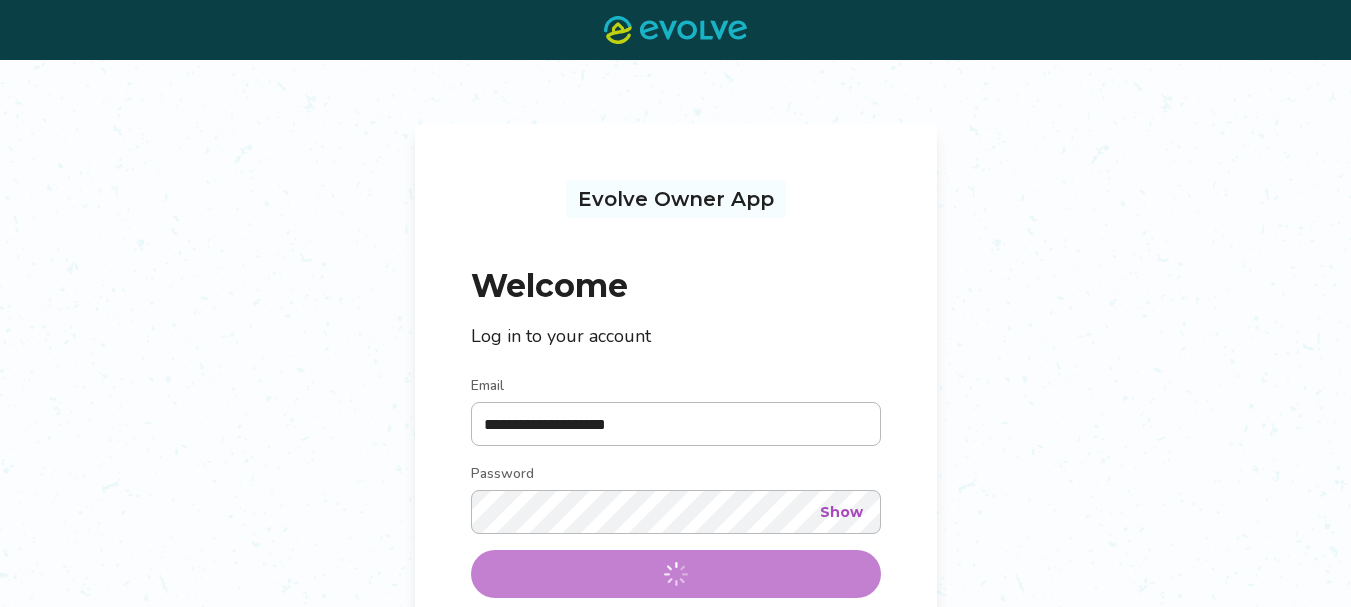 scroll, scrollTop: 0, scrollLeft: 0, axis: both 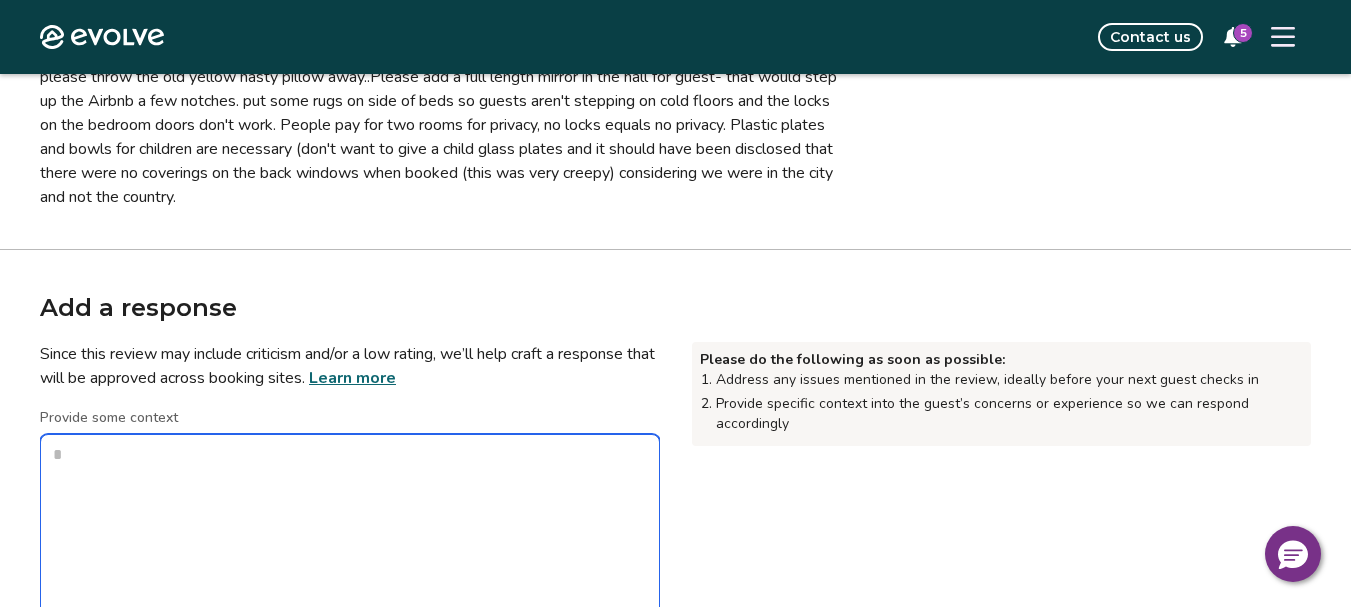 click on "Provide some context" at bounding box center [350, 534] 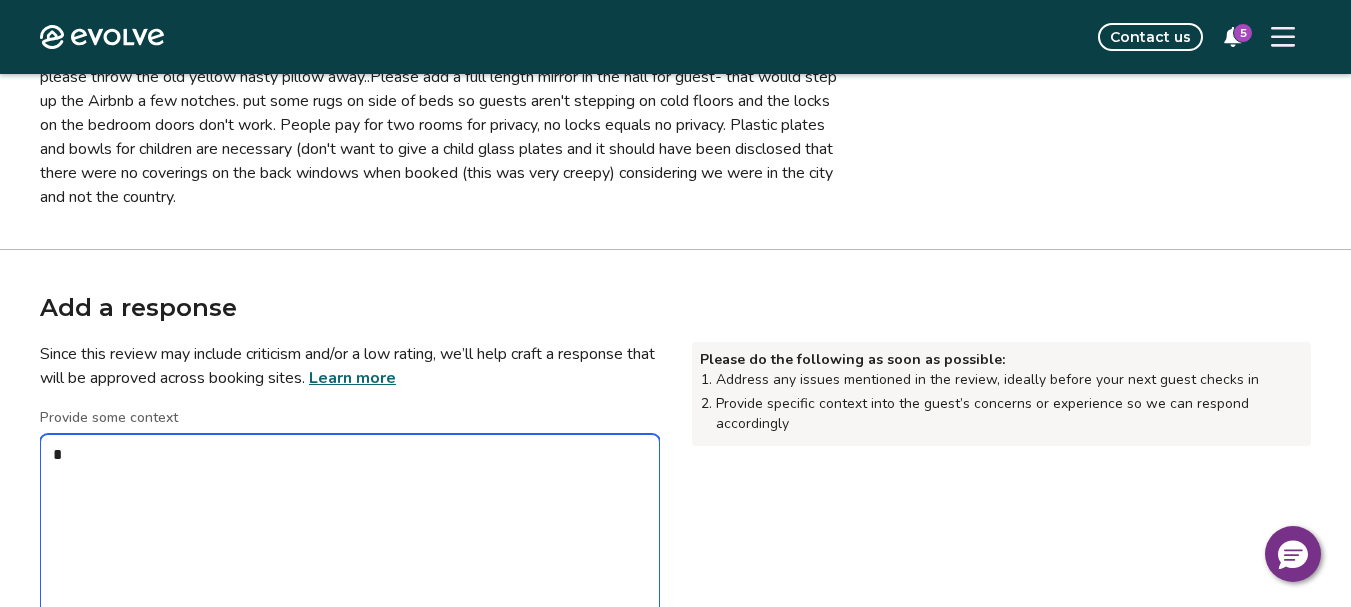 type on "*" 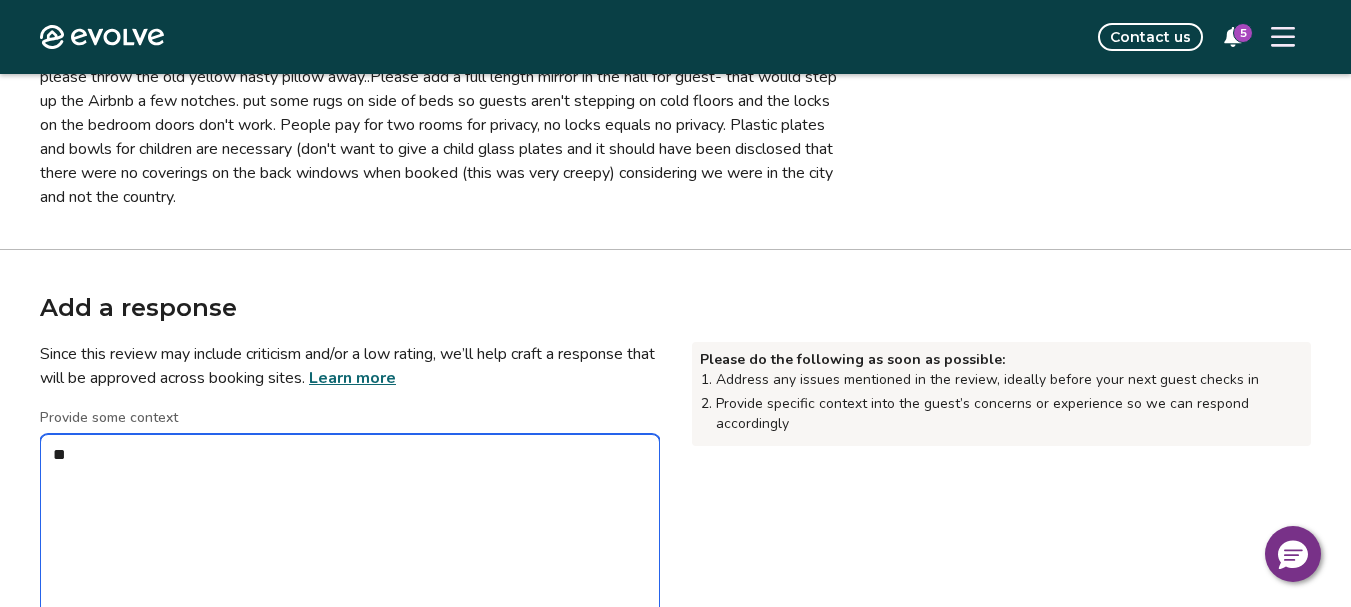 type on "***" 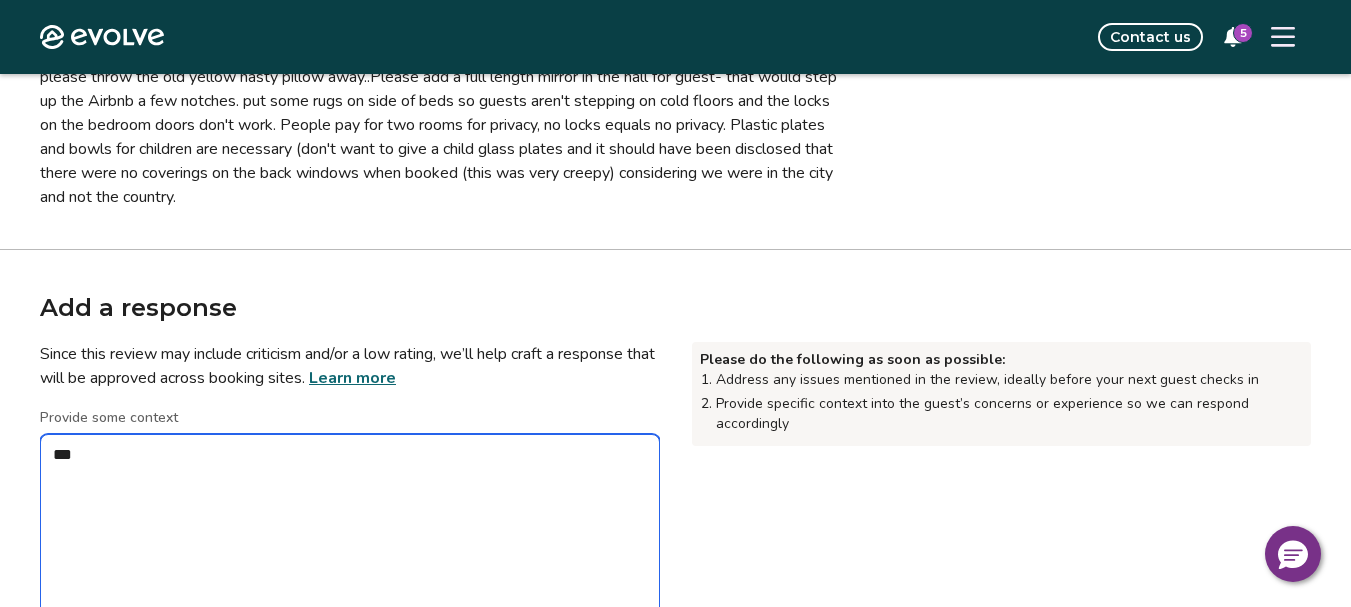 type on "*" 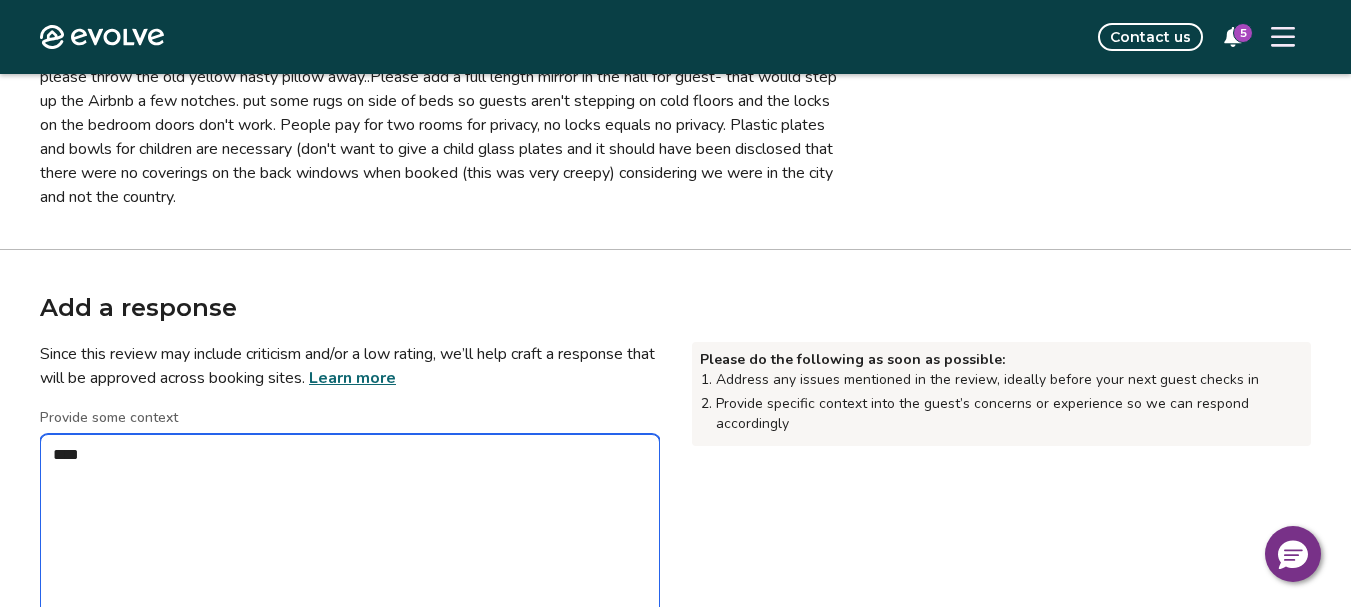 type on "*" 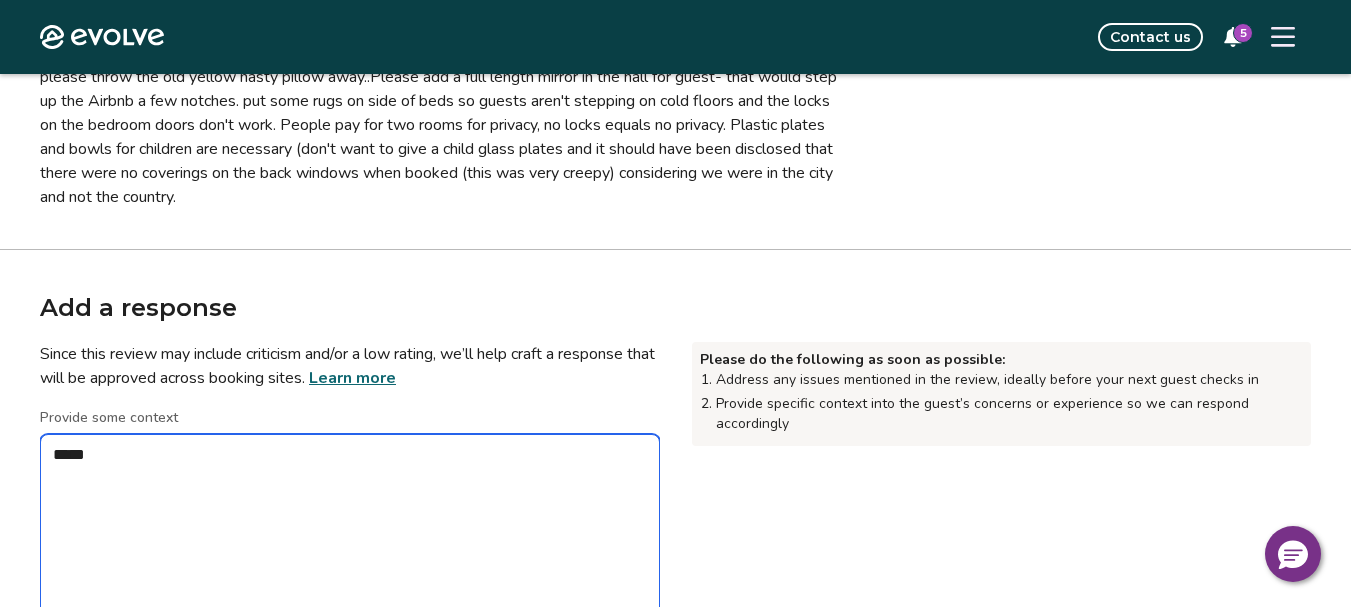 type on "*" 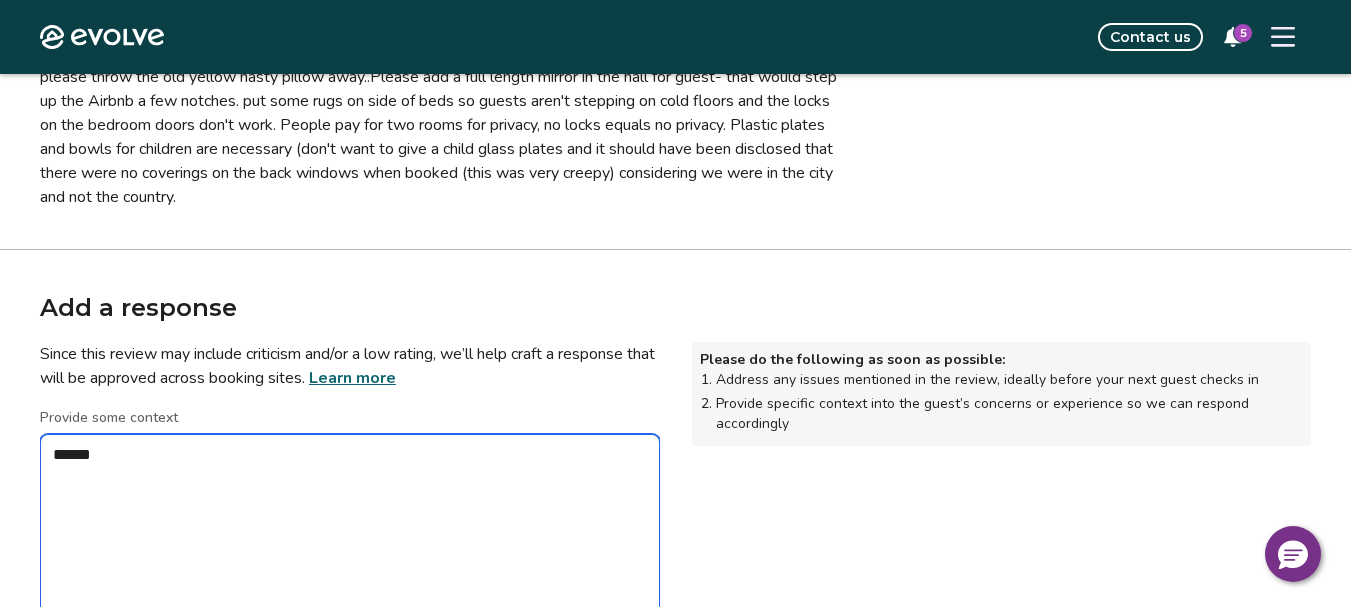 type on "*" 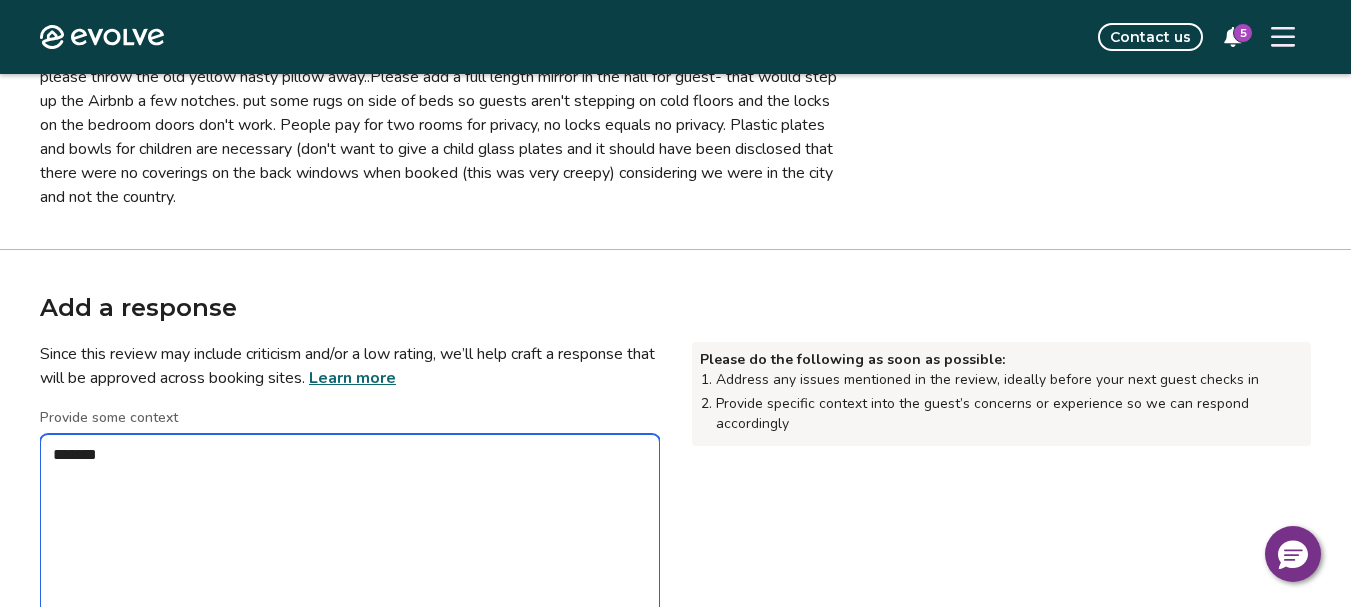 type on "*" 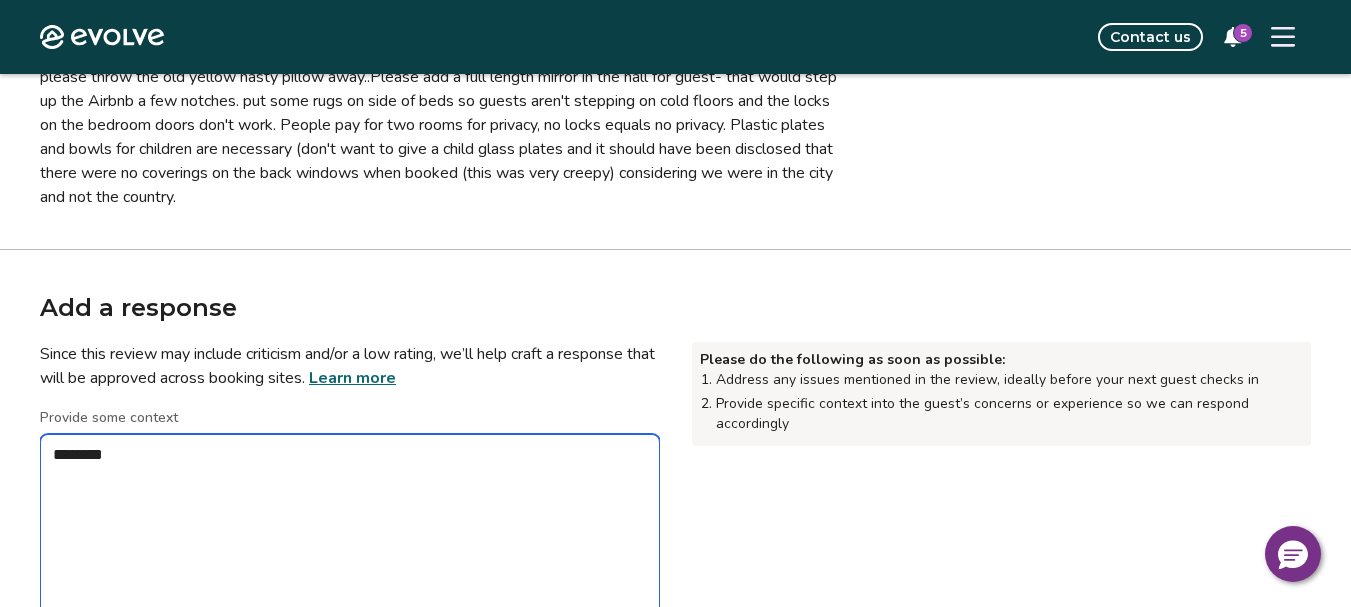 type on "*" 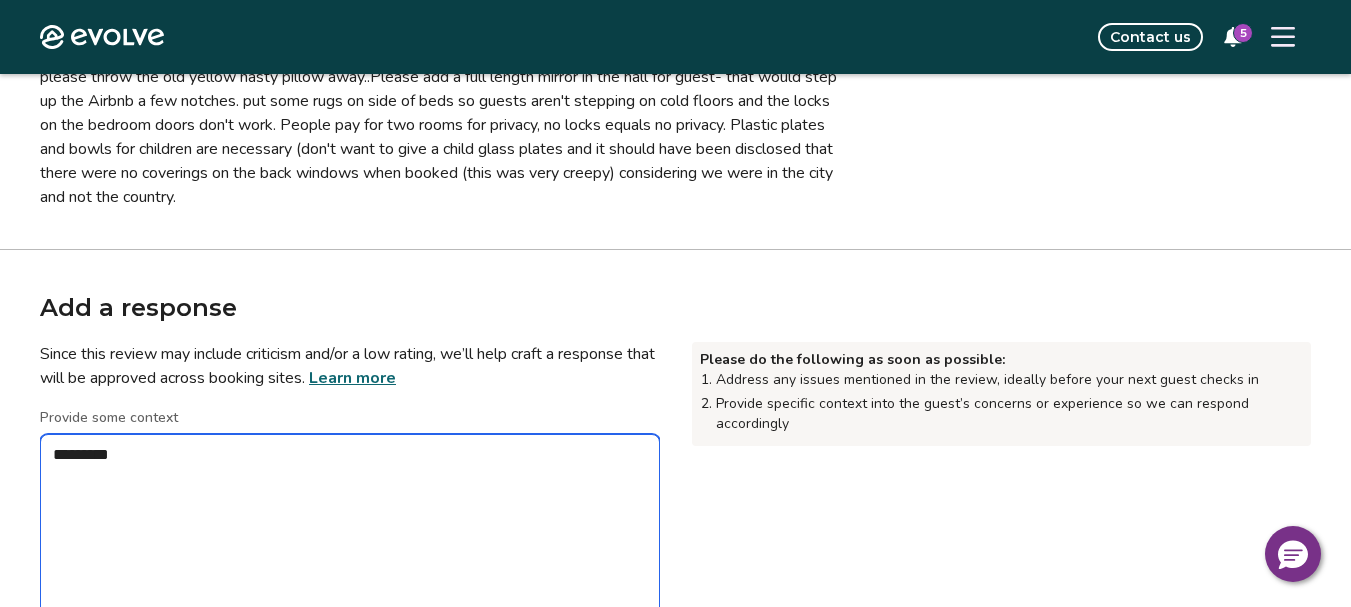 type on "*" 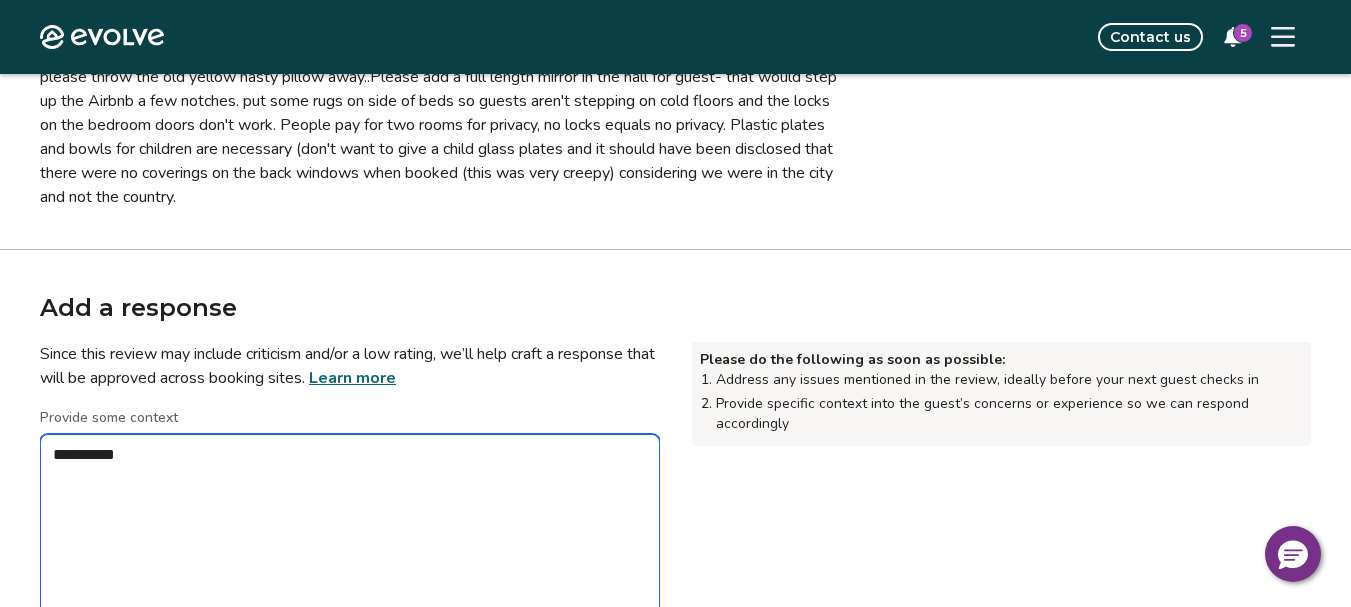 type on "*" 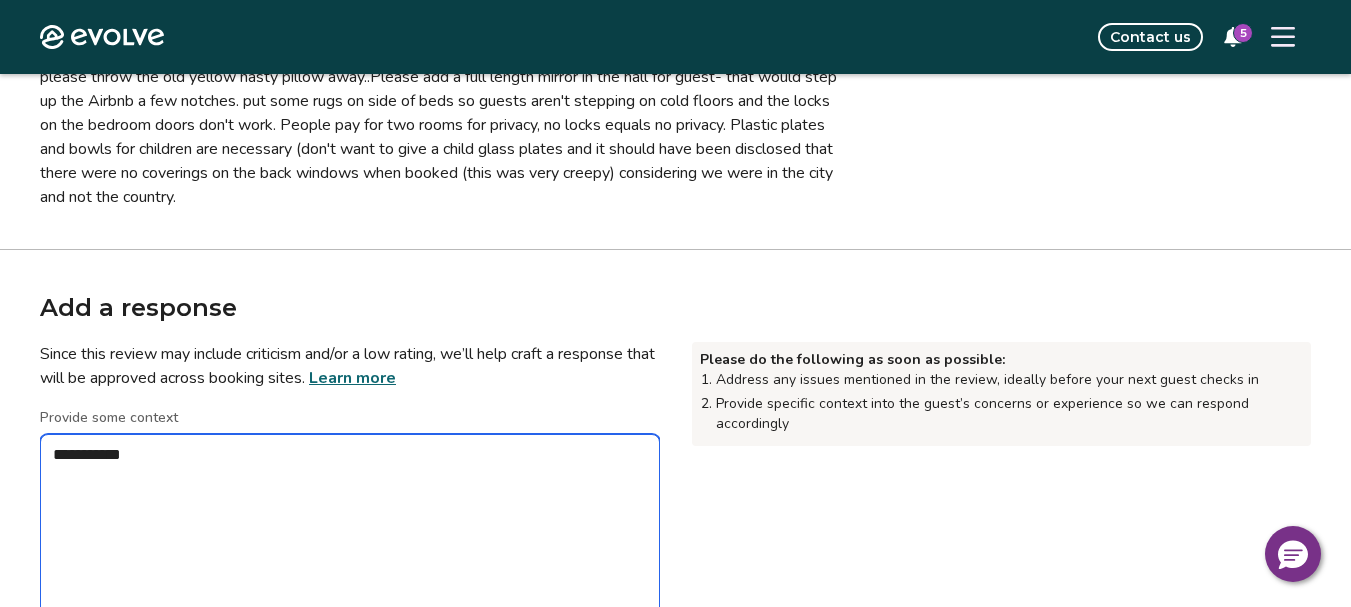 type on "*" 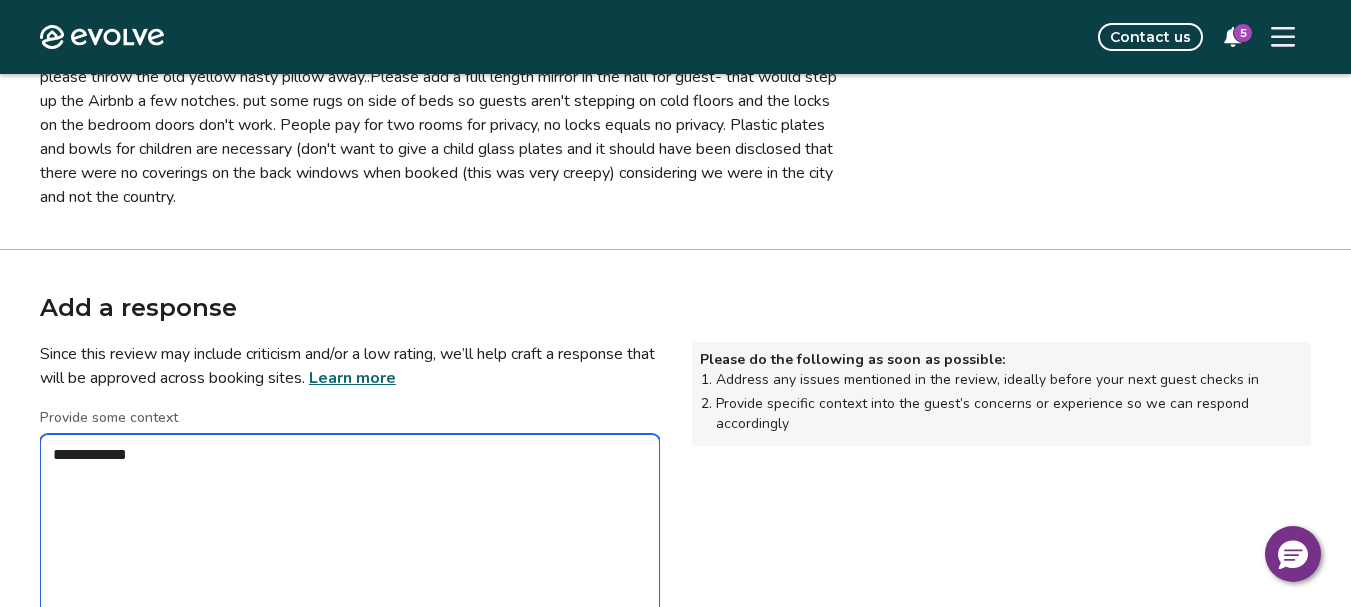 type on "*" 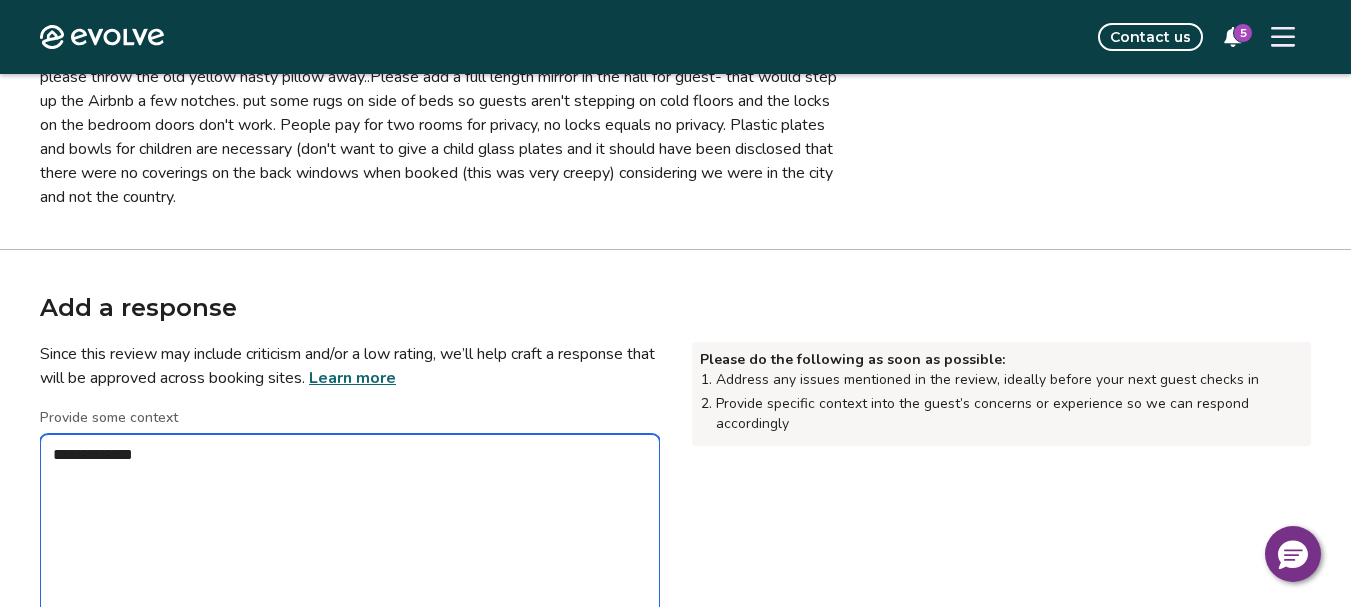 type on "*" 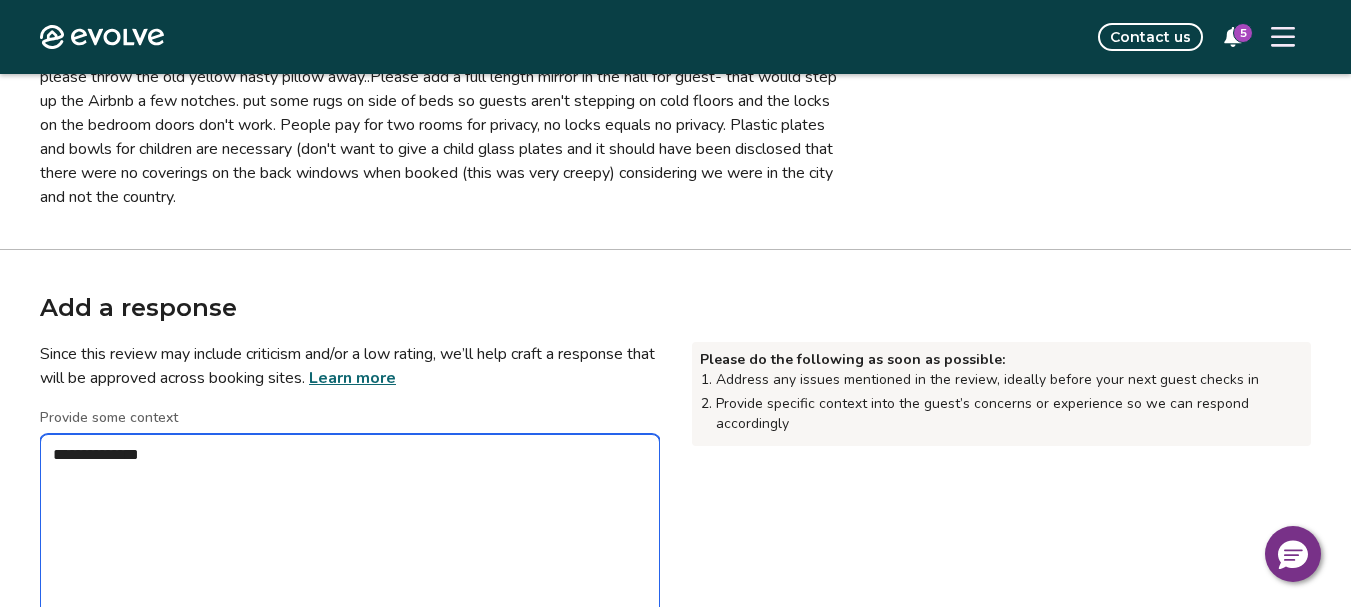 type on "*" 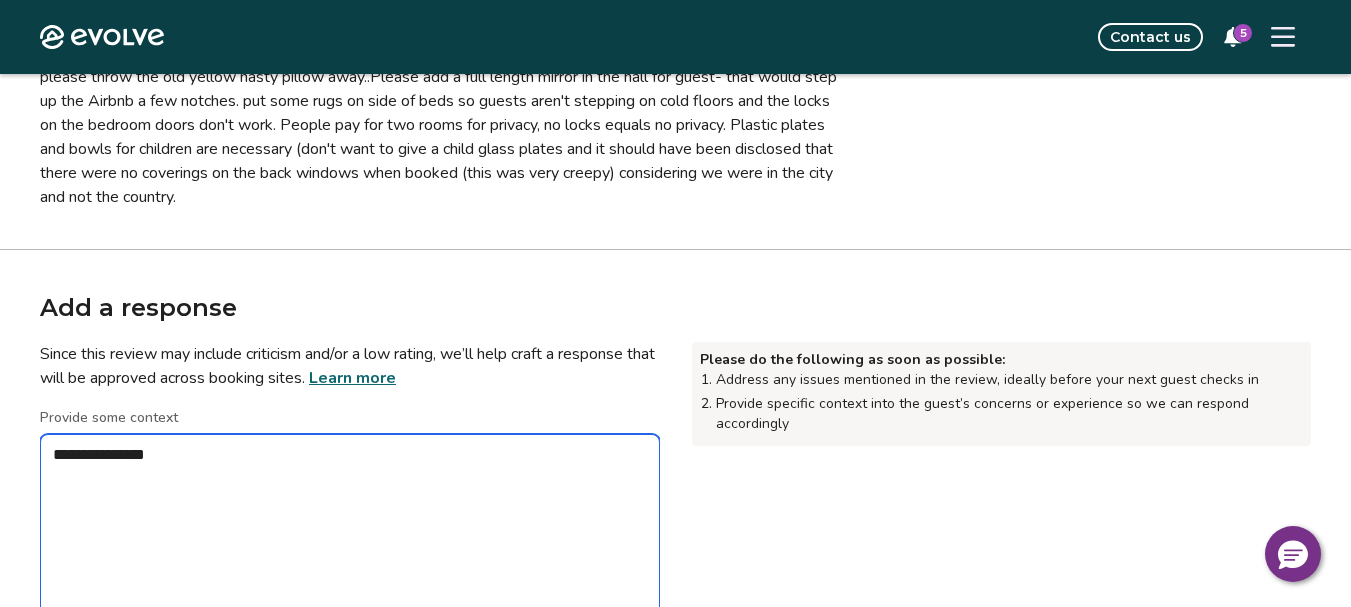 type on "*" 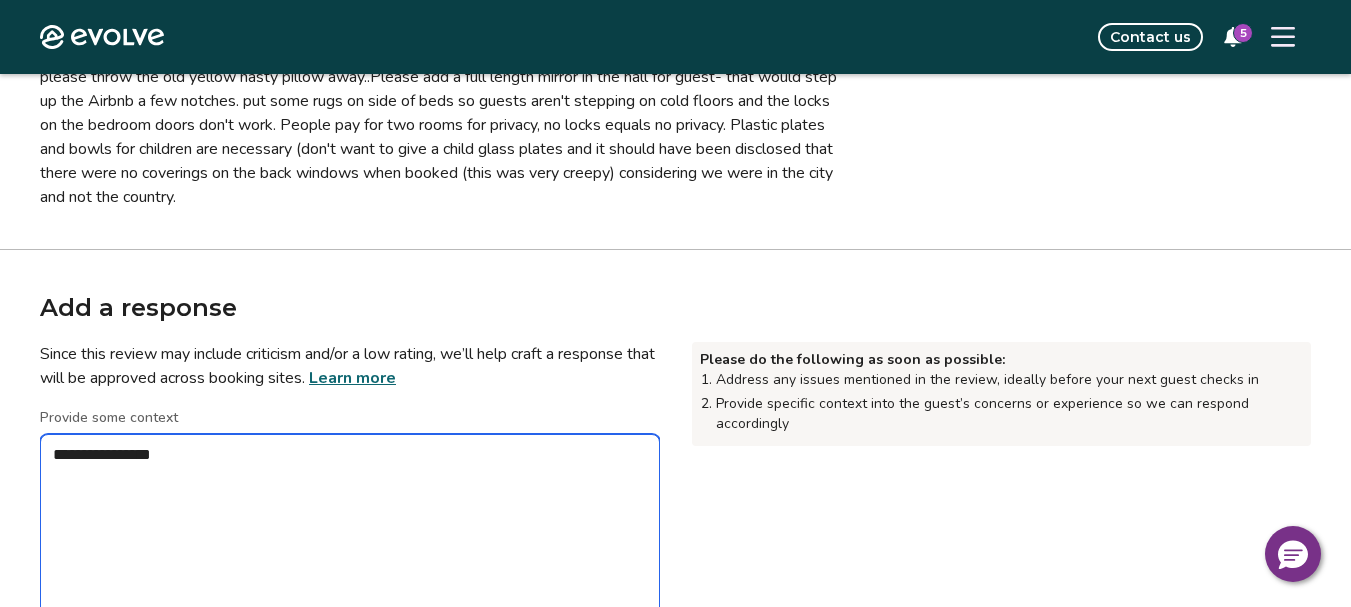 type on "*" 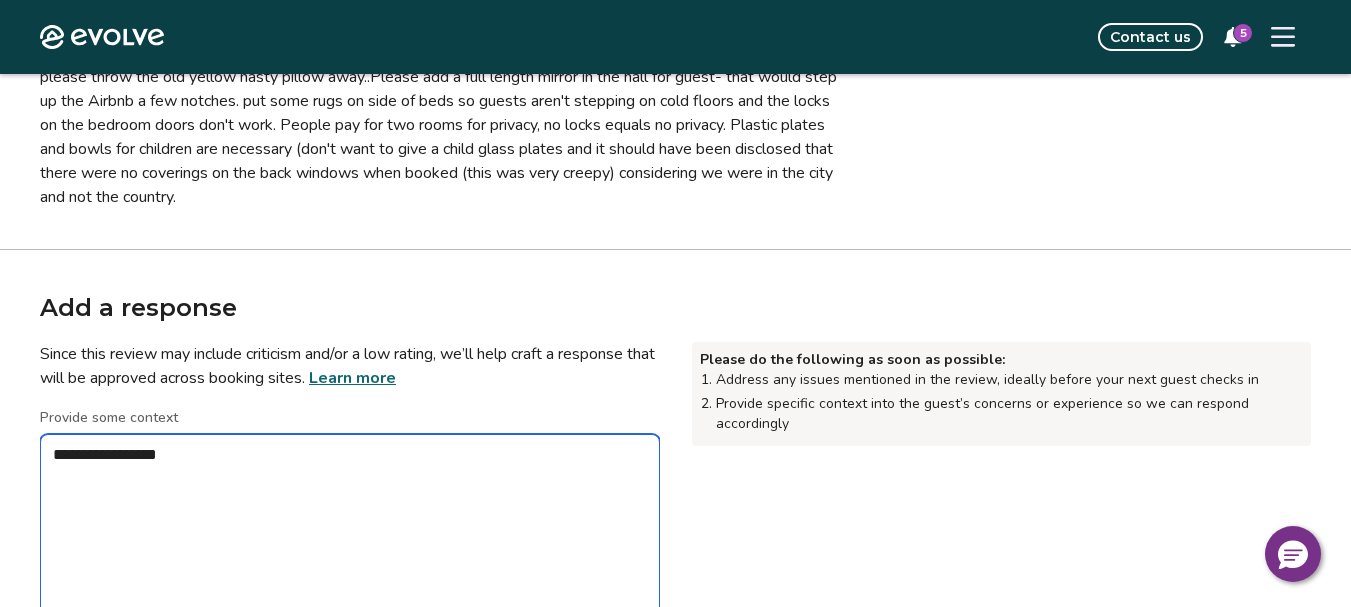 type on "*" 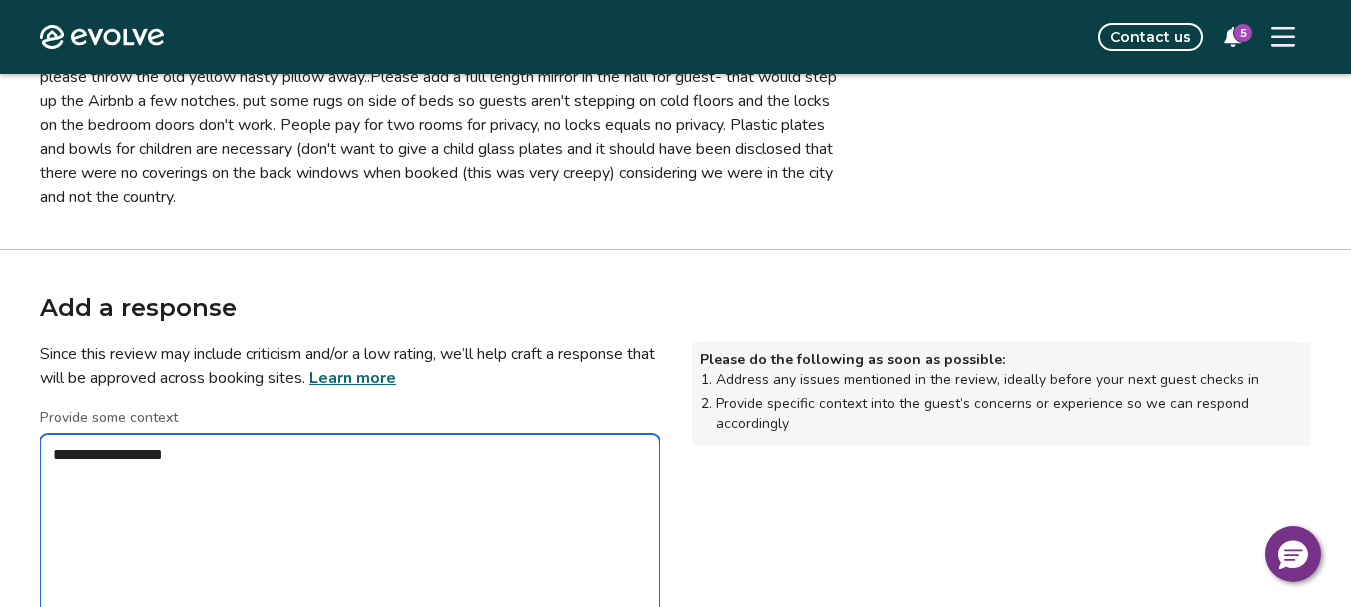 type on "*" 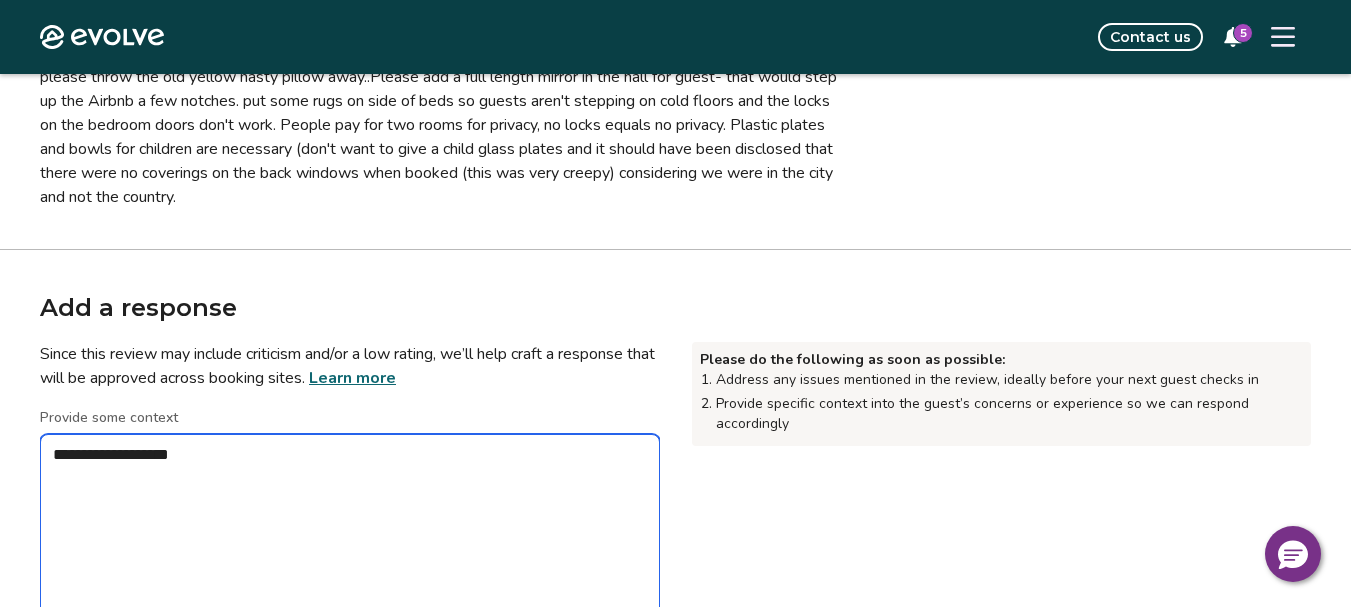 type on "*" 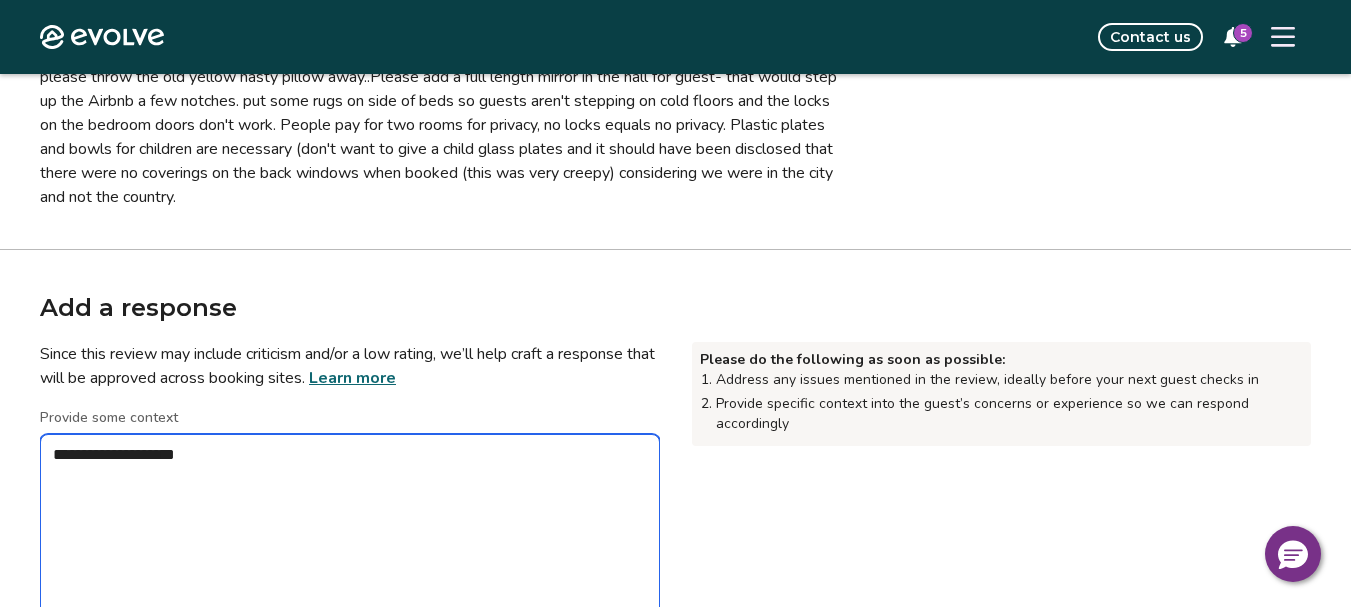 type on "*" 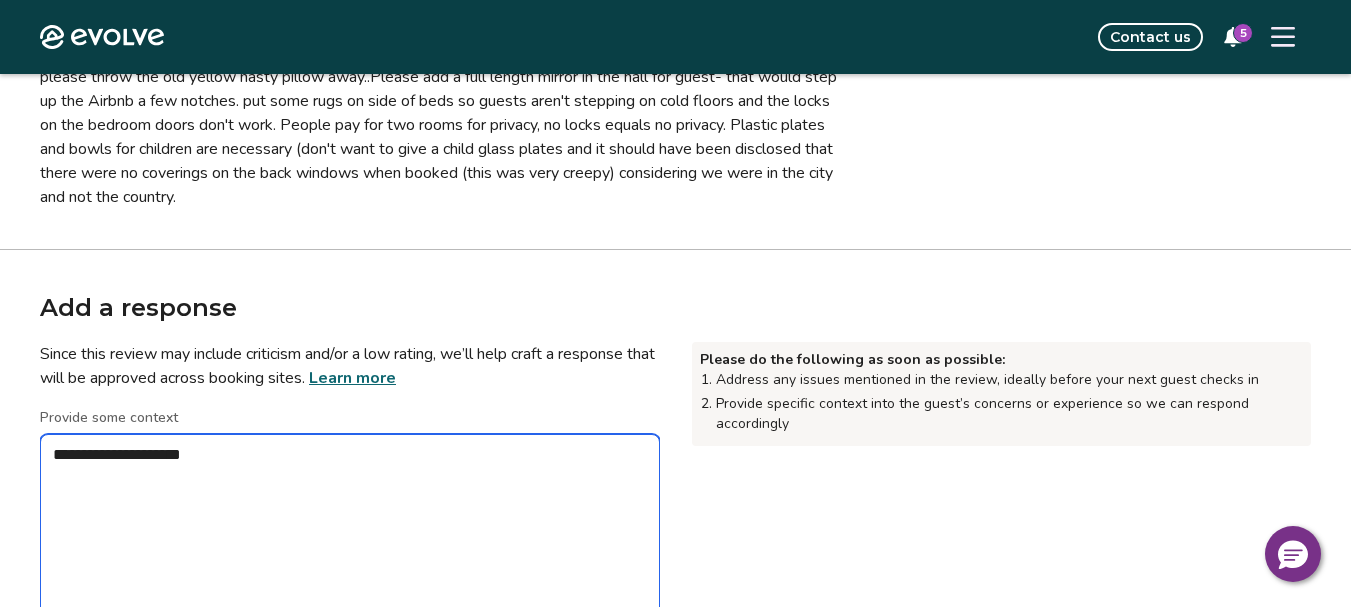 type on "*" 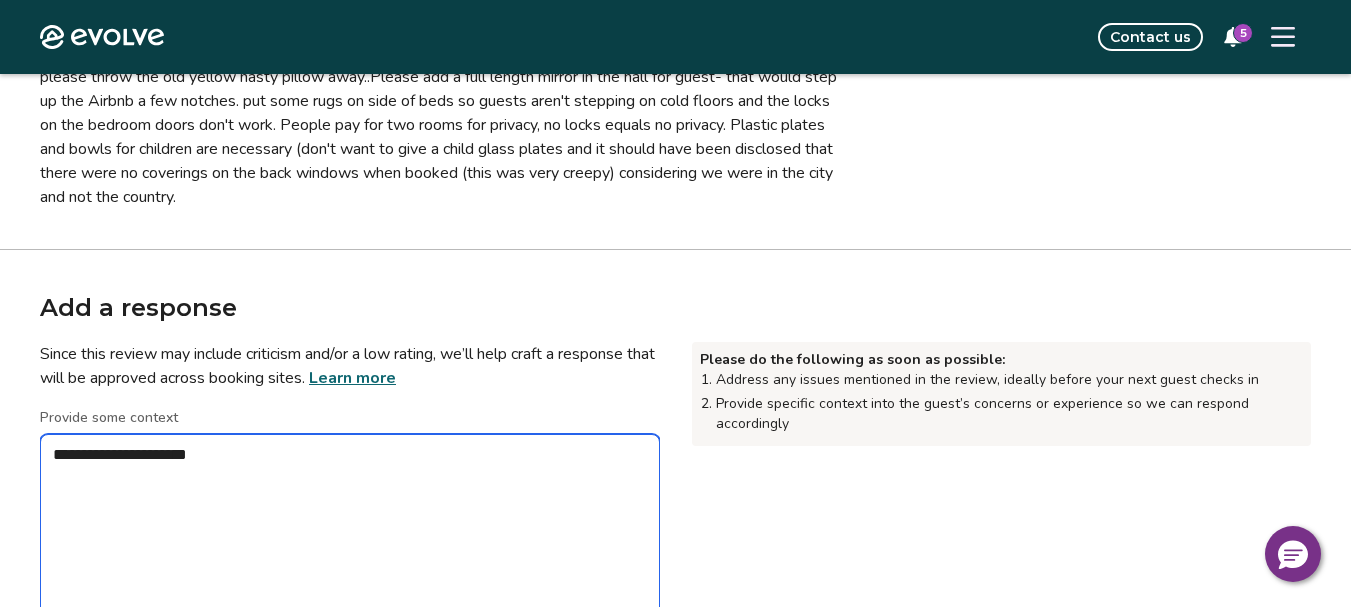 type on "*" 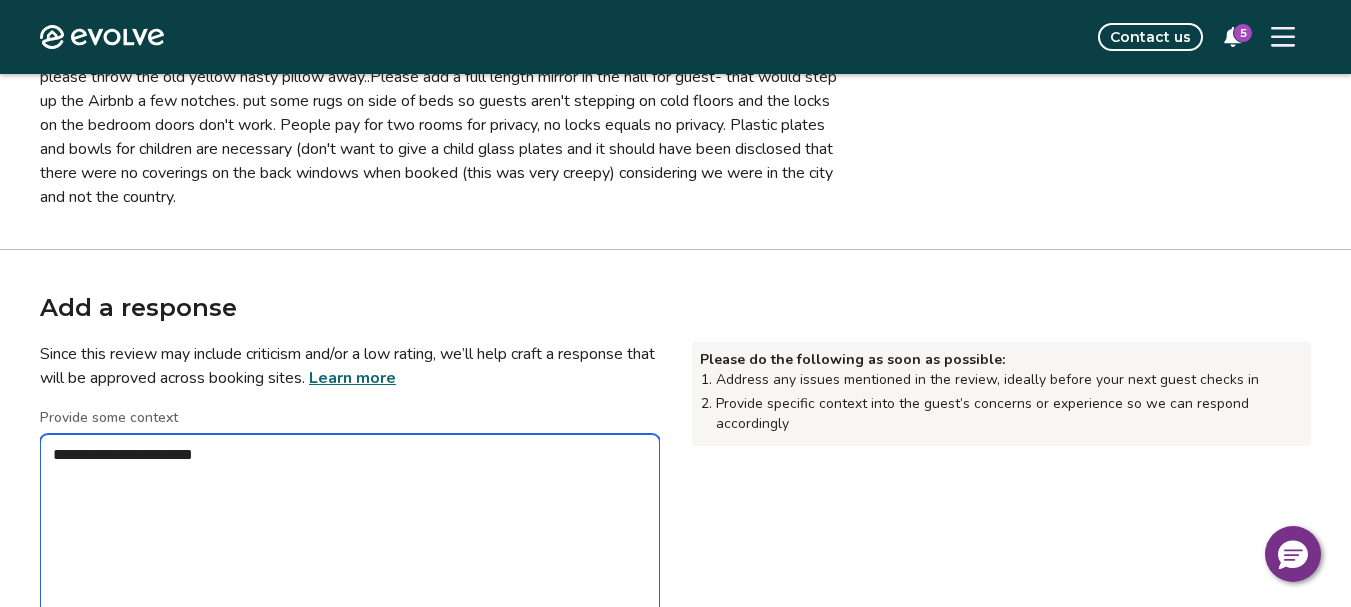 type on "*" 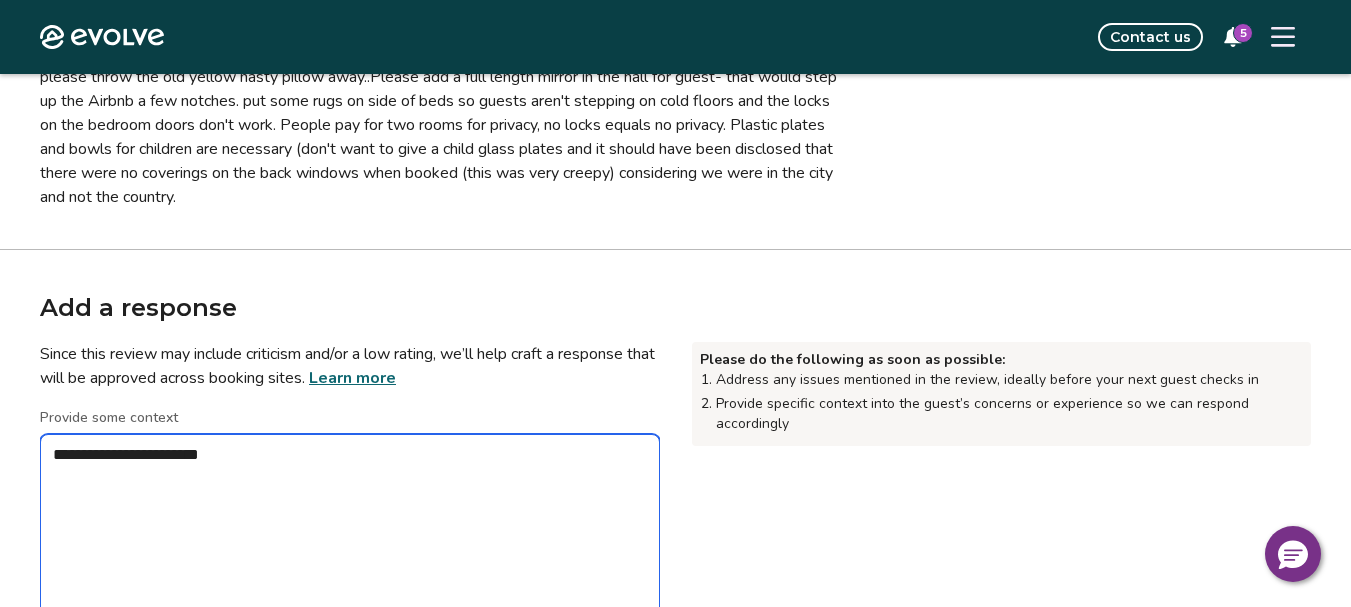 type on "*" 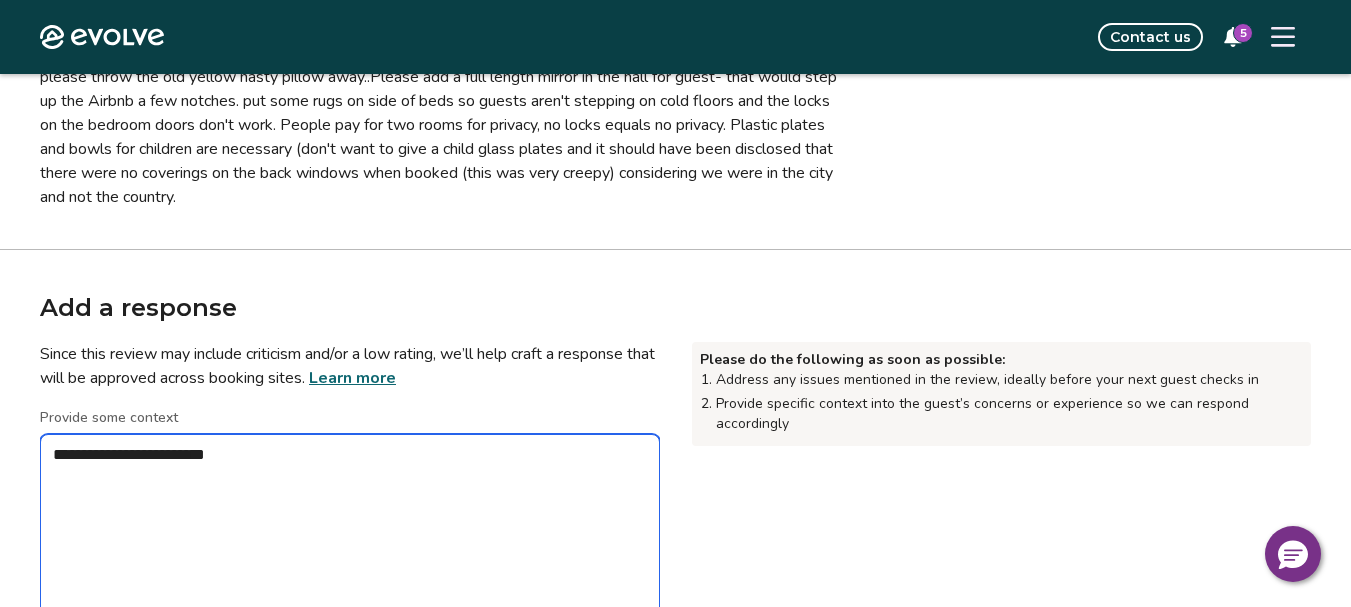 type on "*" 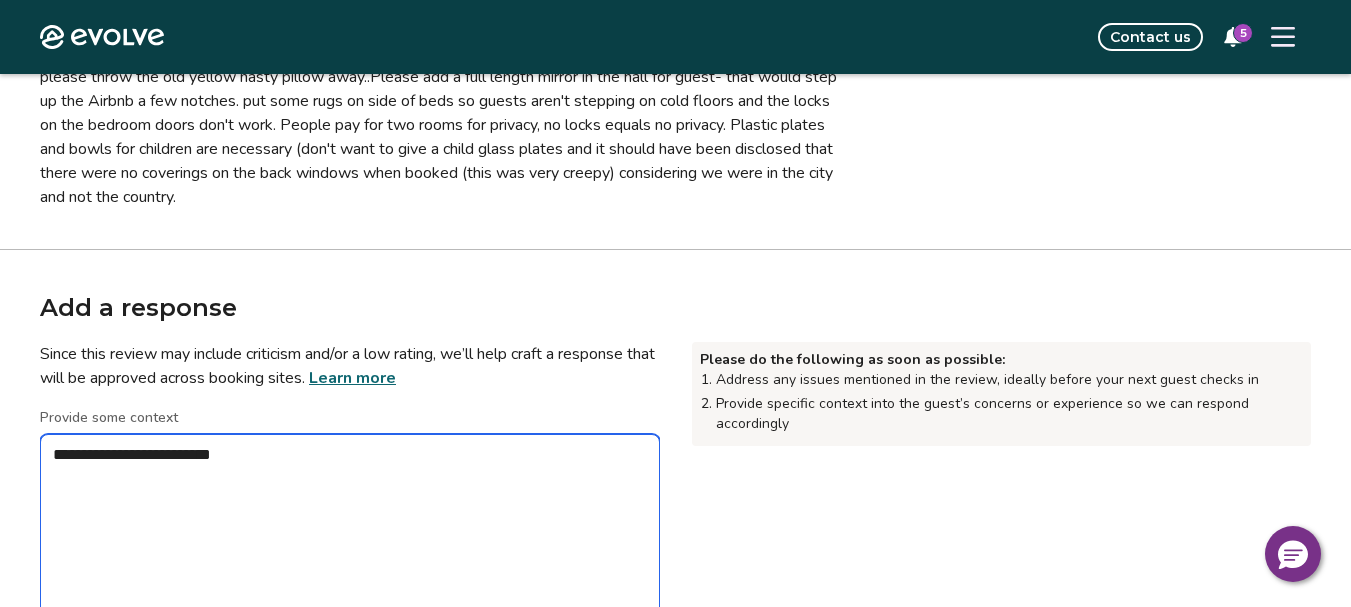 type on "*" 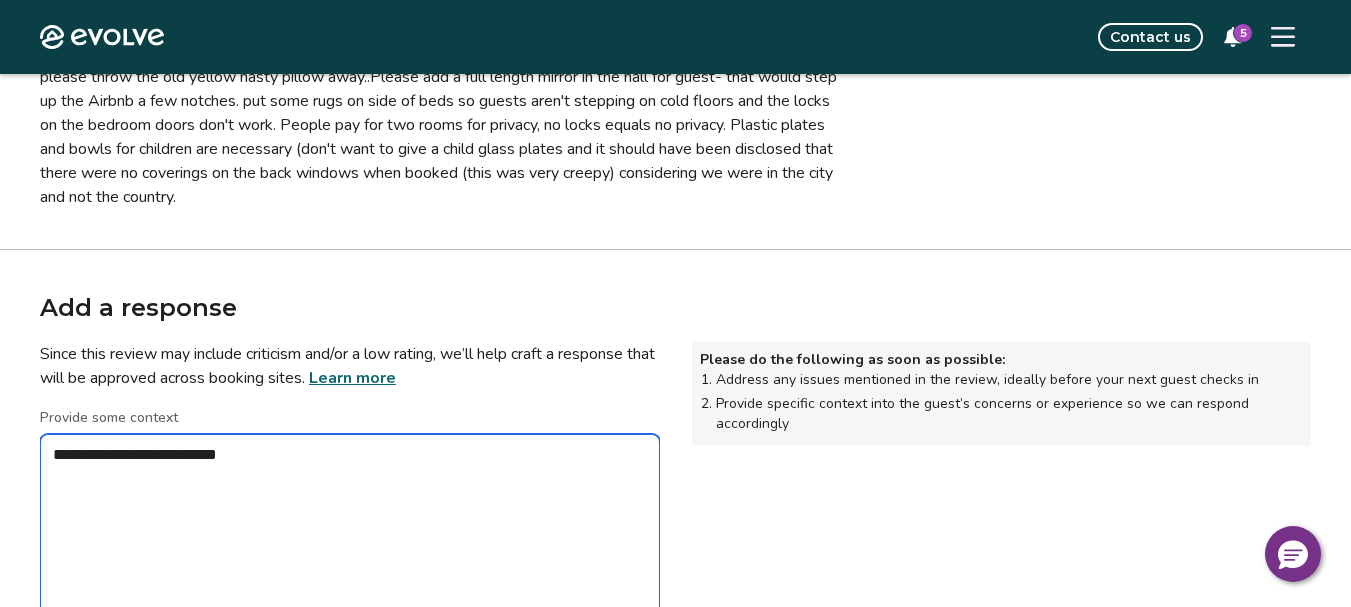 type on "*" 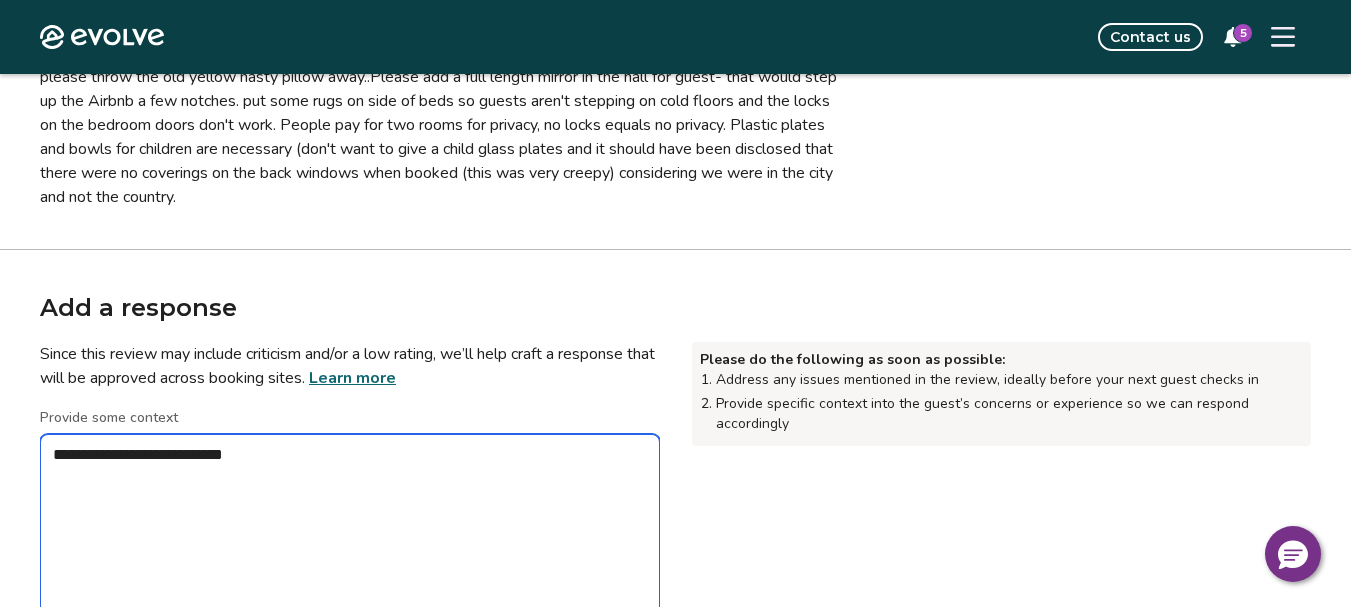 type on "*" 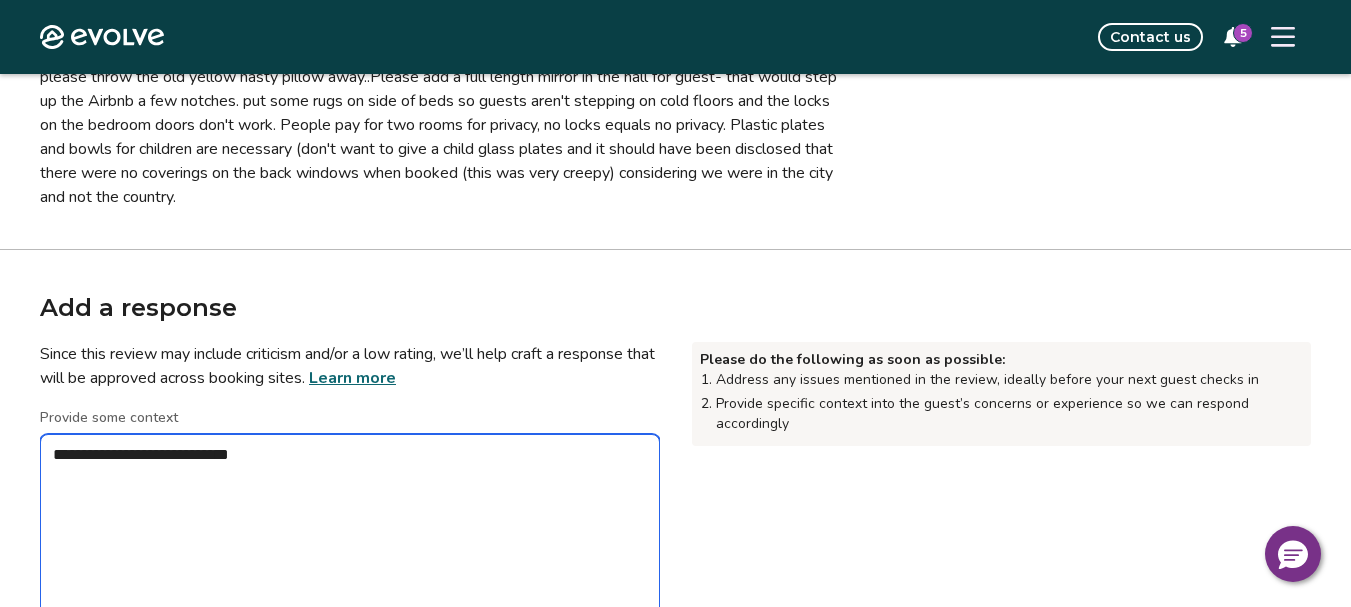 type on "*" 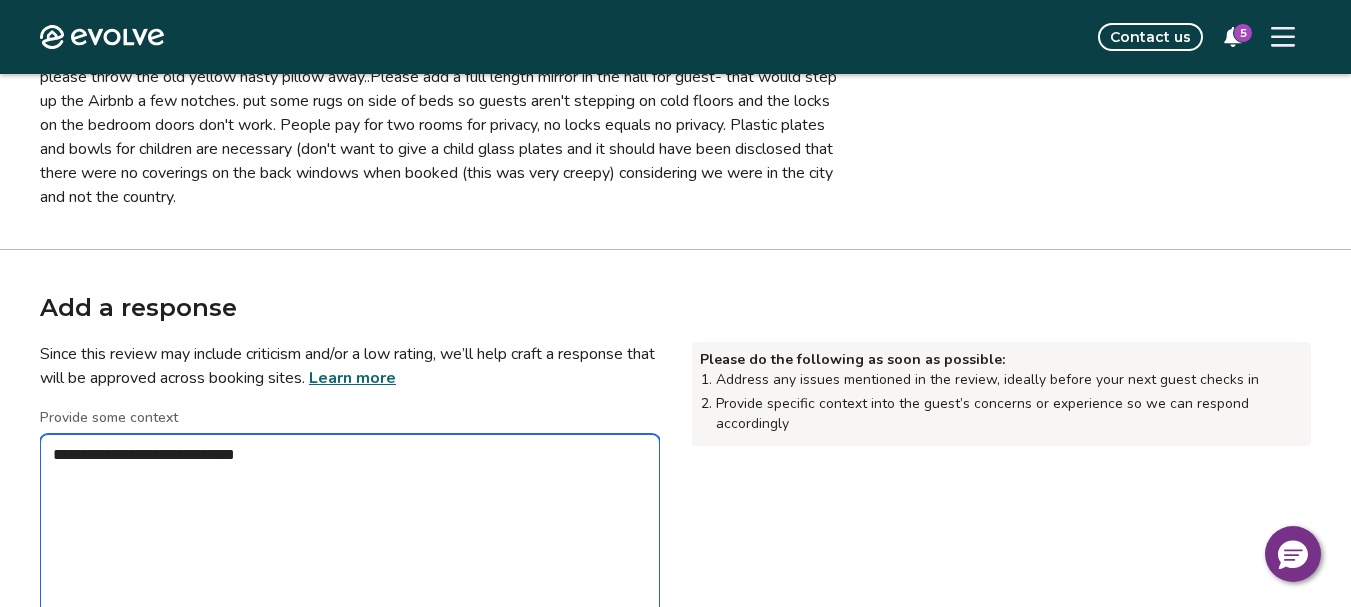 type on "*" 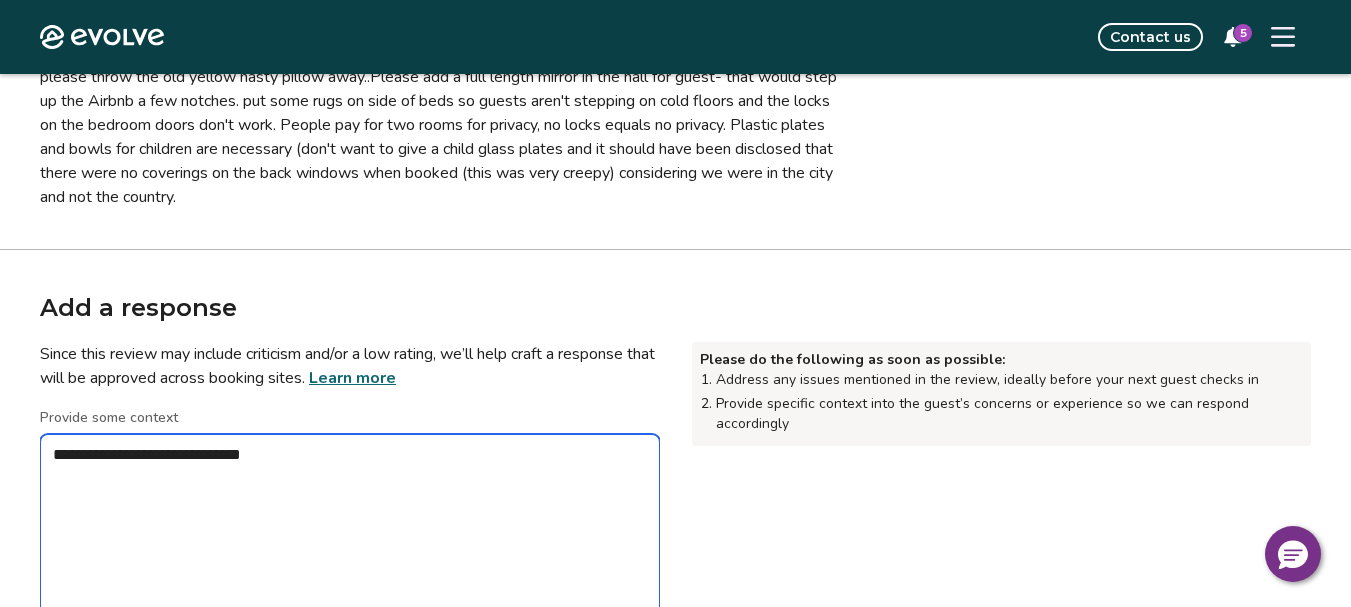 type on "*" 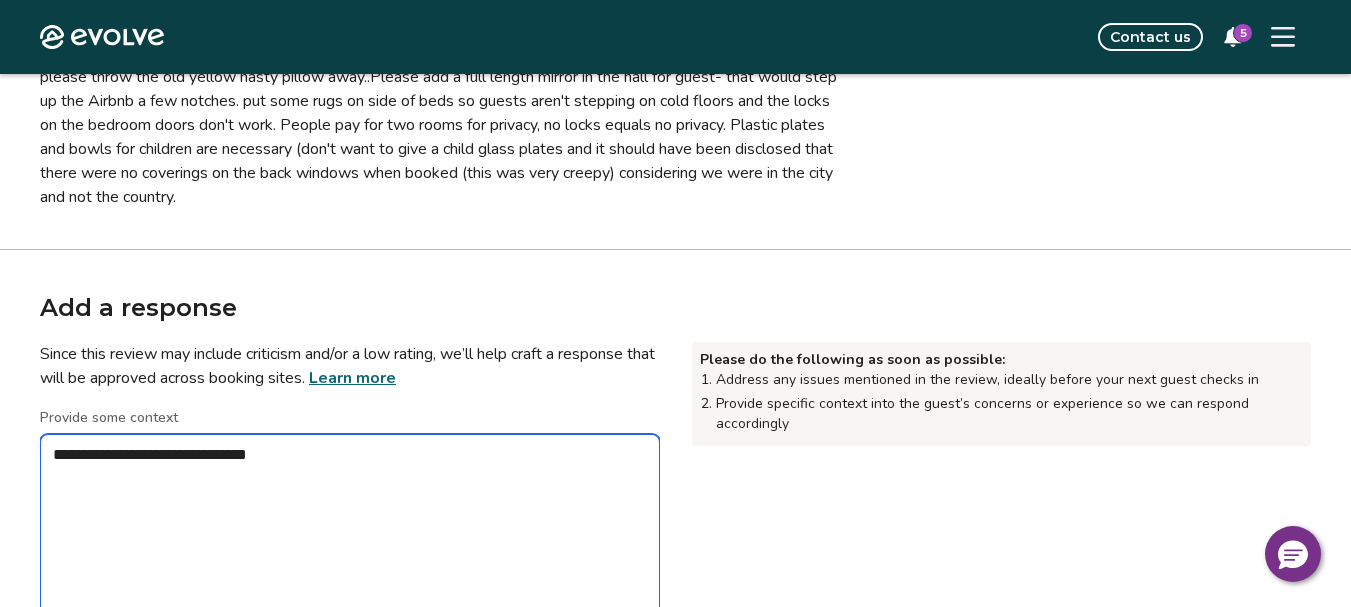 type on "*" 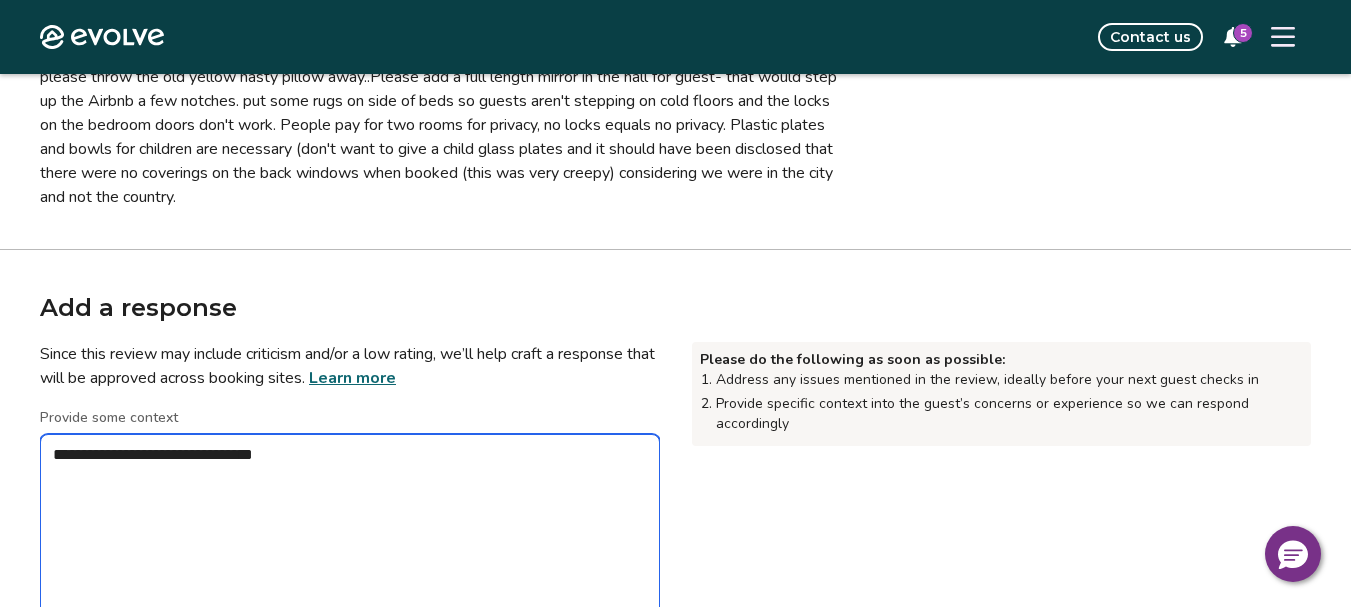 type on "*" 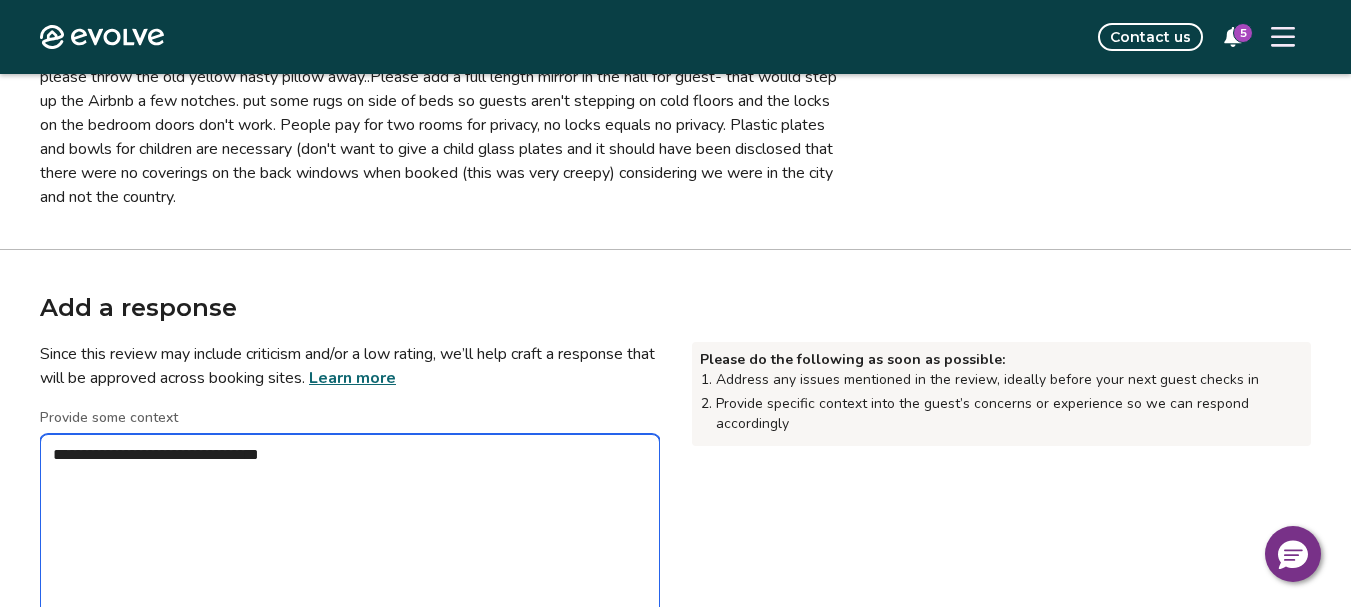 type on "*" 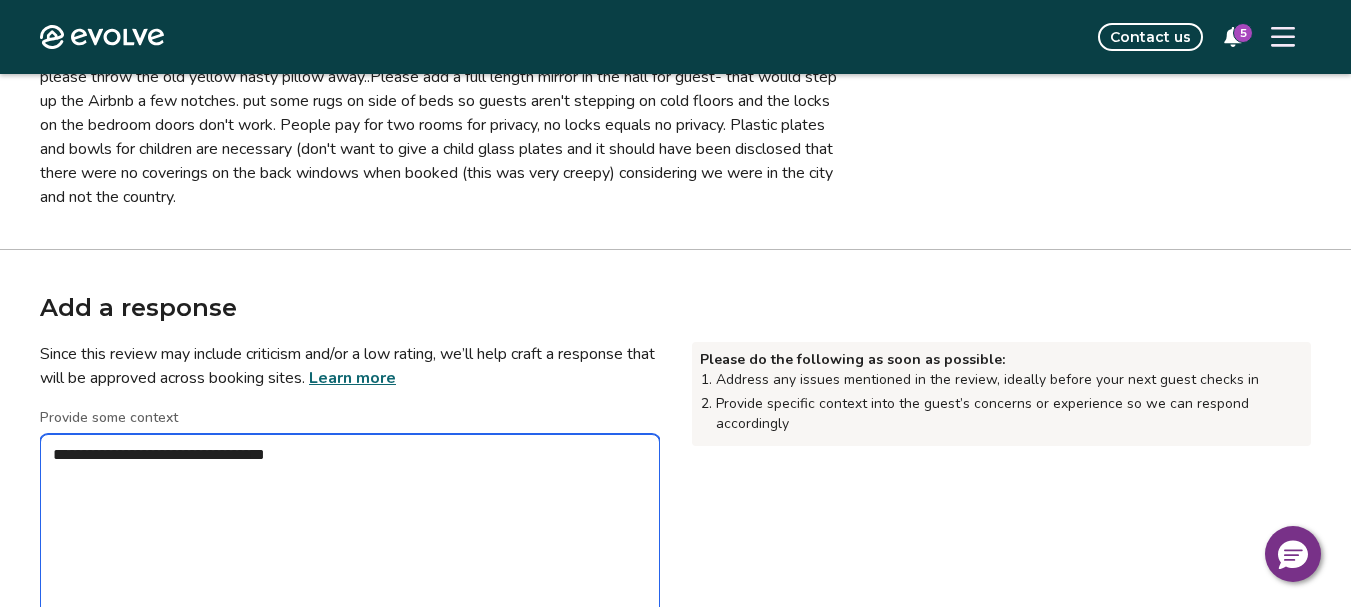 type on "*" 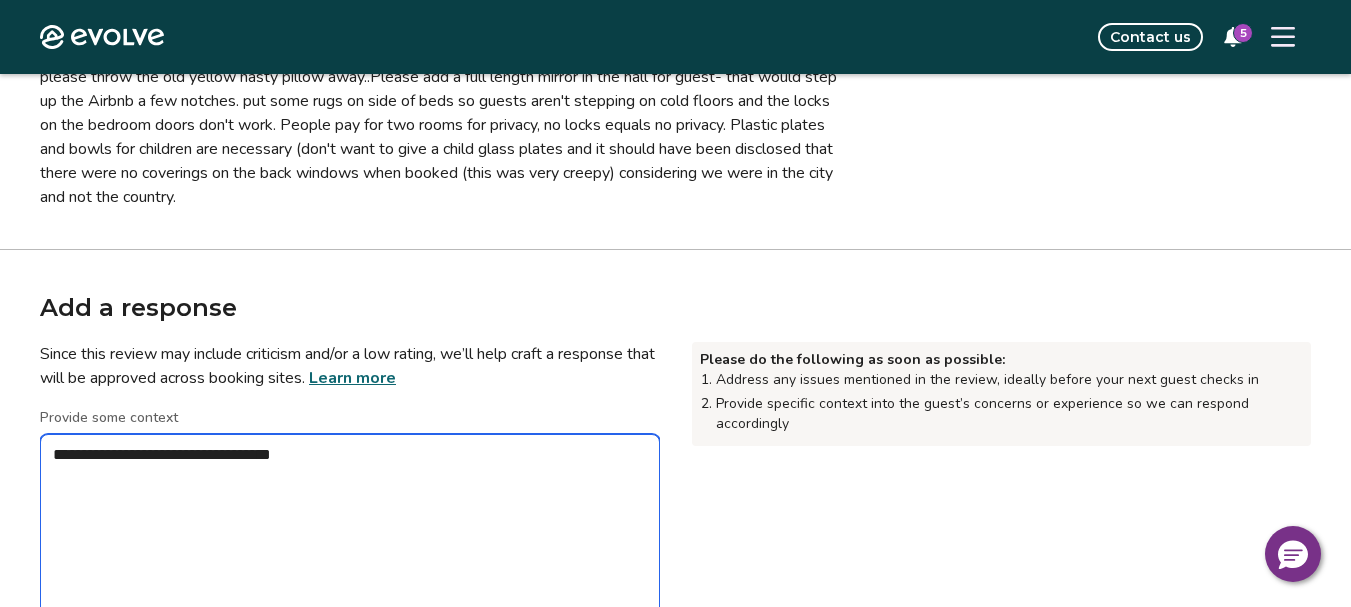 type on "*" 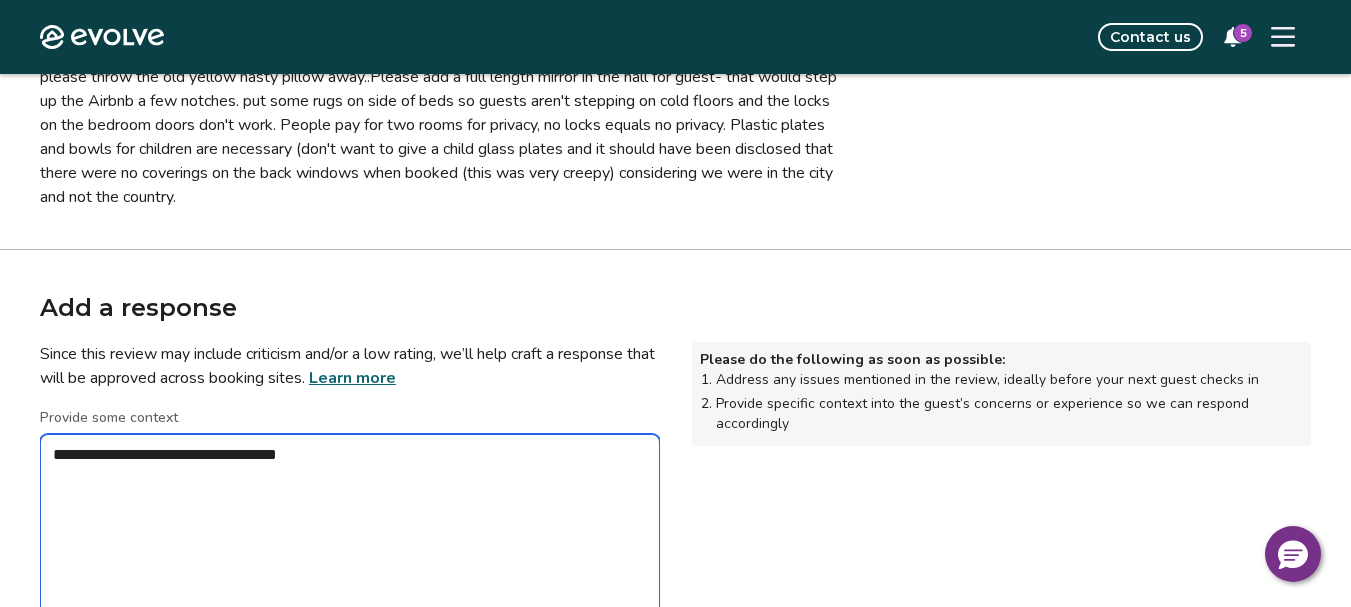 type on "*" 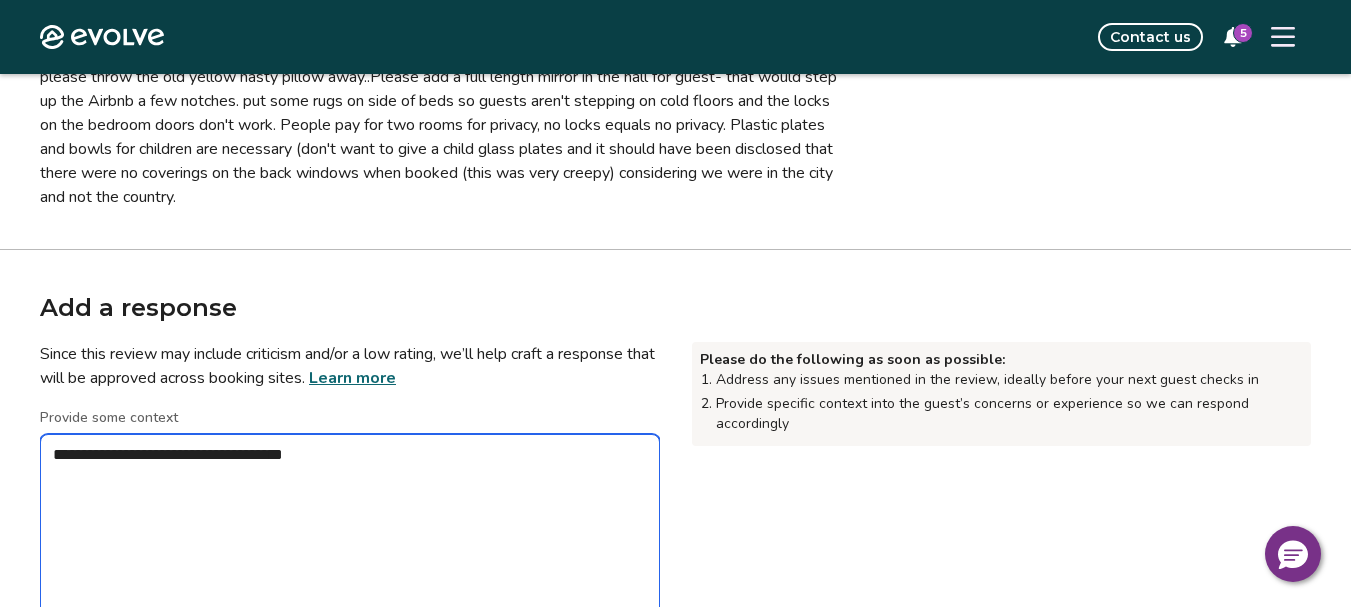 type on "*" 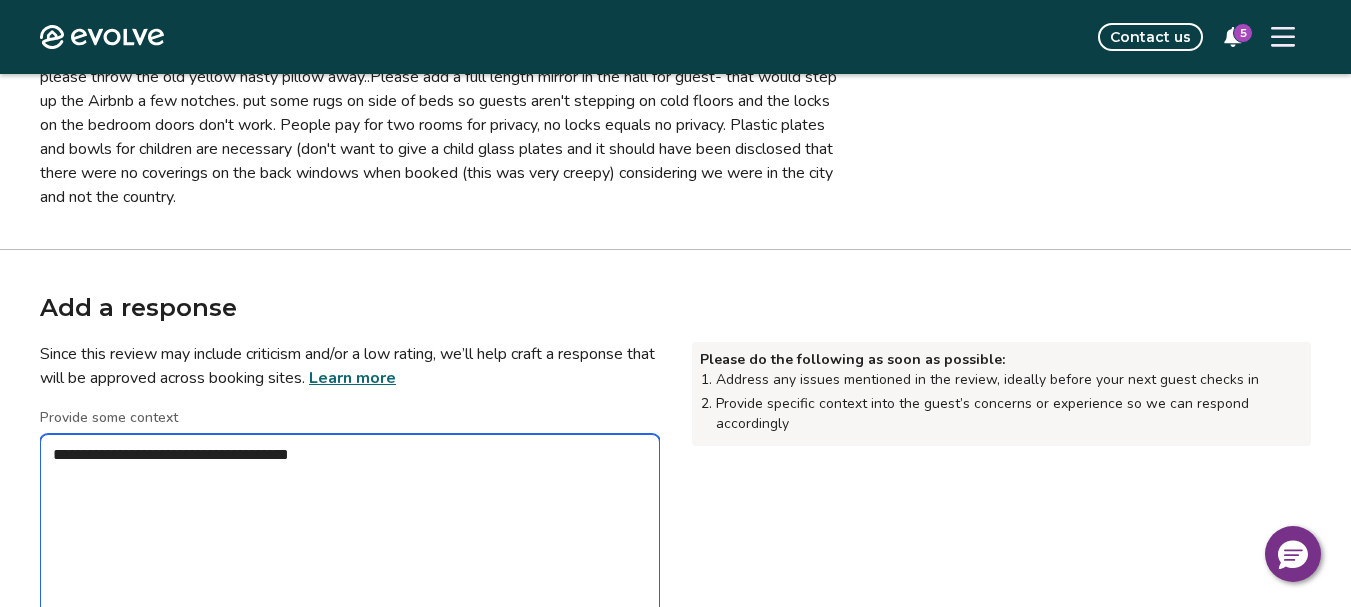 type on "*" 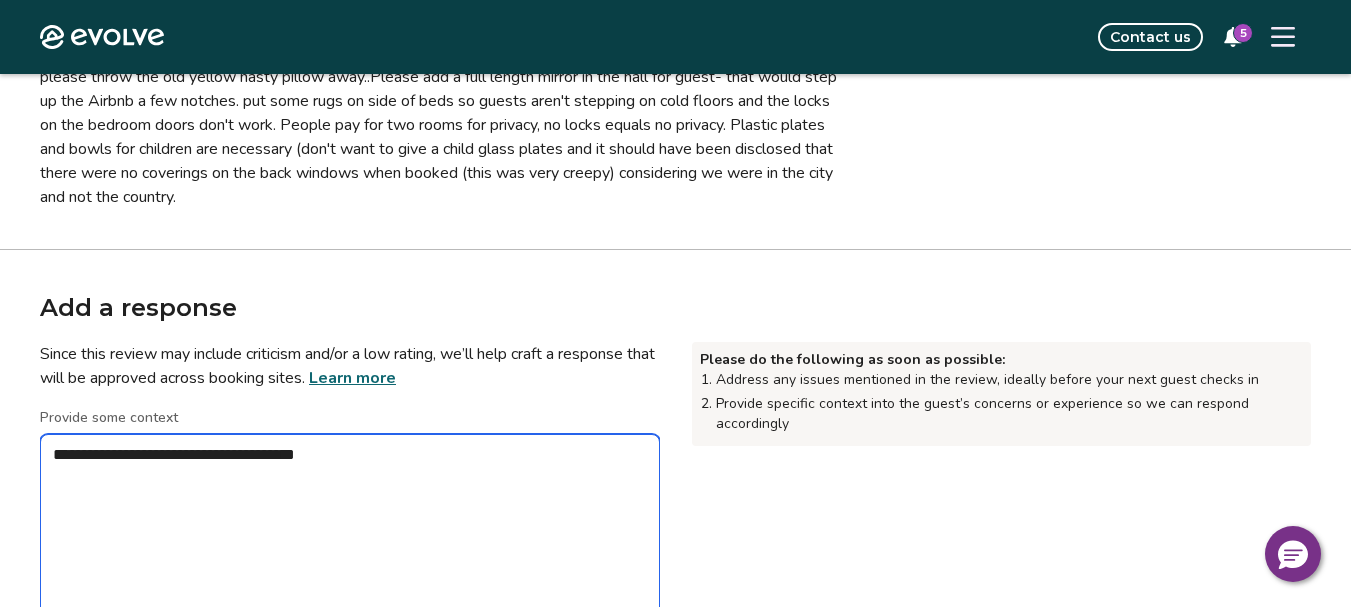 type on "*" 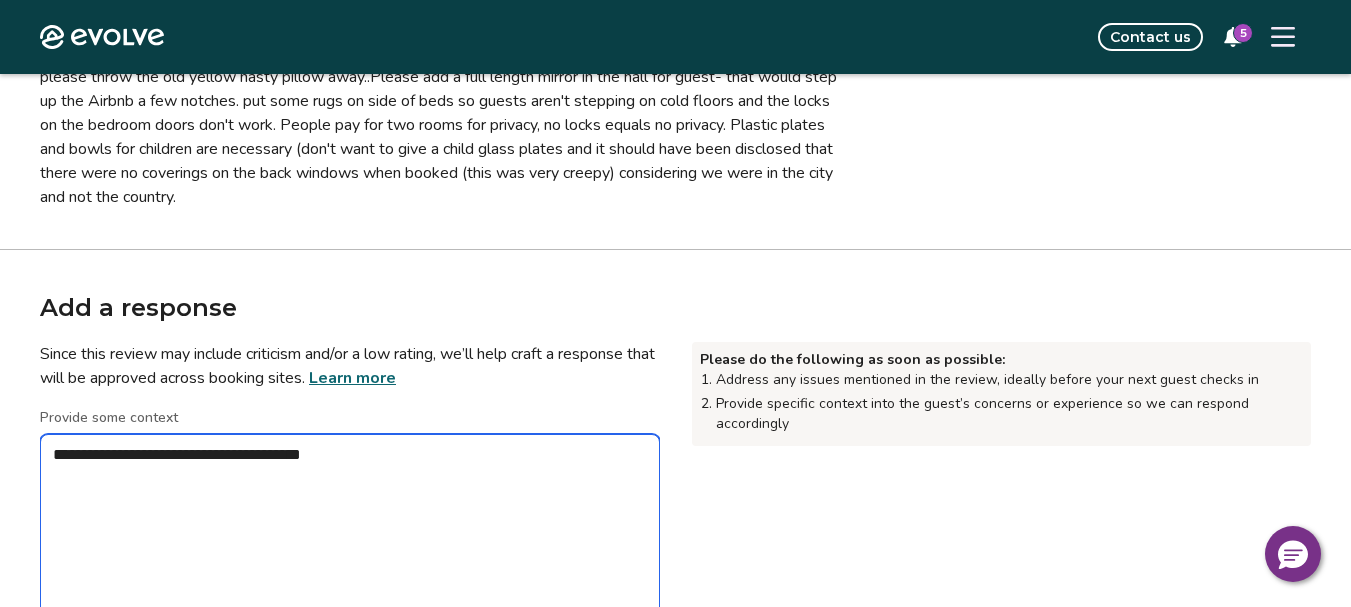 type on "*" 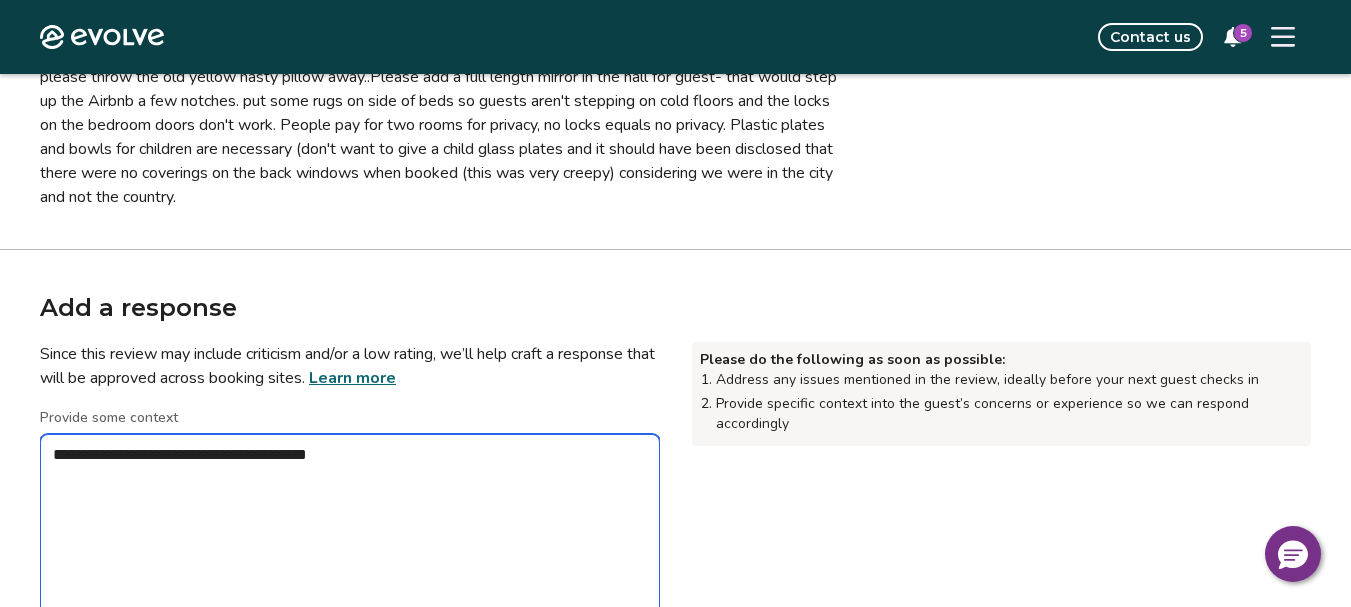type on "*" 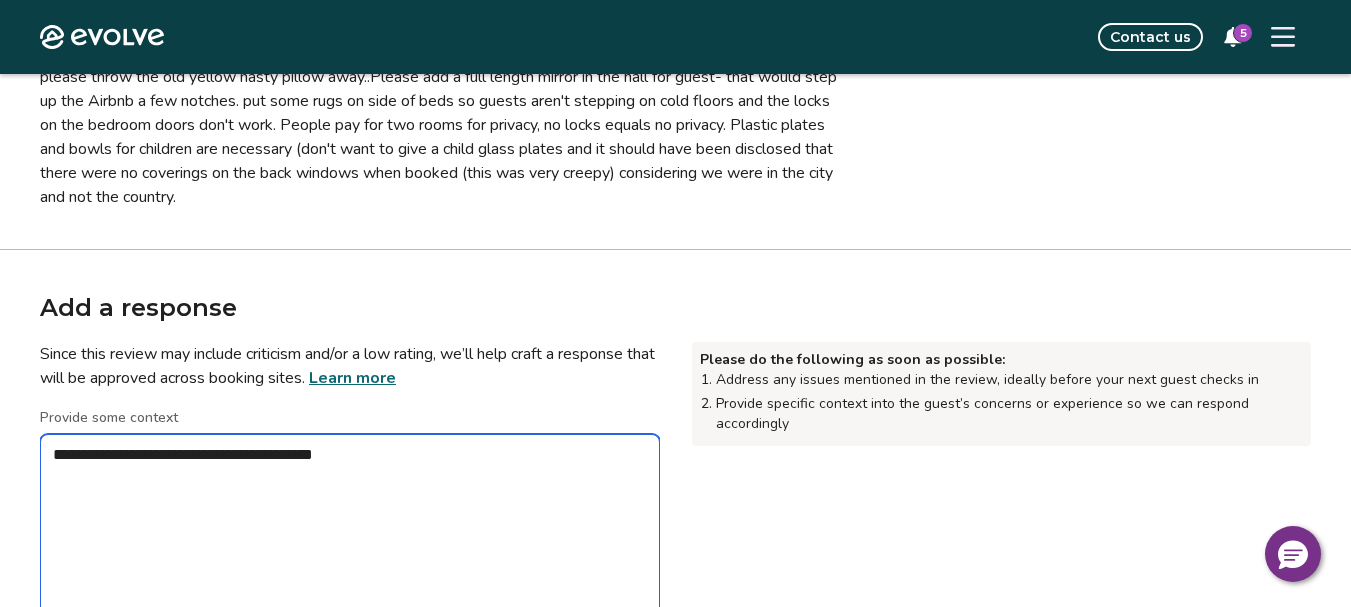 type on "*" 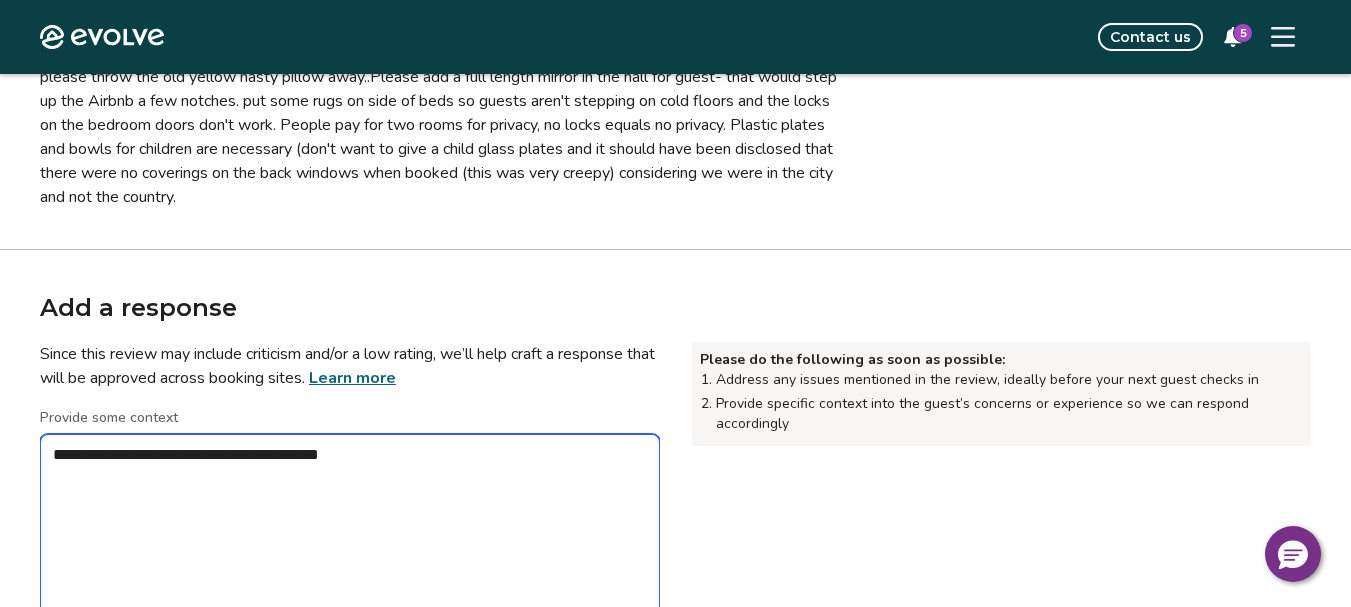 type on "*" 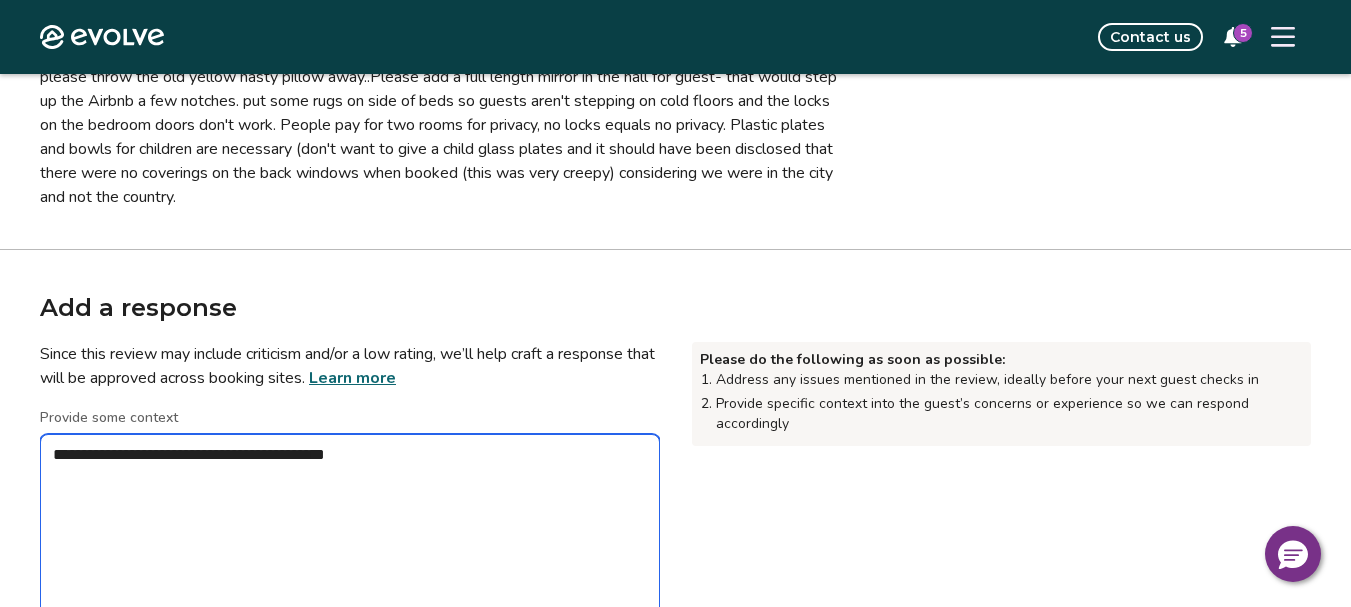 type on "*" 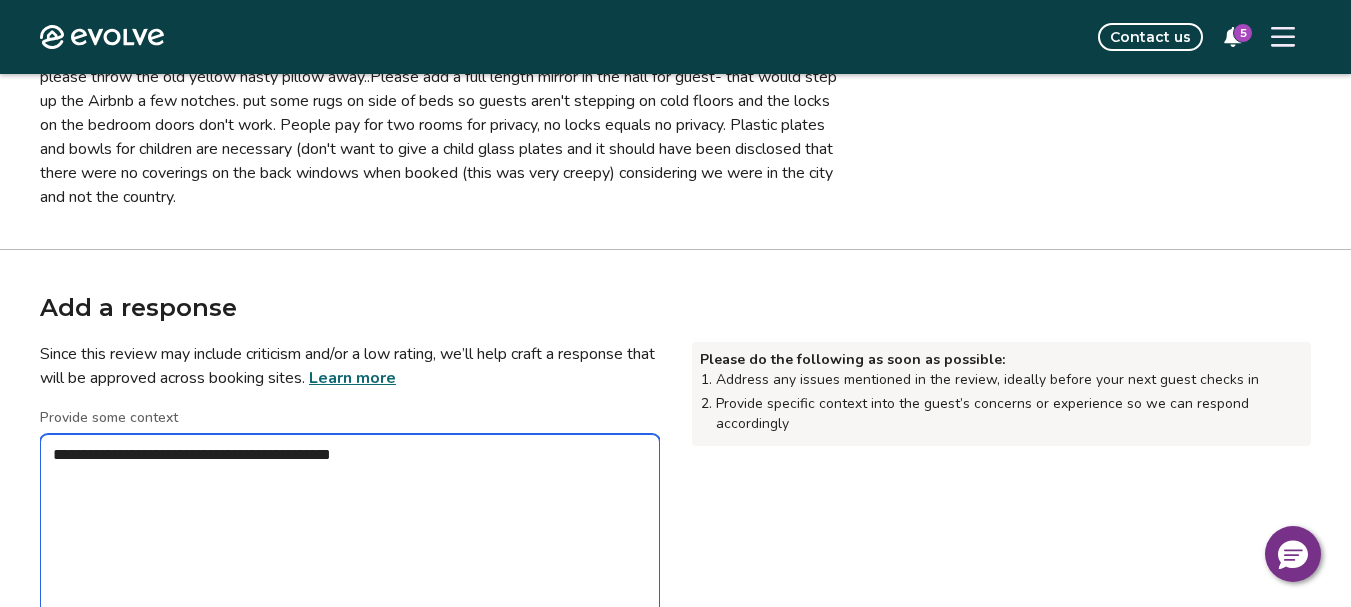 type on "*" 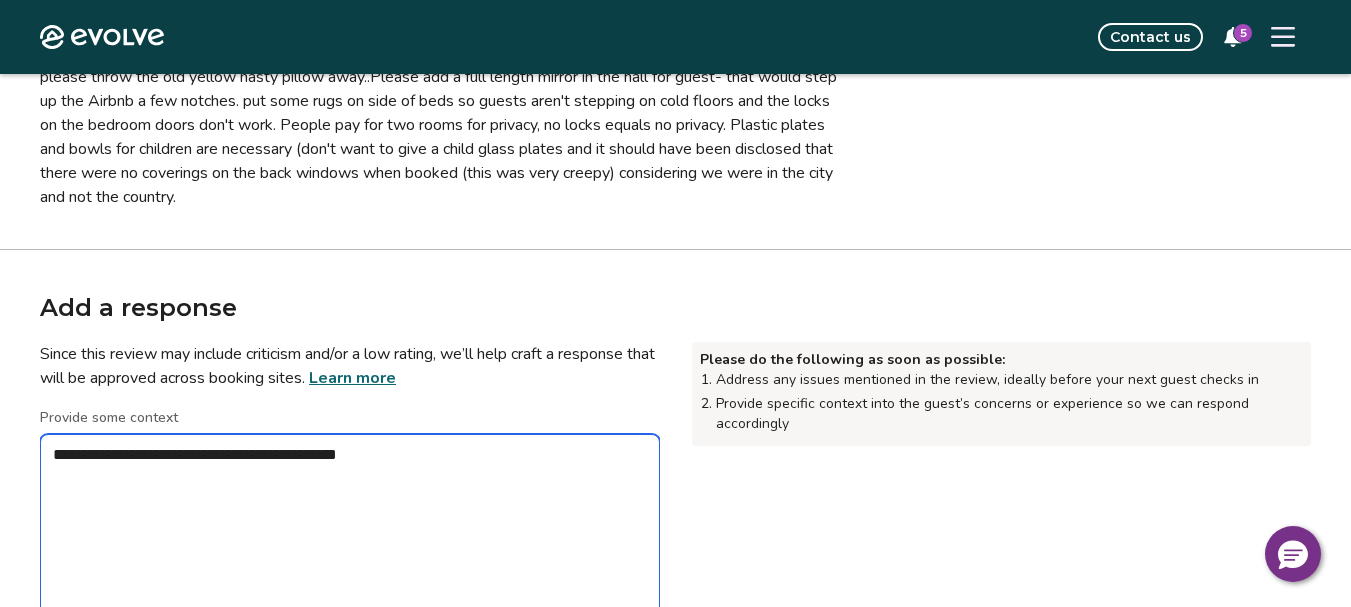 type on "*" 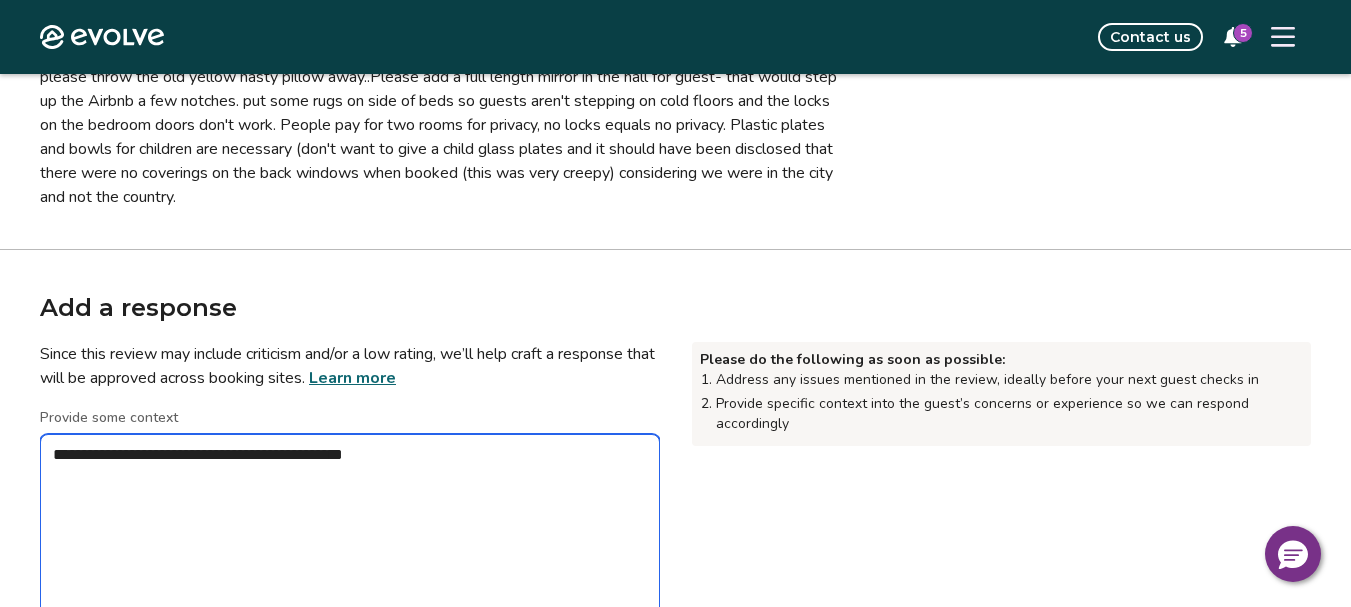 type on "*" 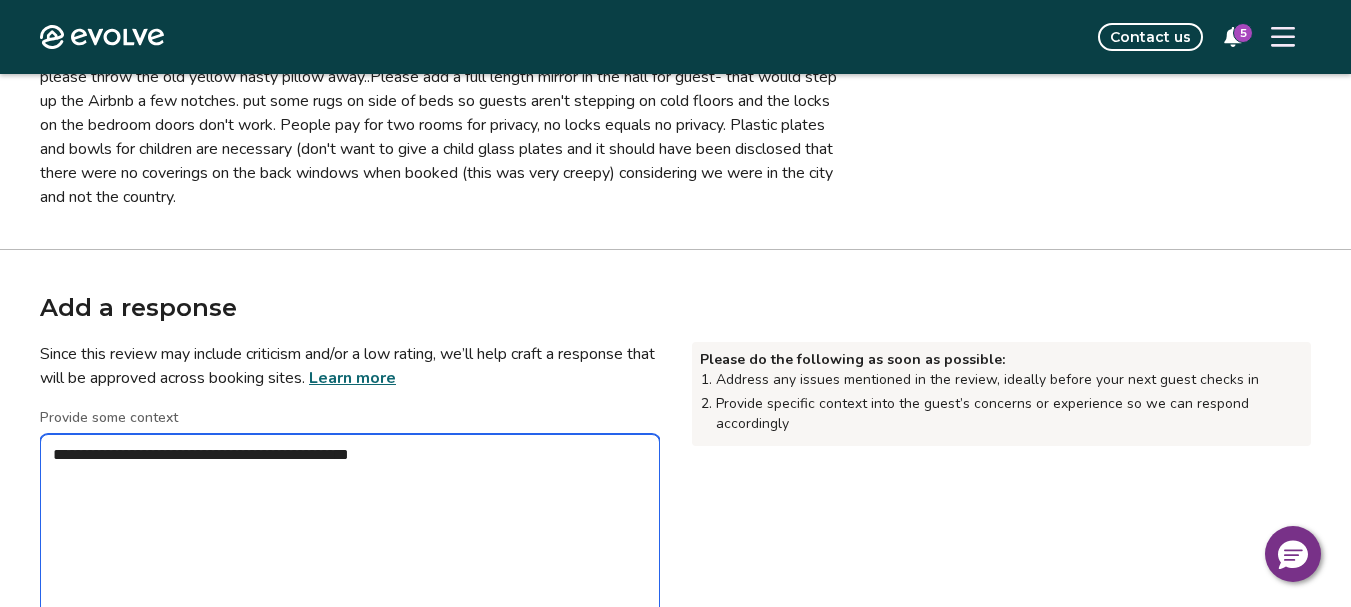 type on "*" 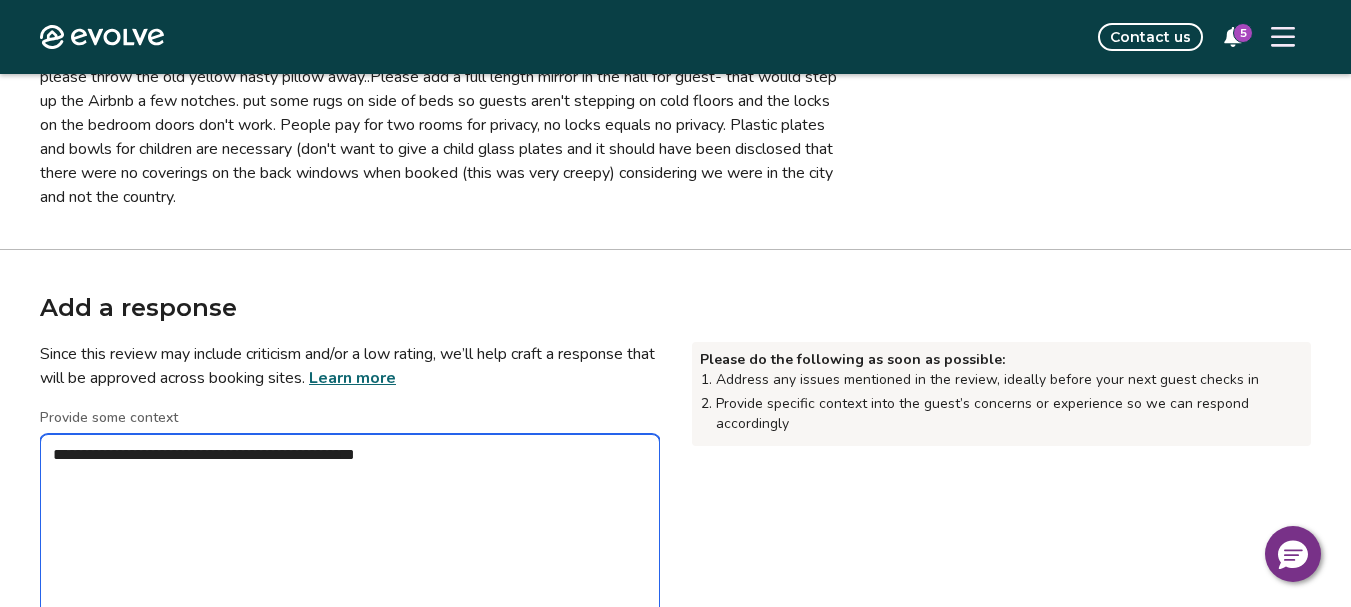 type on "*" 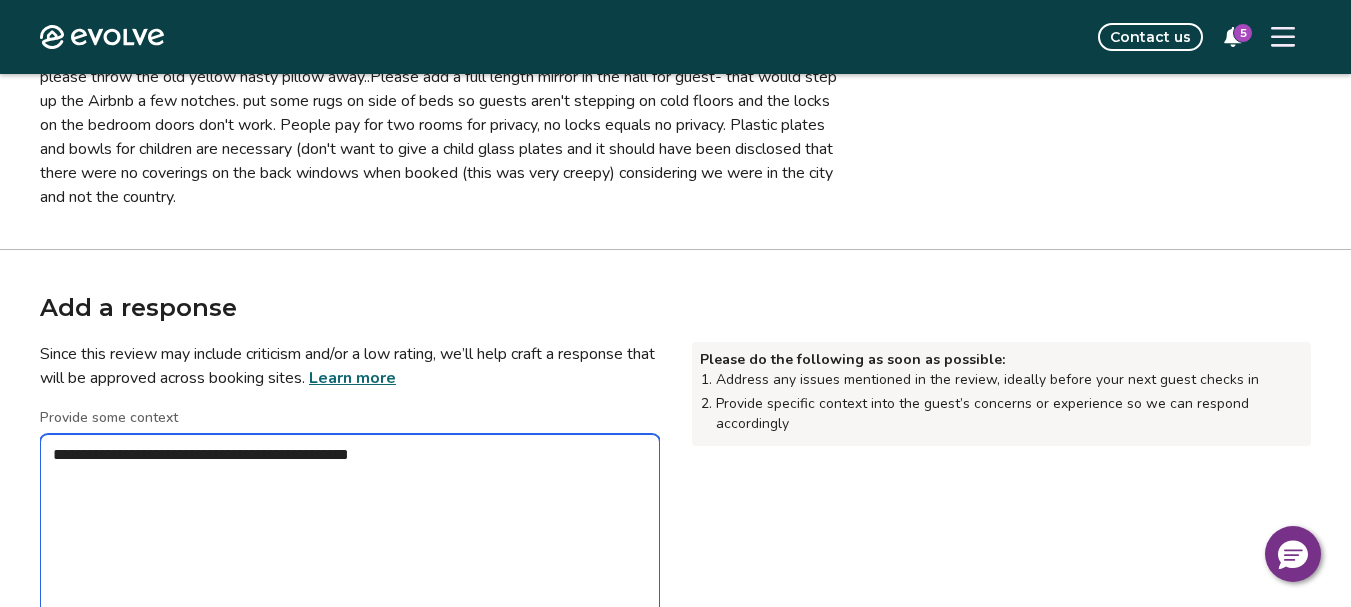 type on "*" 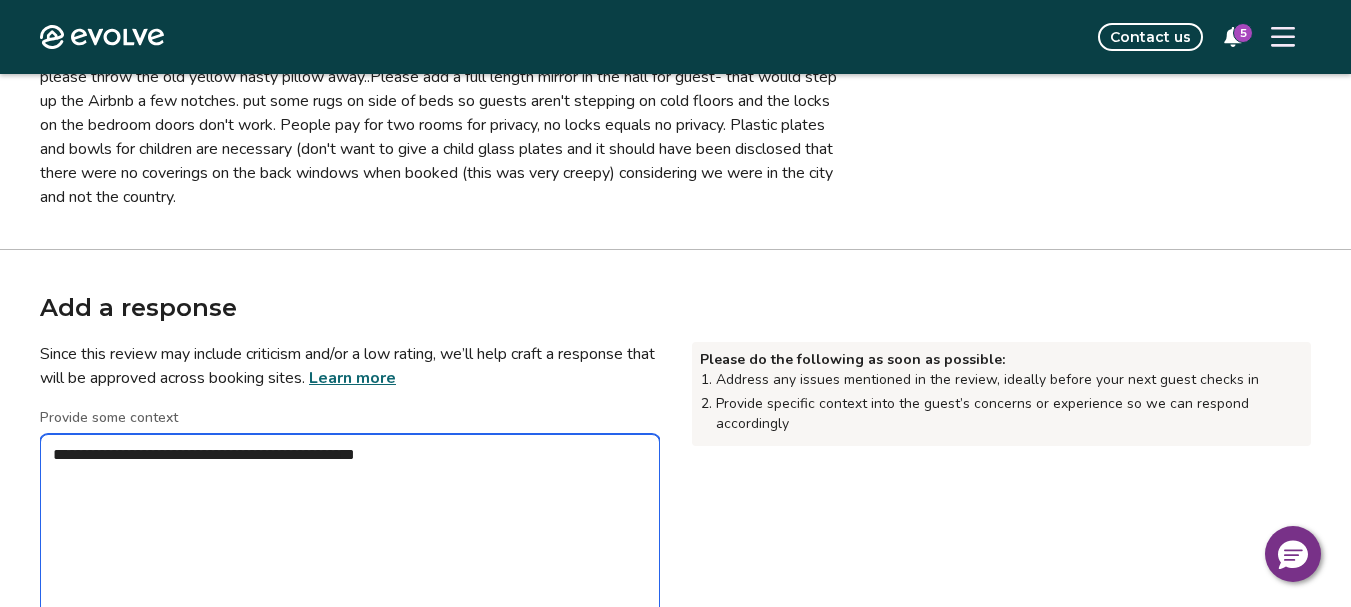 type on "*" 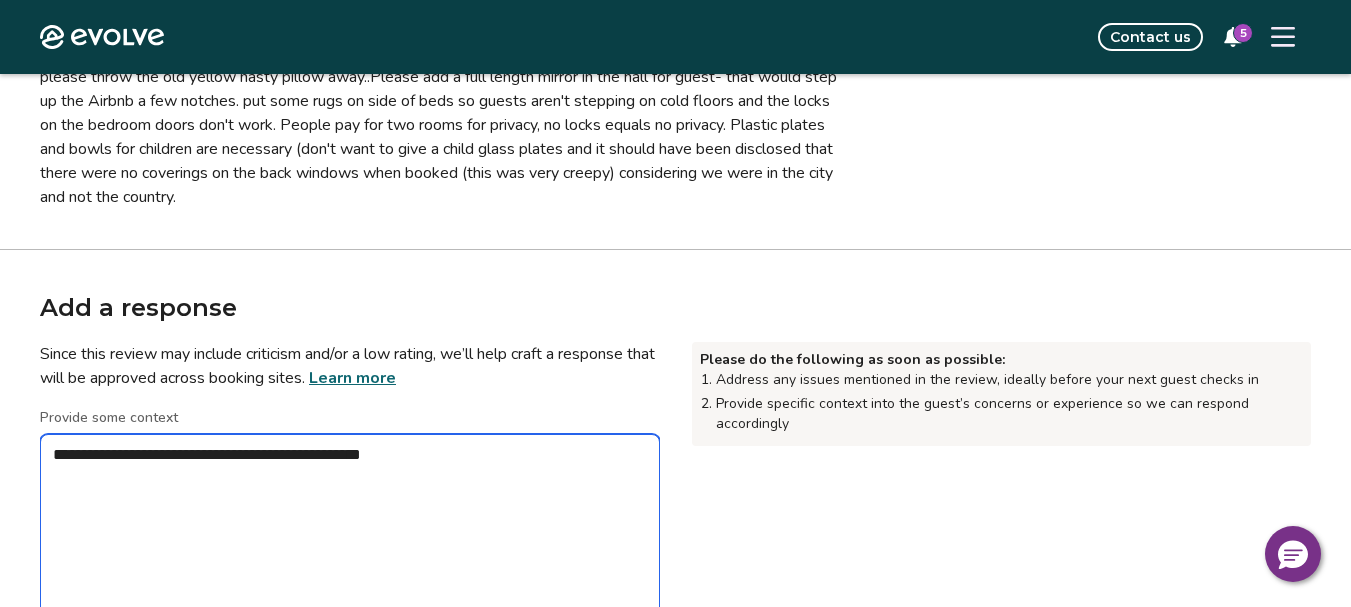 type on "*" 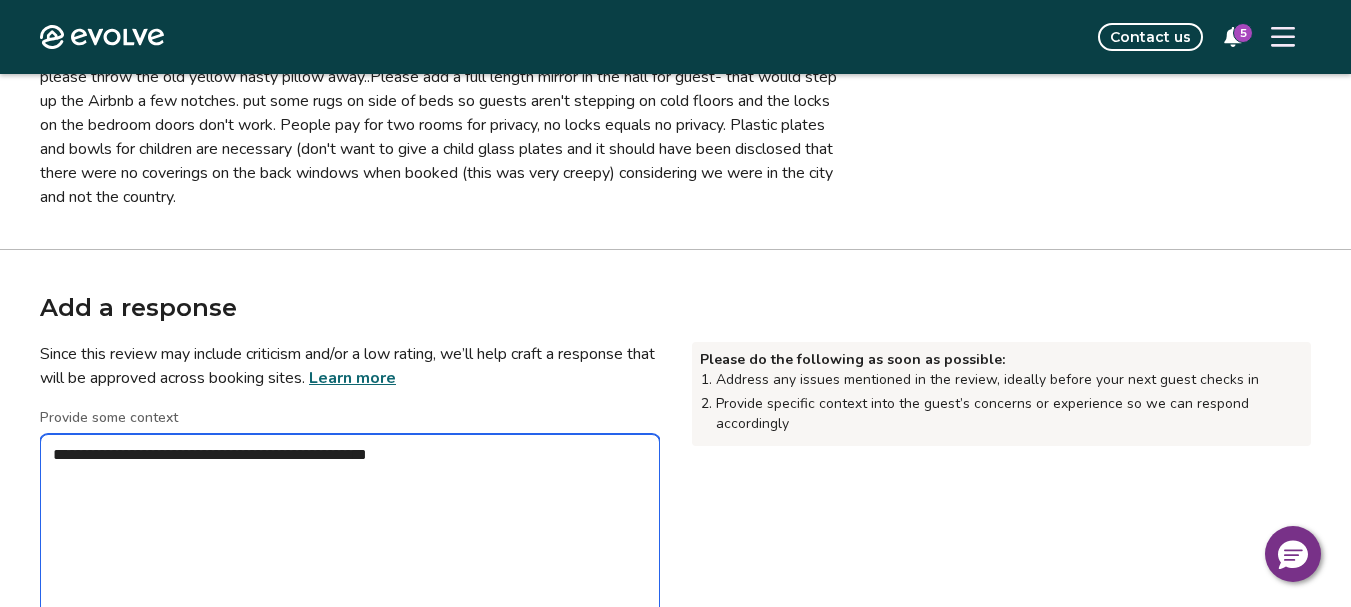 type on "*" 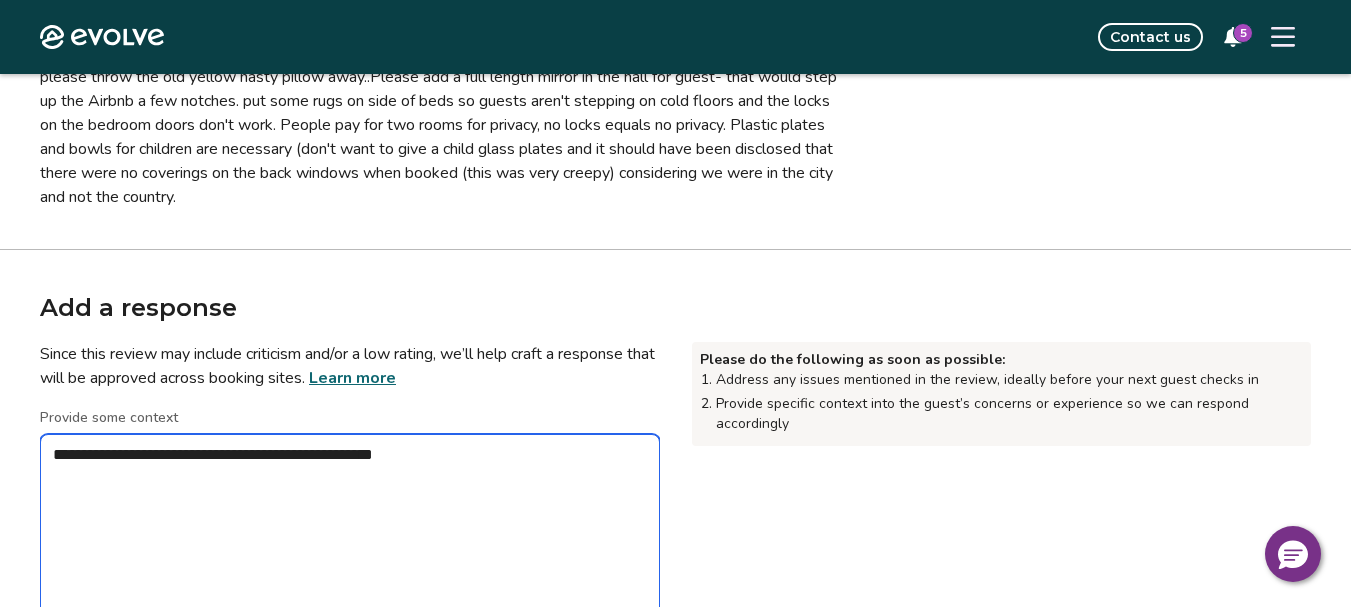 type on "*" 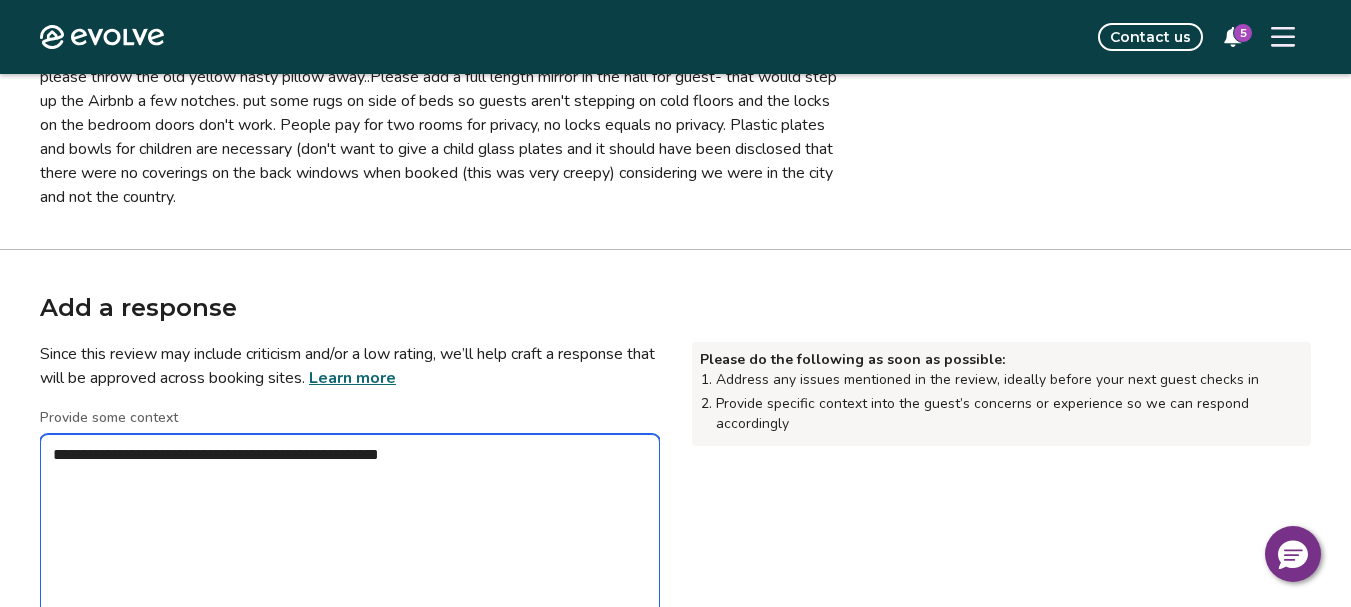 type on "*" 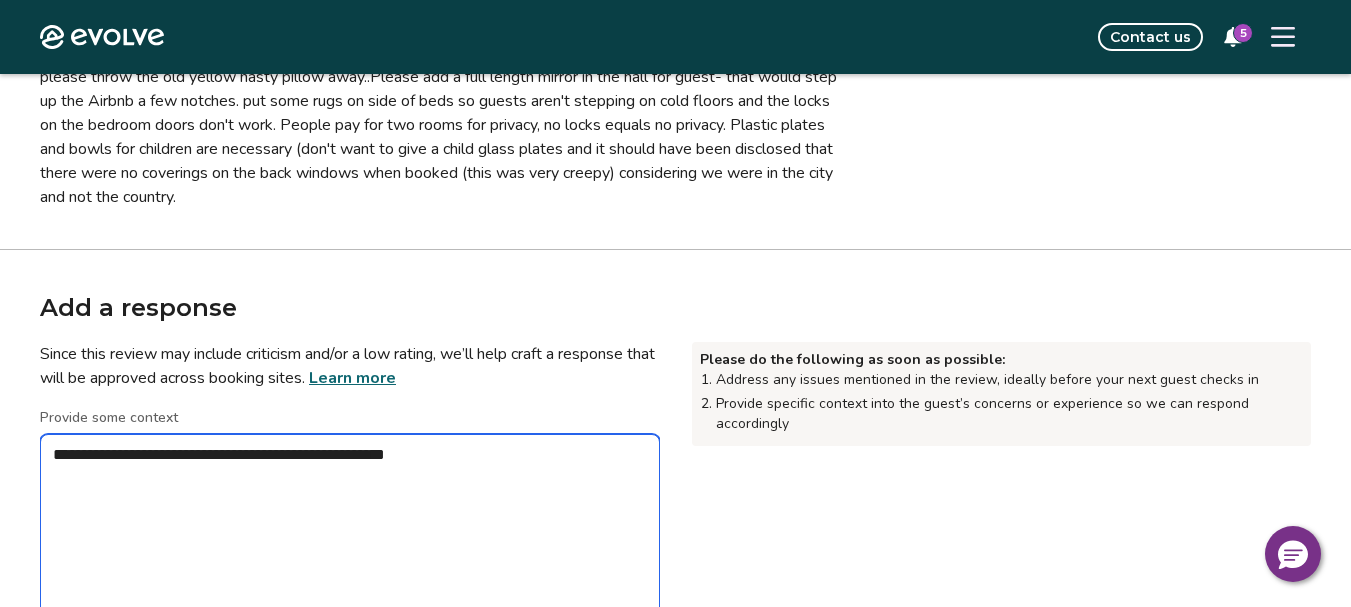 type on "*" 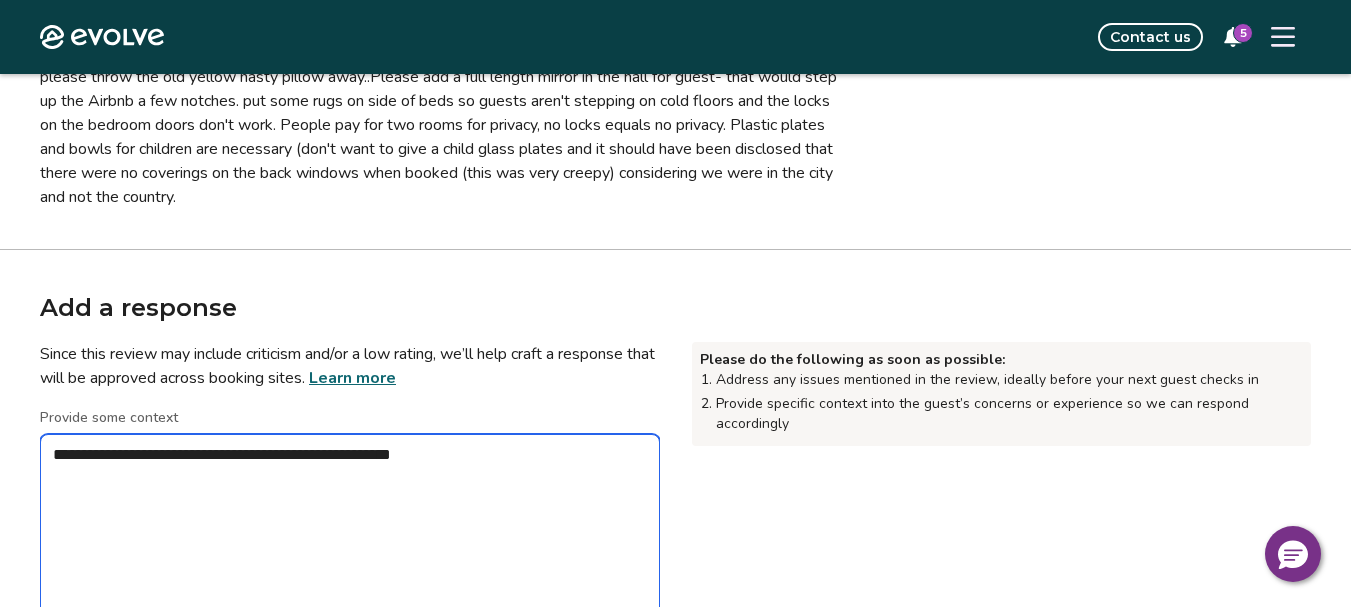 type on "*" 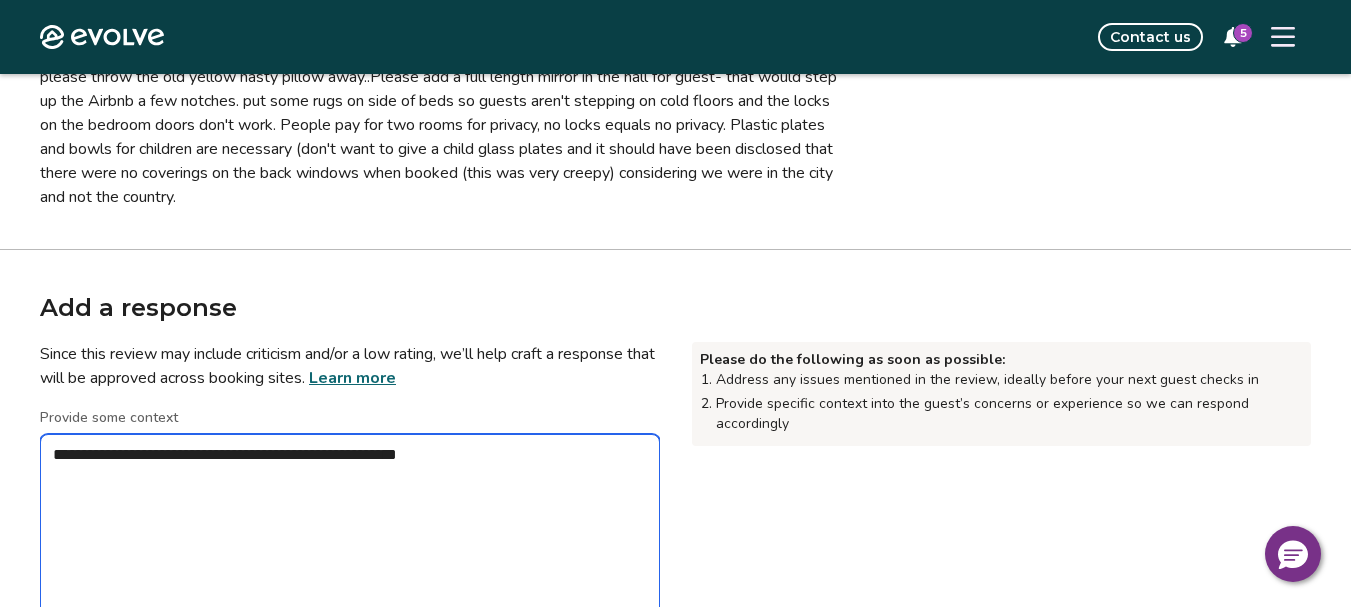 type on "*" 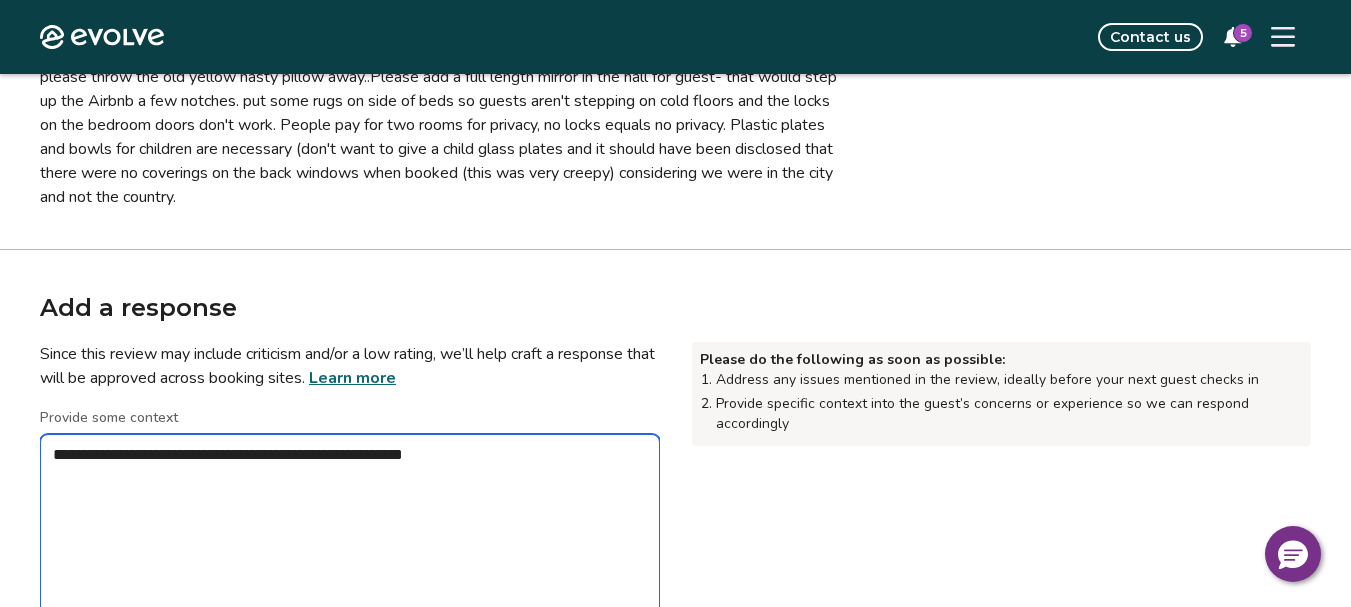 type on "*" 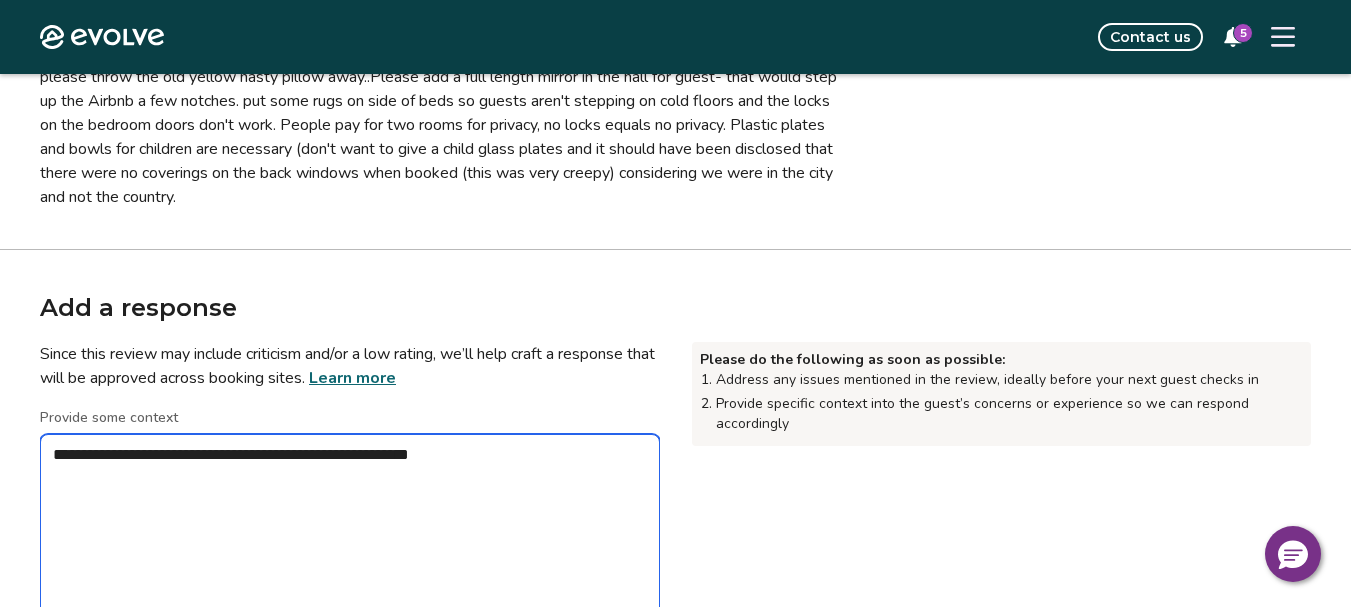 type on "*" 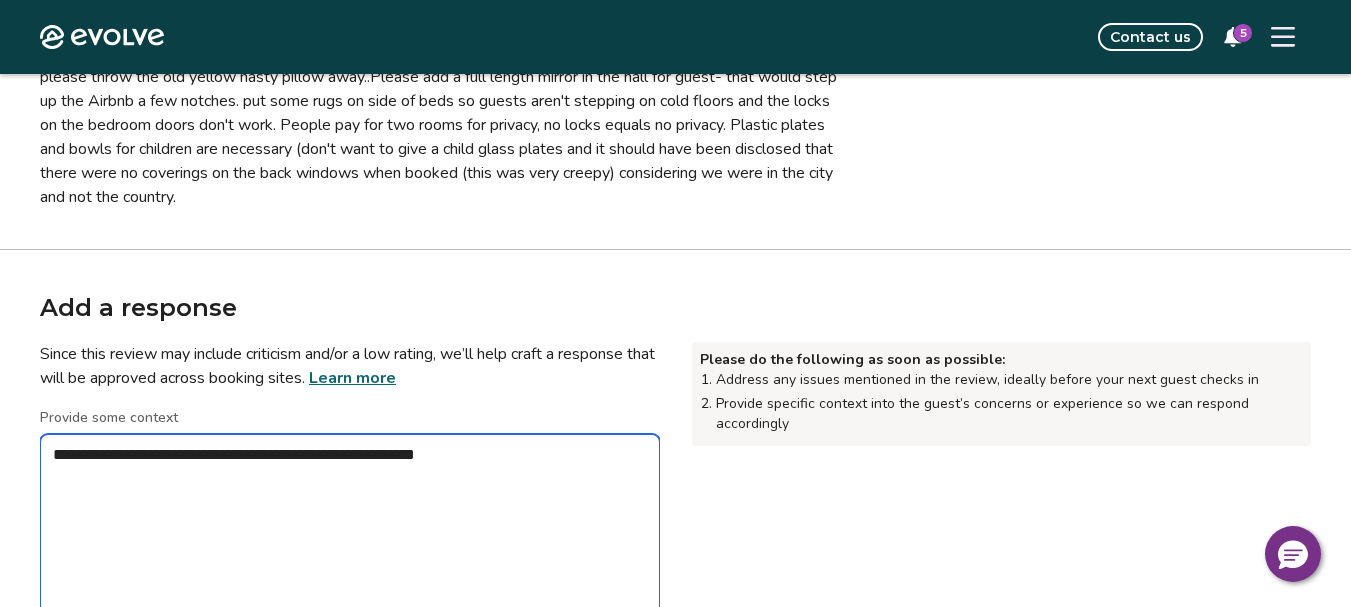 type on "*" 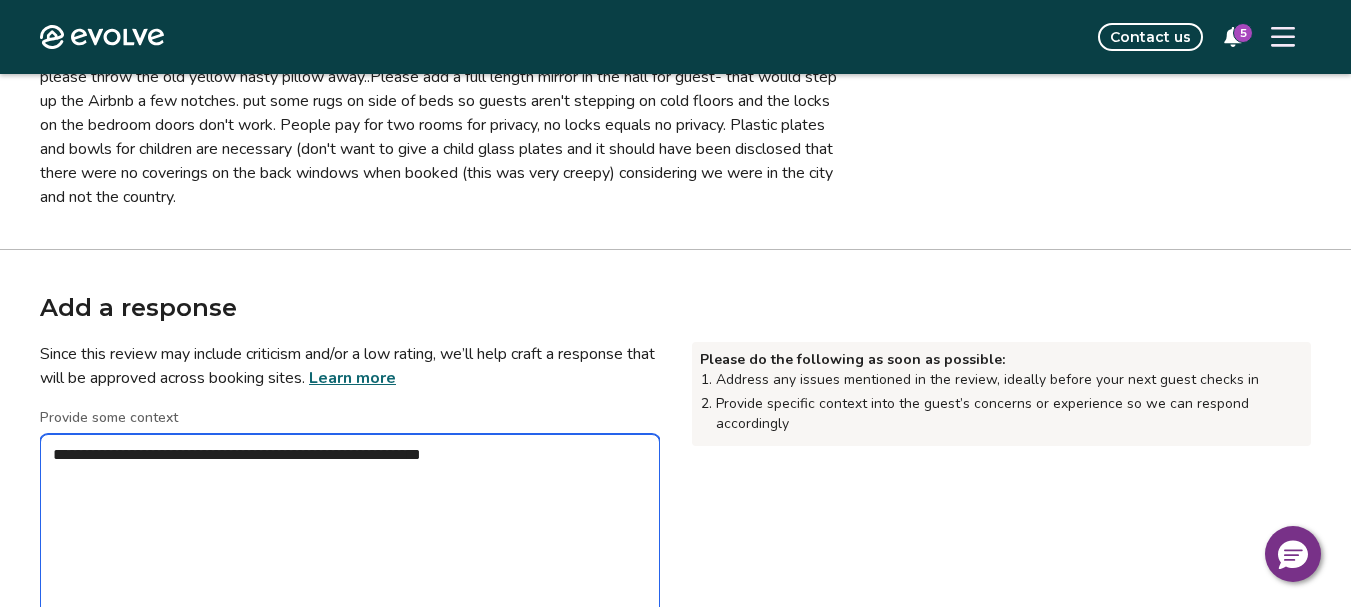 type on "*" 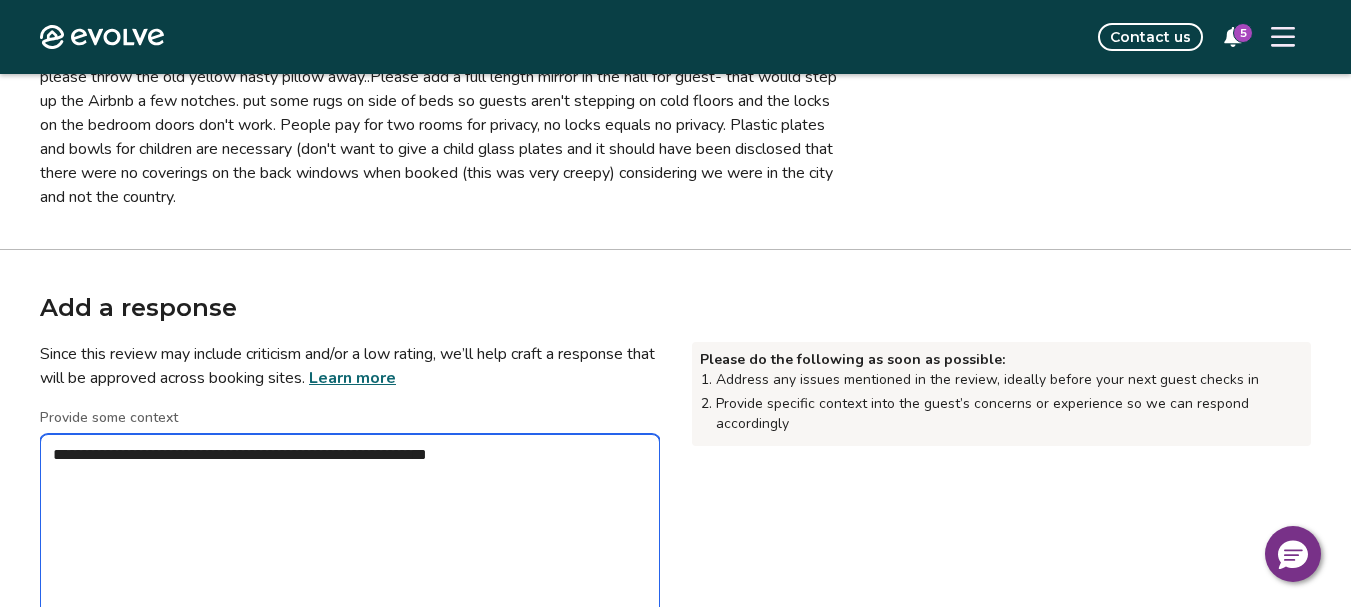 type on "*" 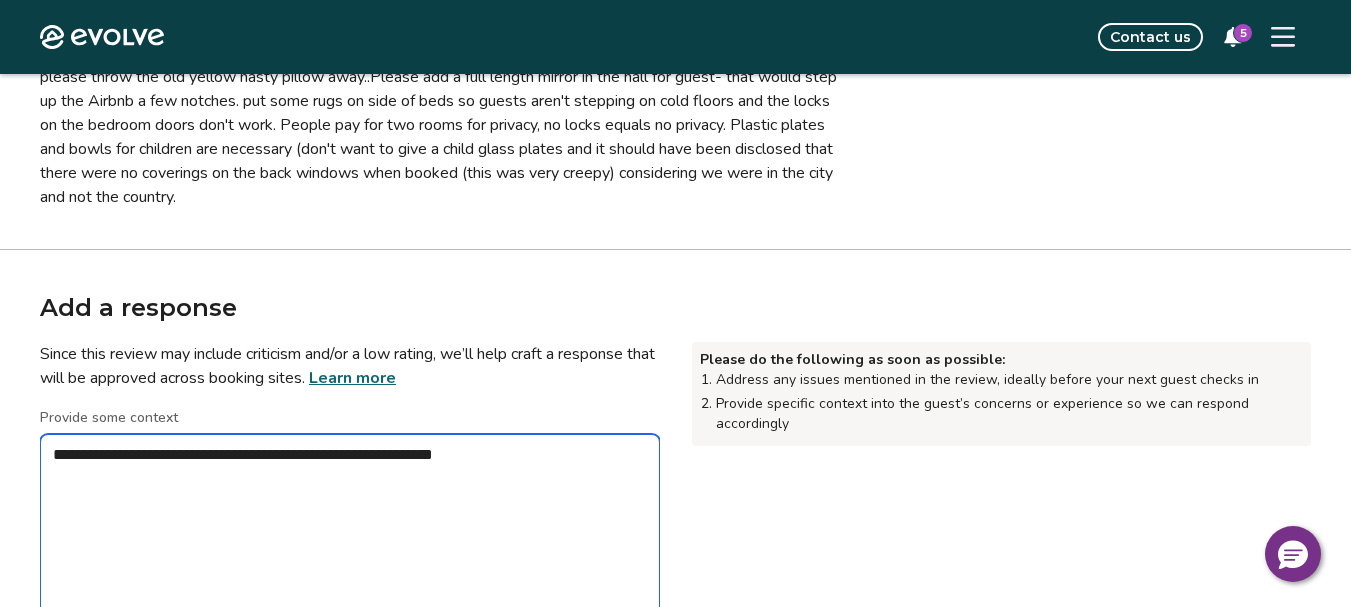 type on "**********" 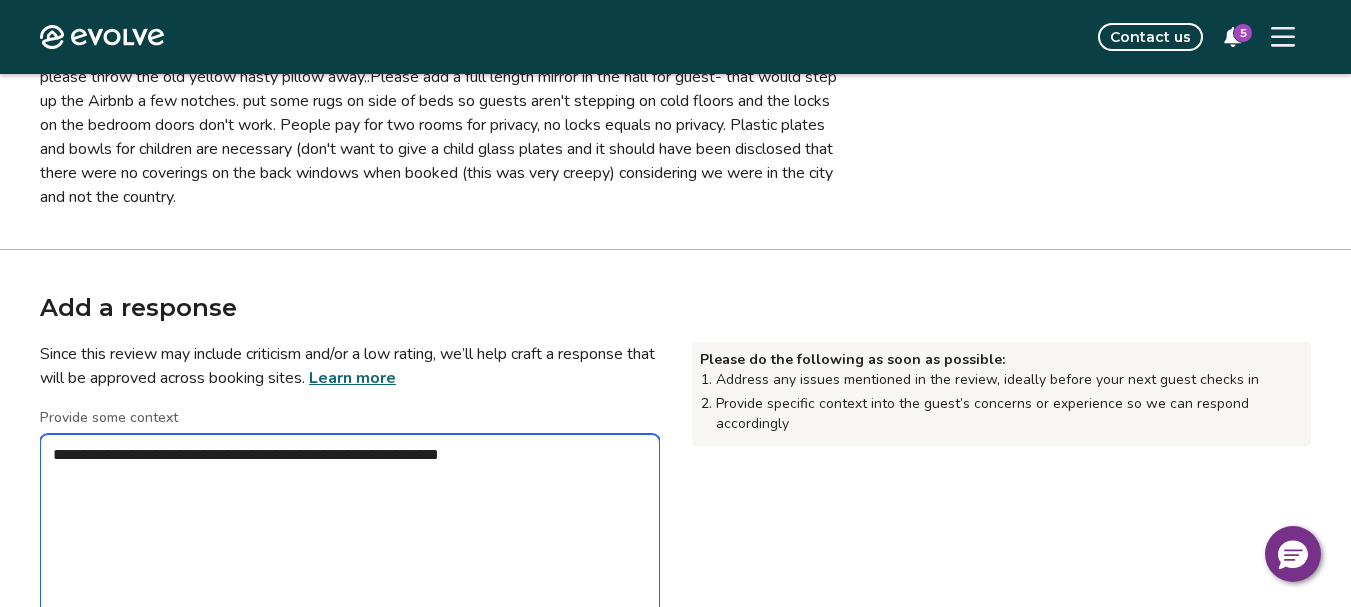 type on "*" 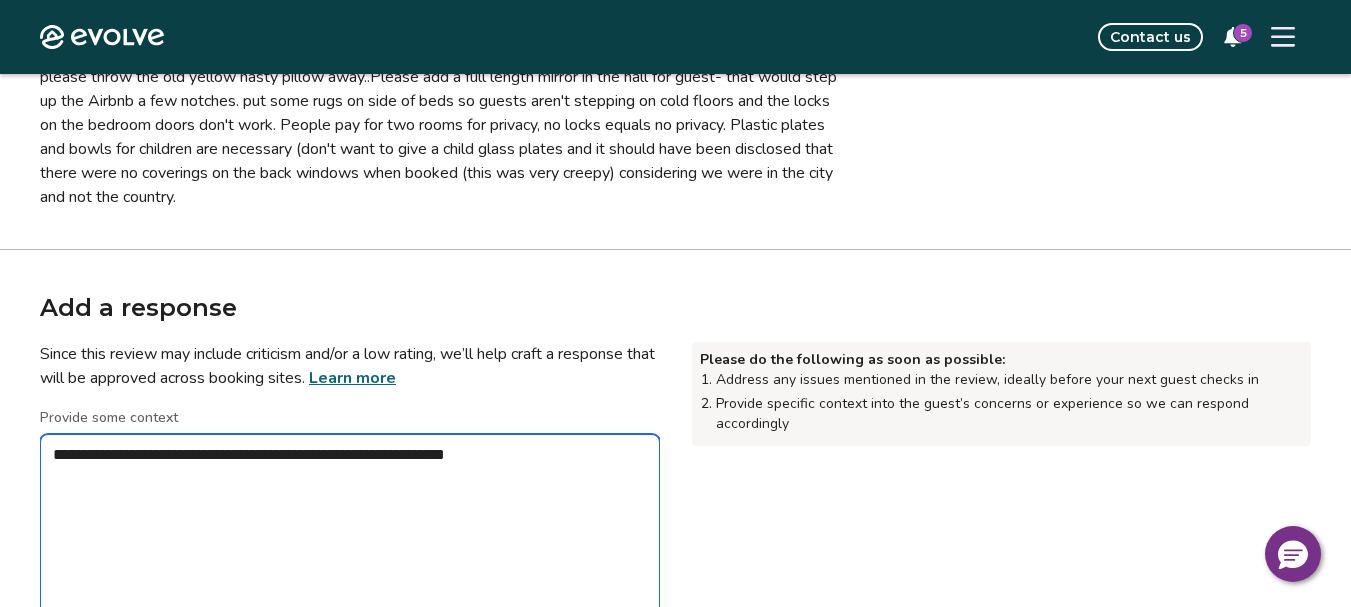 type on "*" 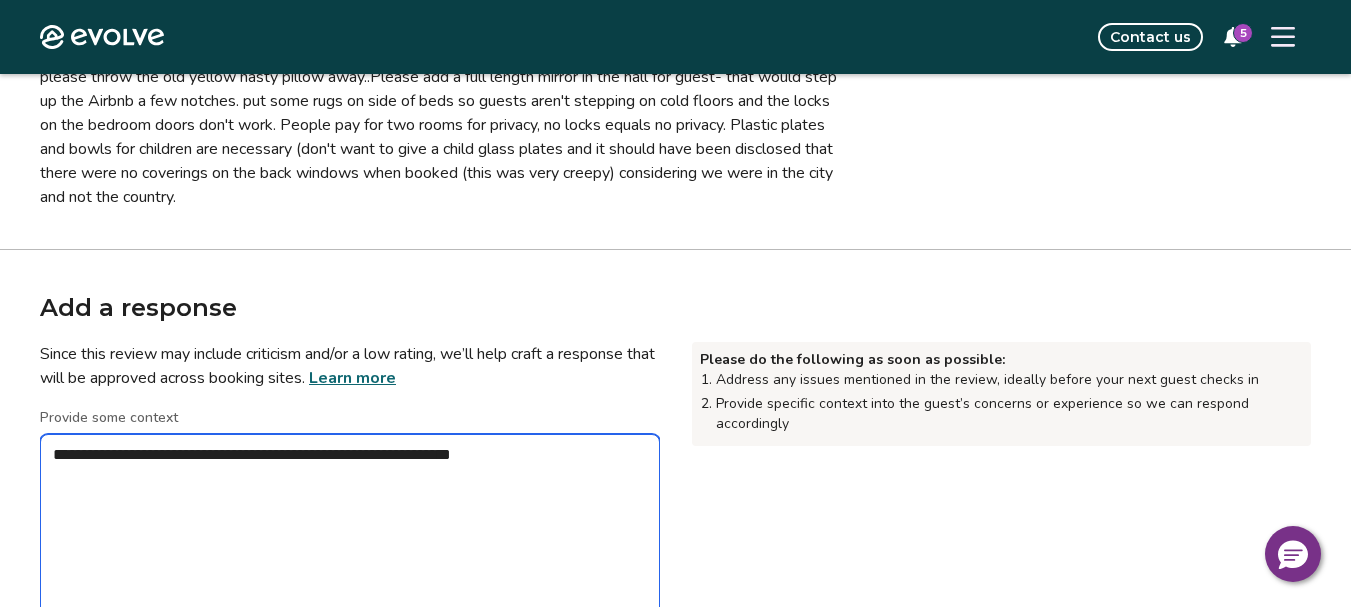 type on "*" 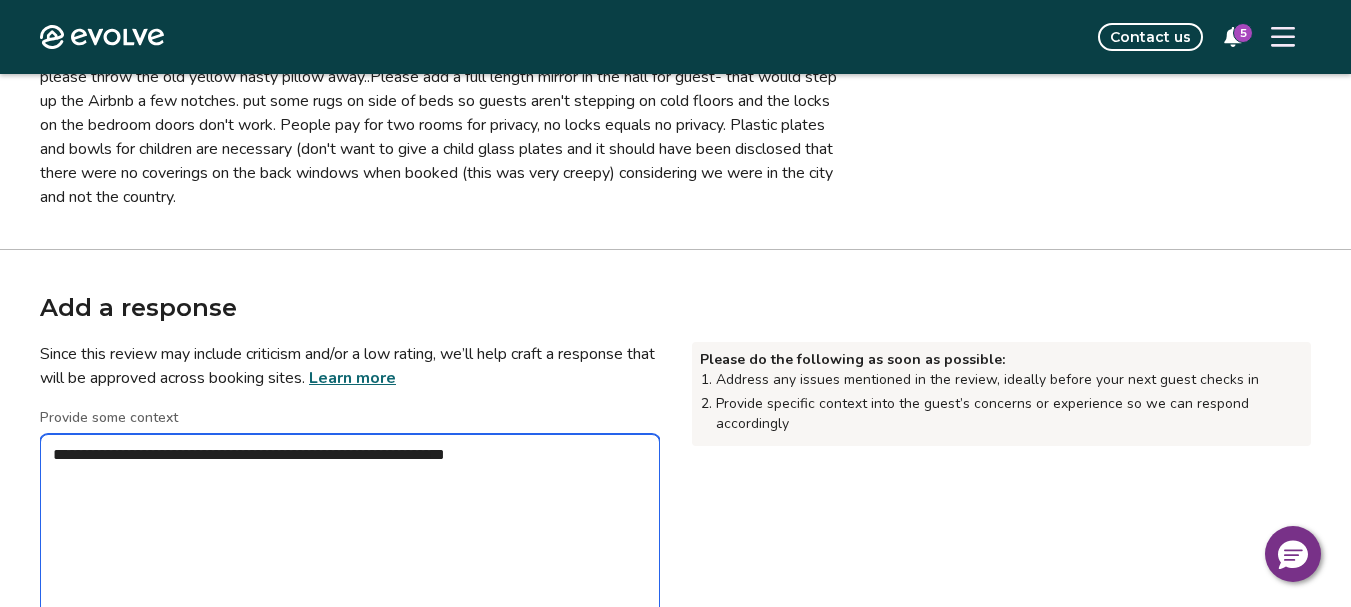 type on "*" 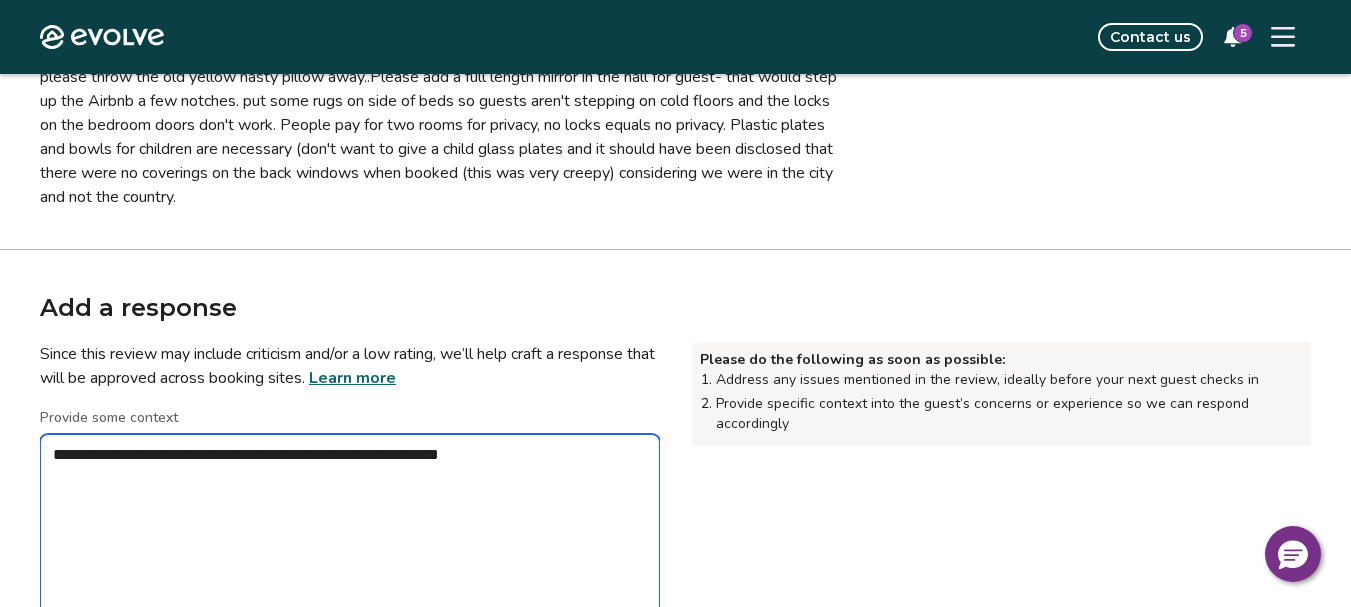 type on "*" 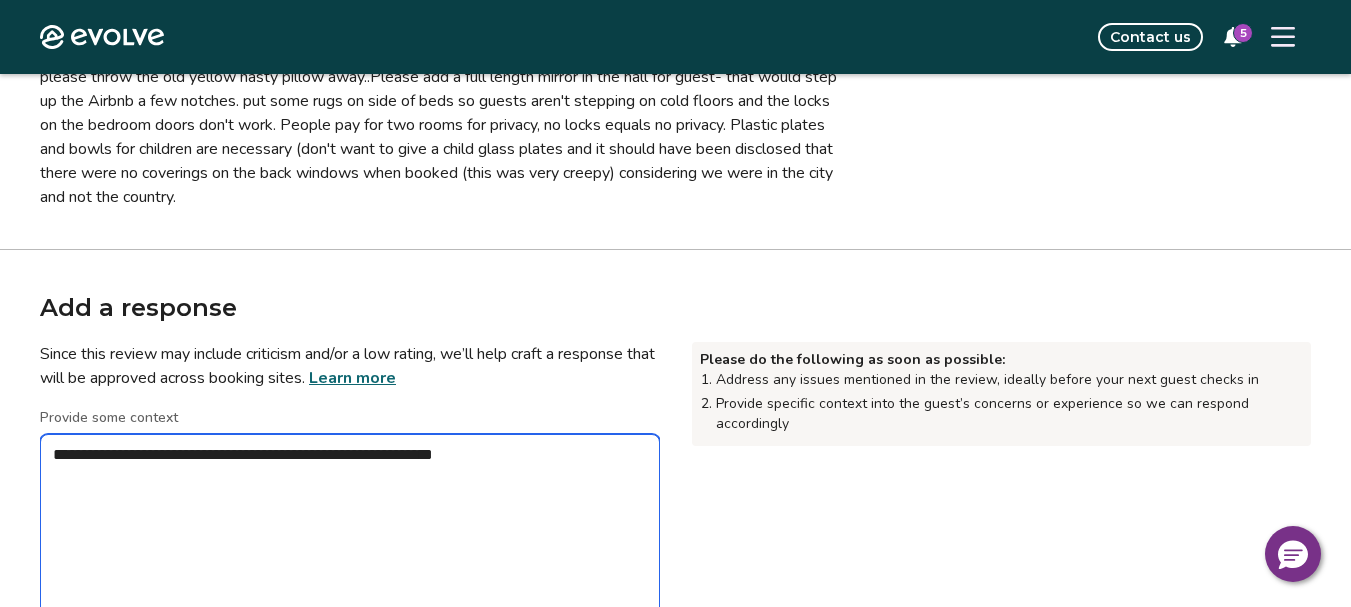 type on "*" 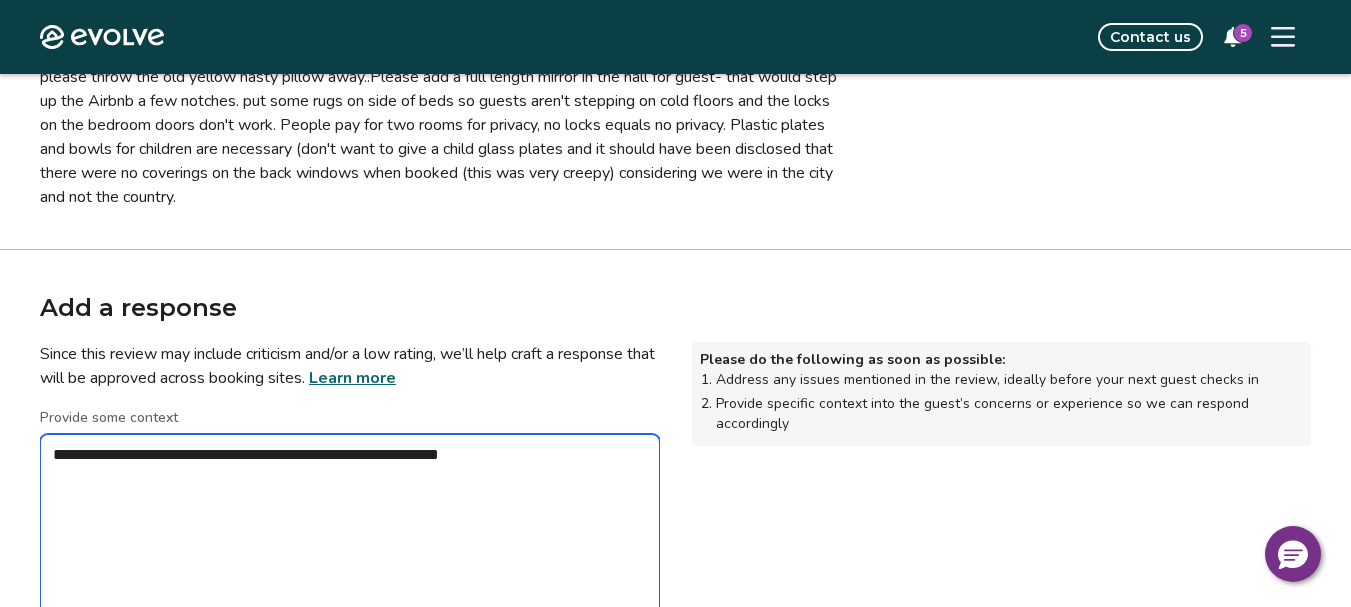type on "*" 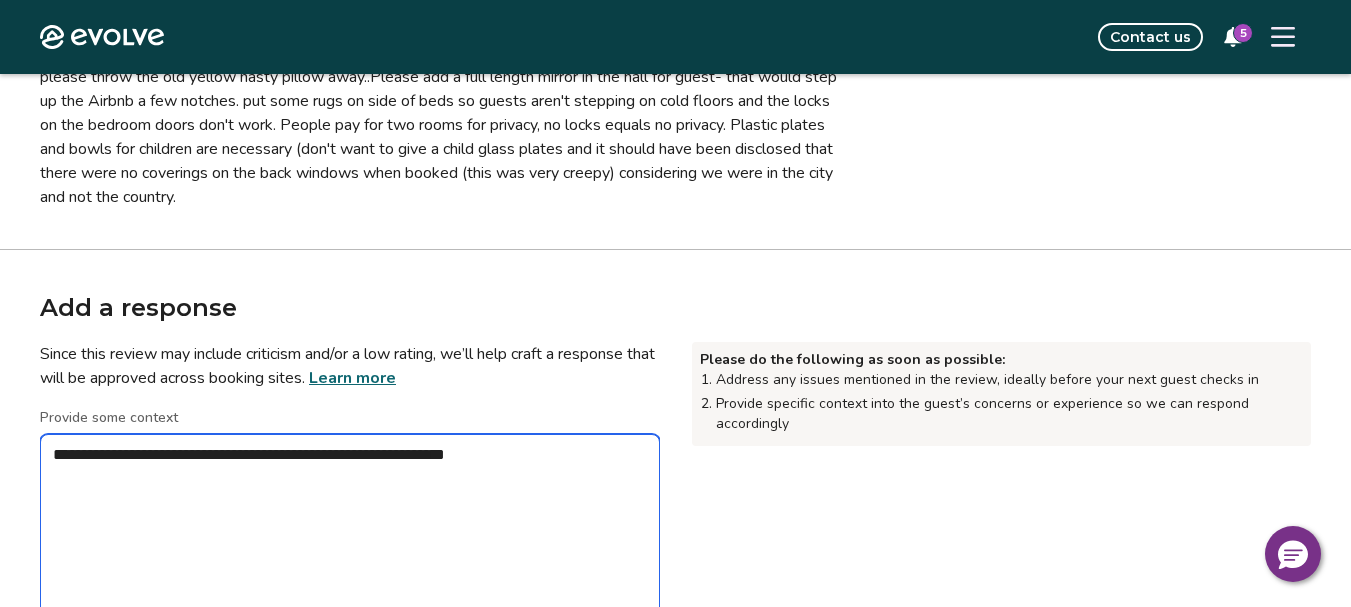 type on "*" 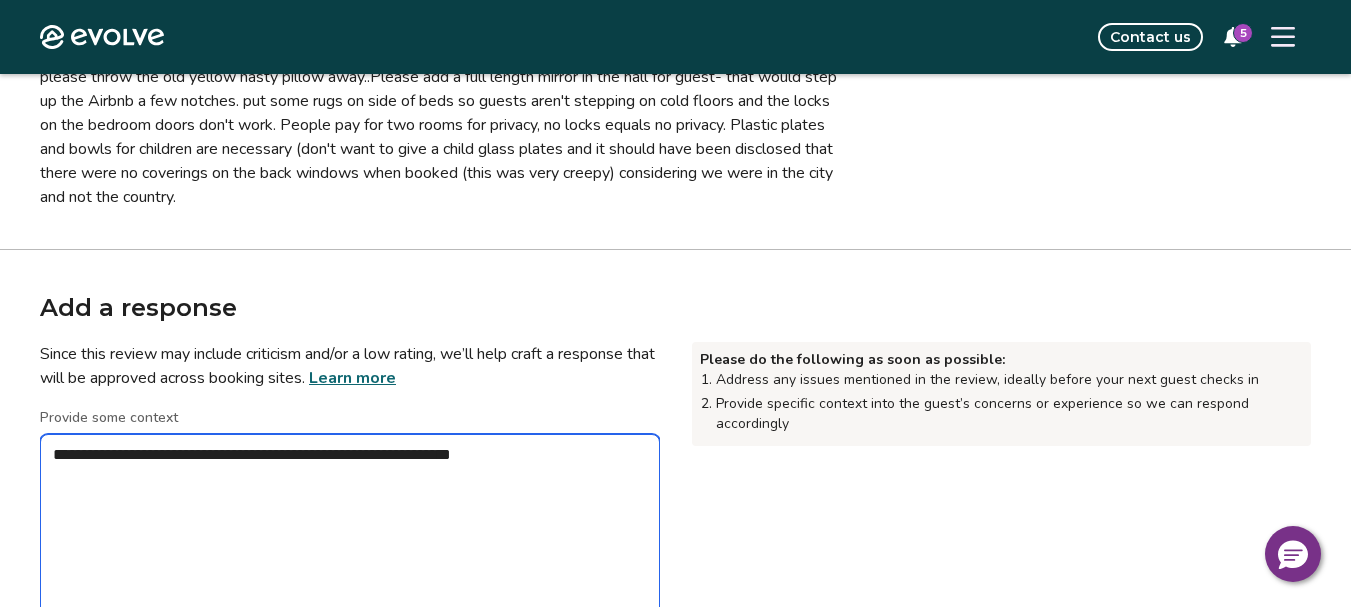 type on "*" 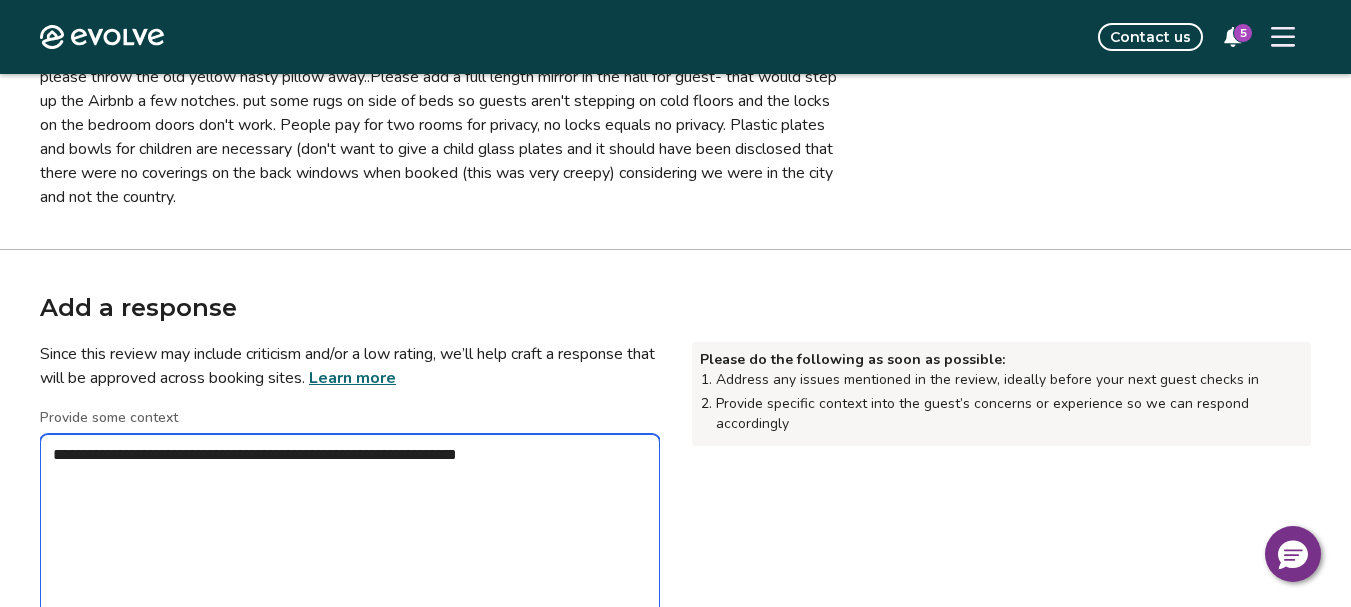 type on "*" 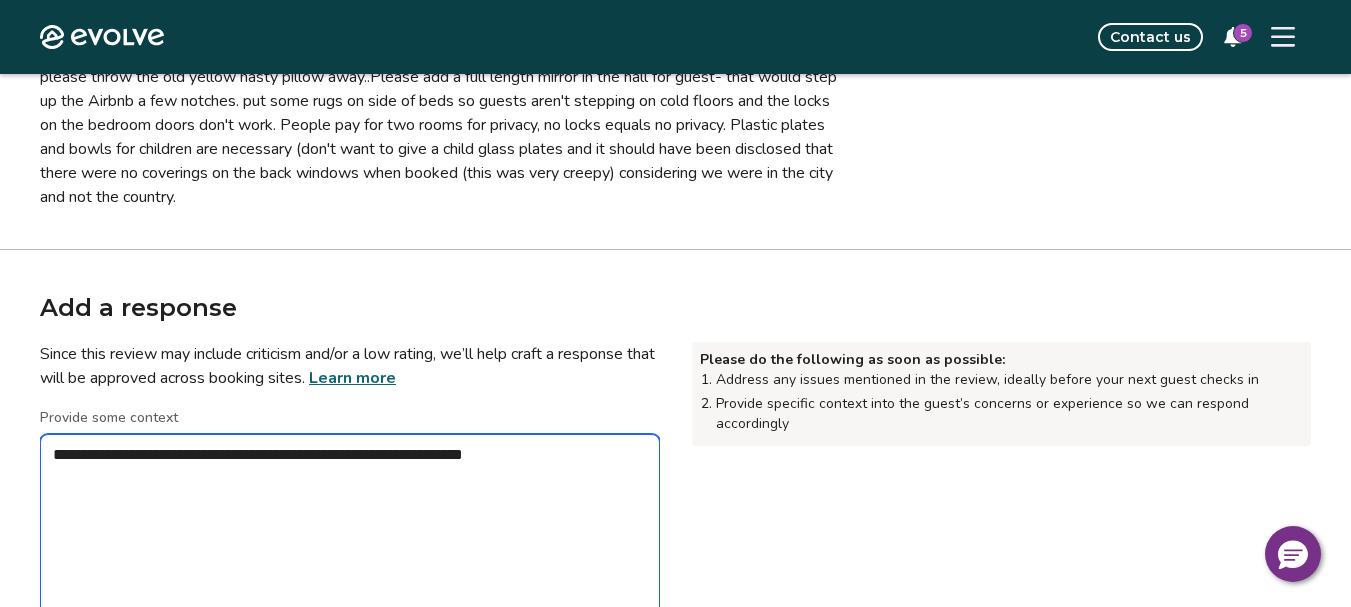 type on "*" 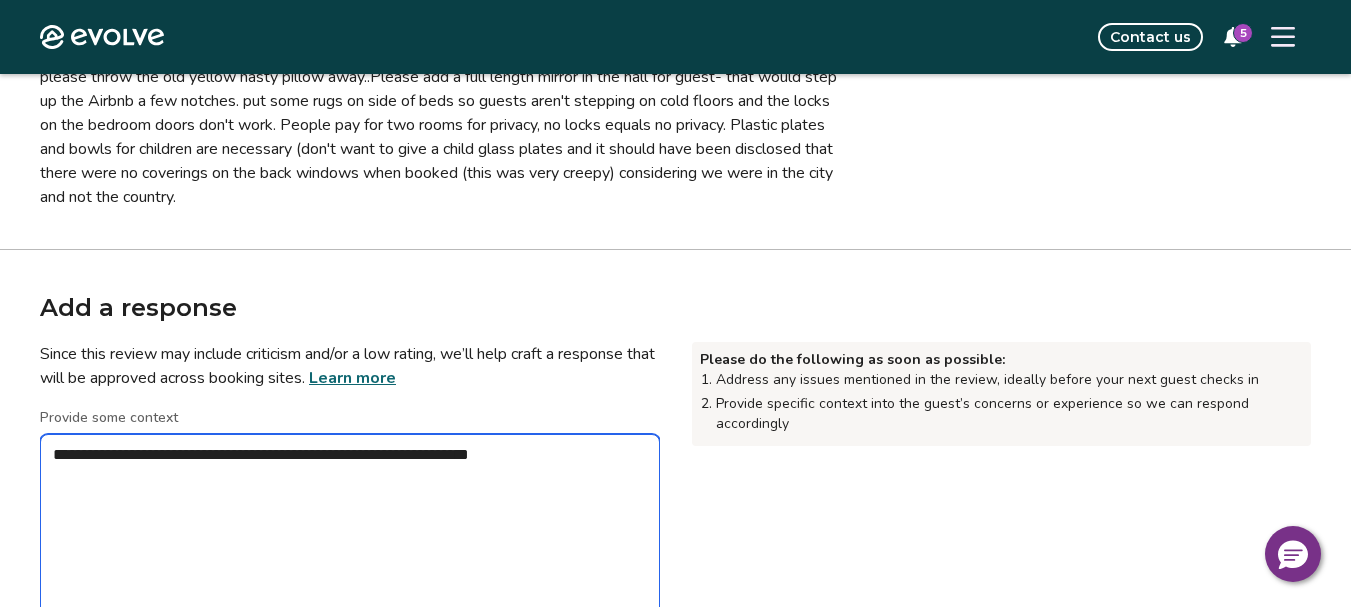 type on "*" 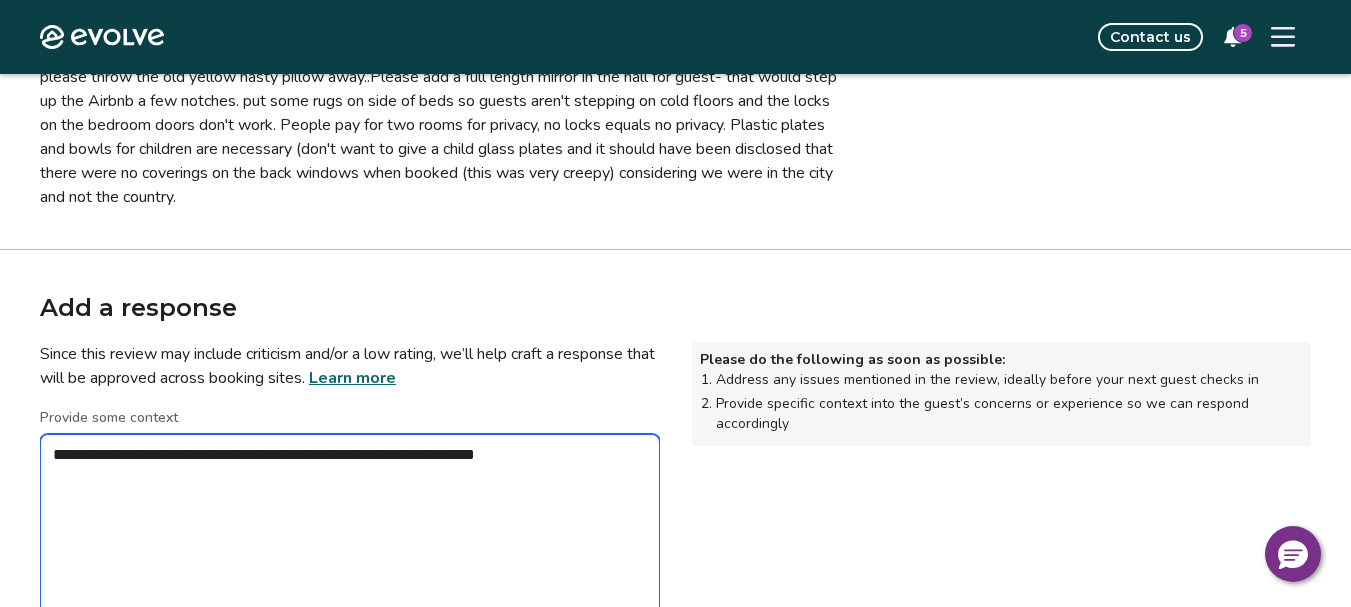 type on "*" 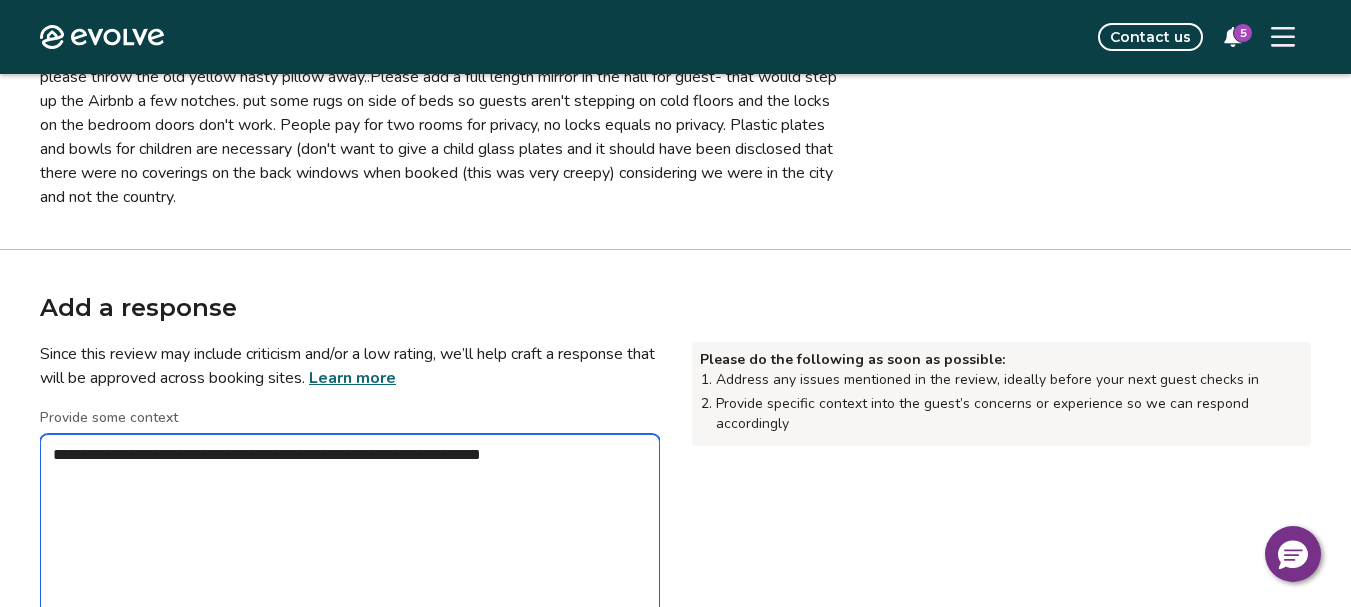 type on "*" 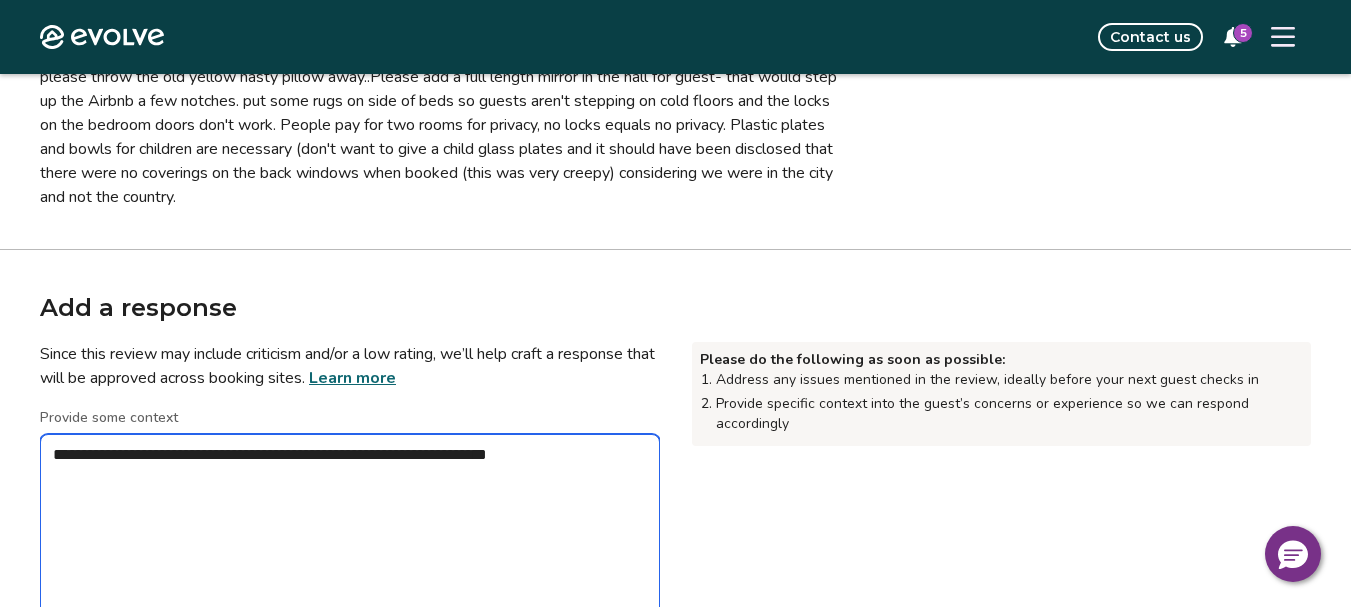 type on "*" 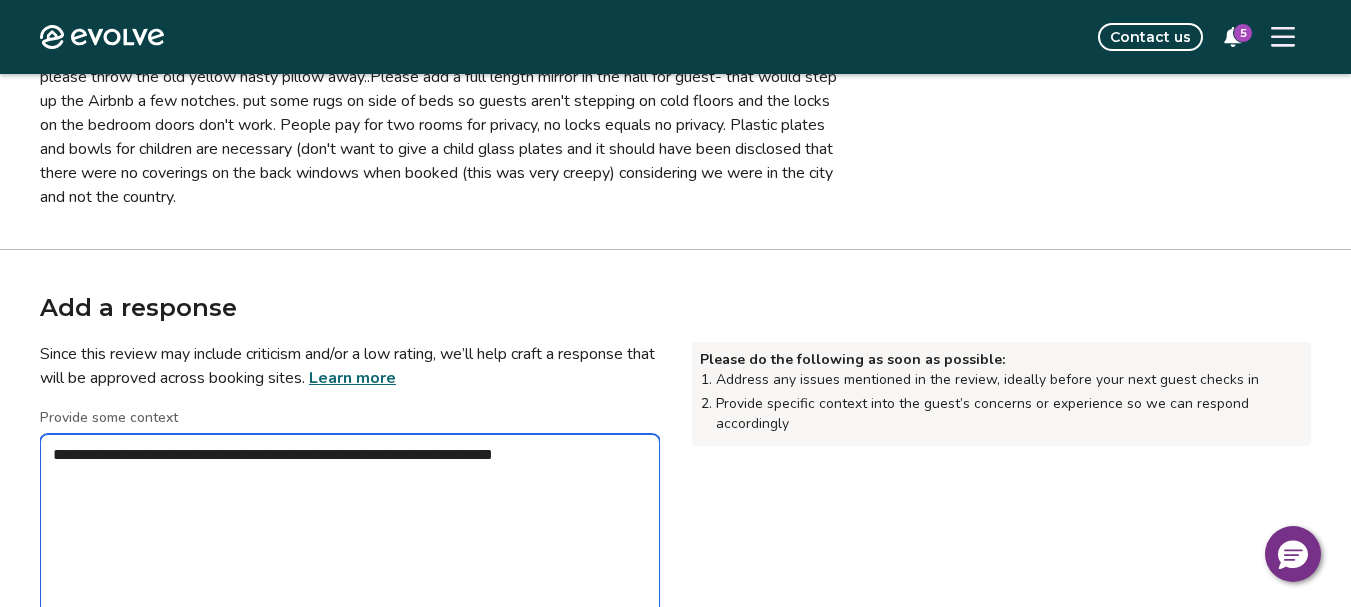 type on "*" 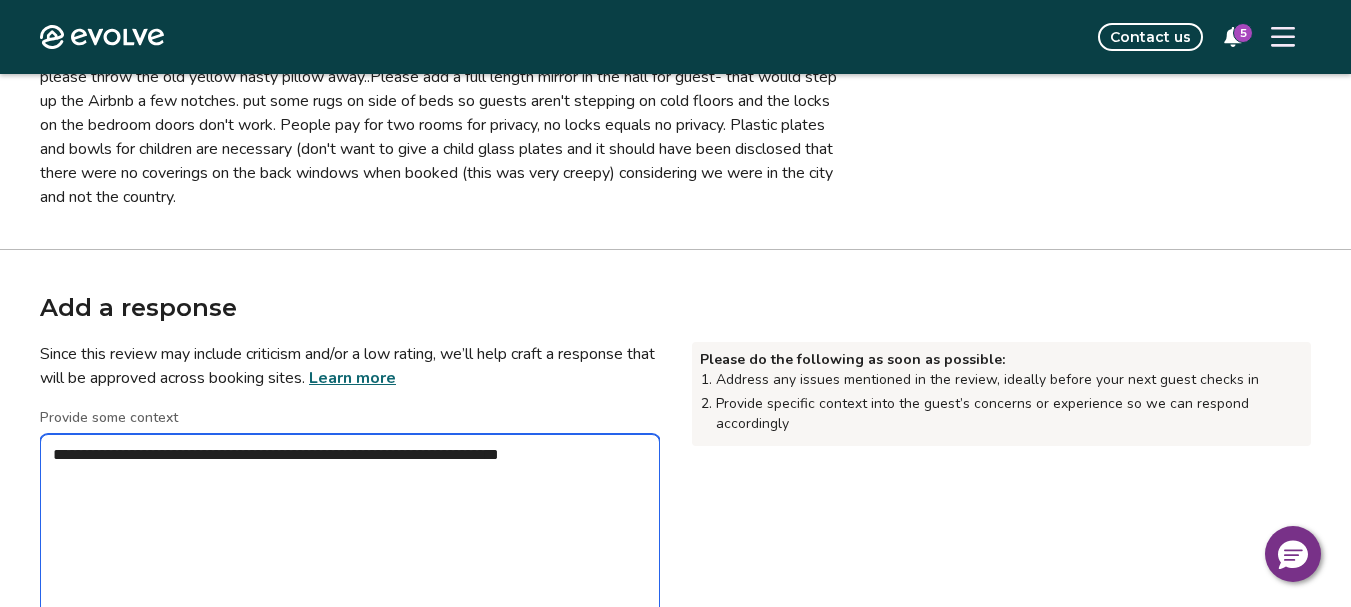 type on "*" 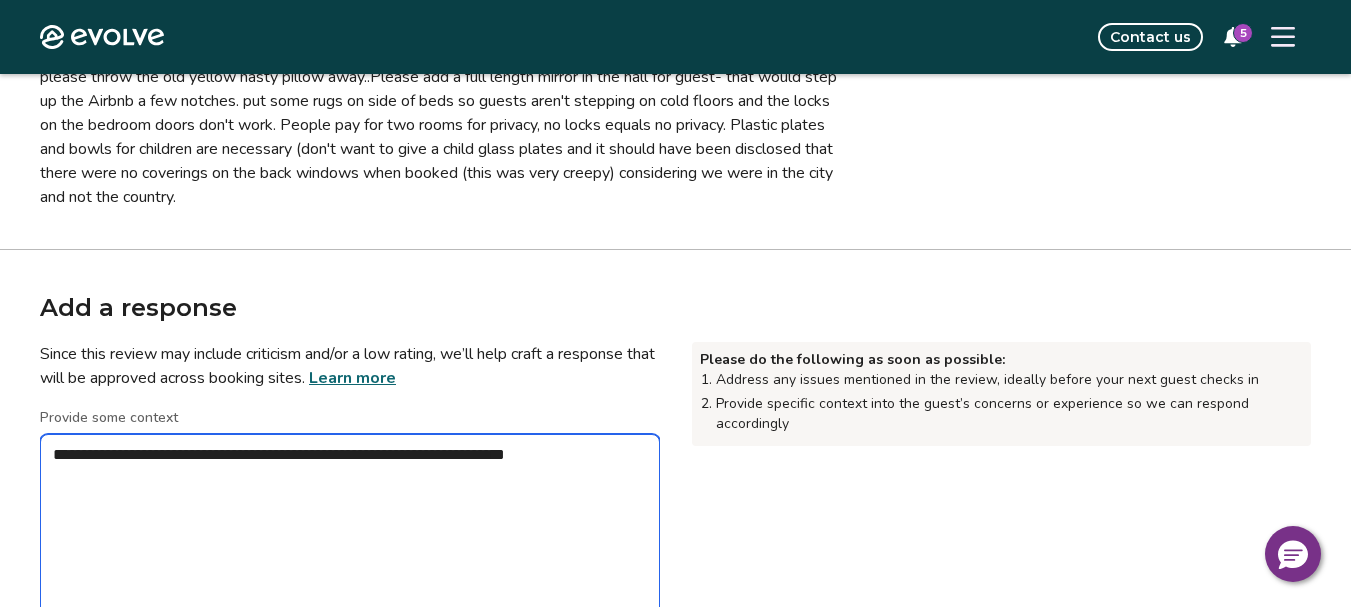 type on "*" 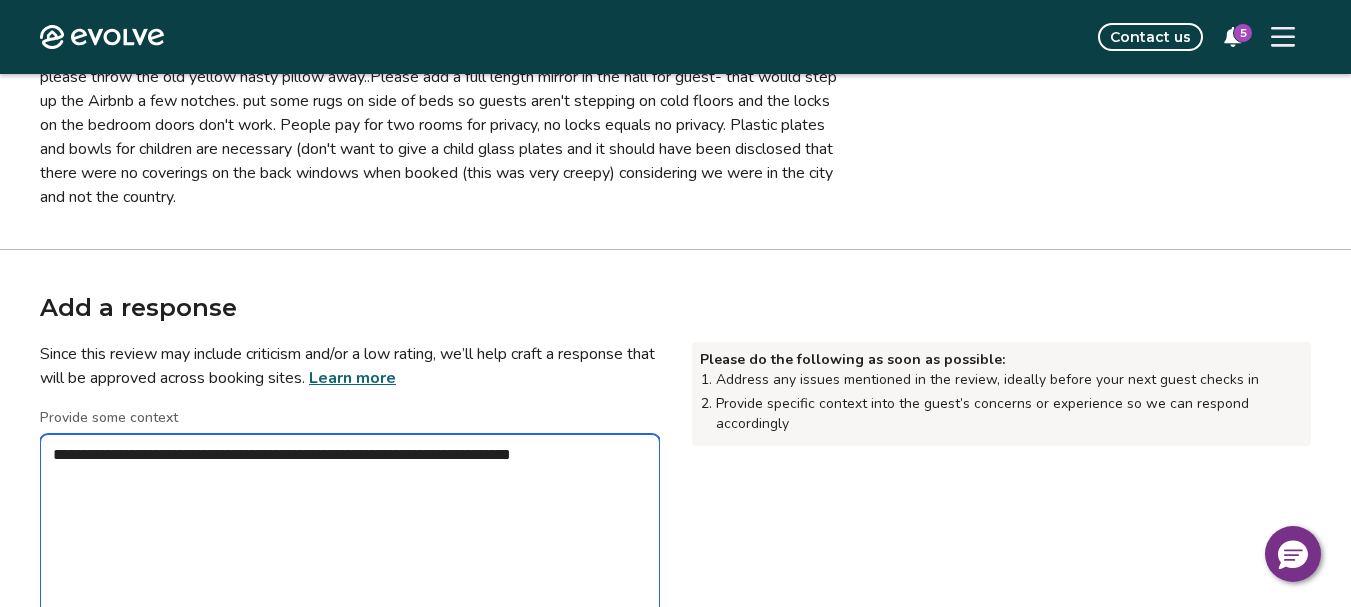type on "*" 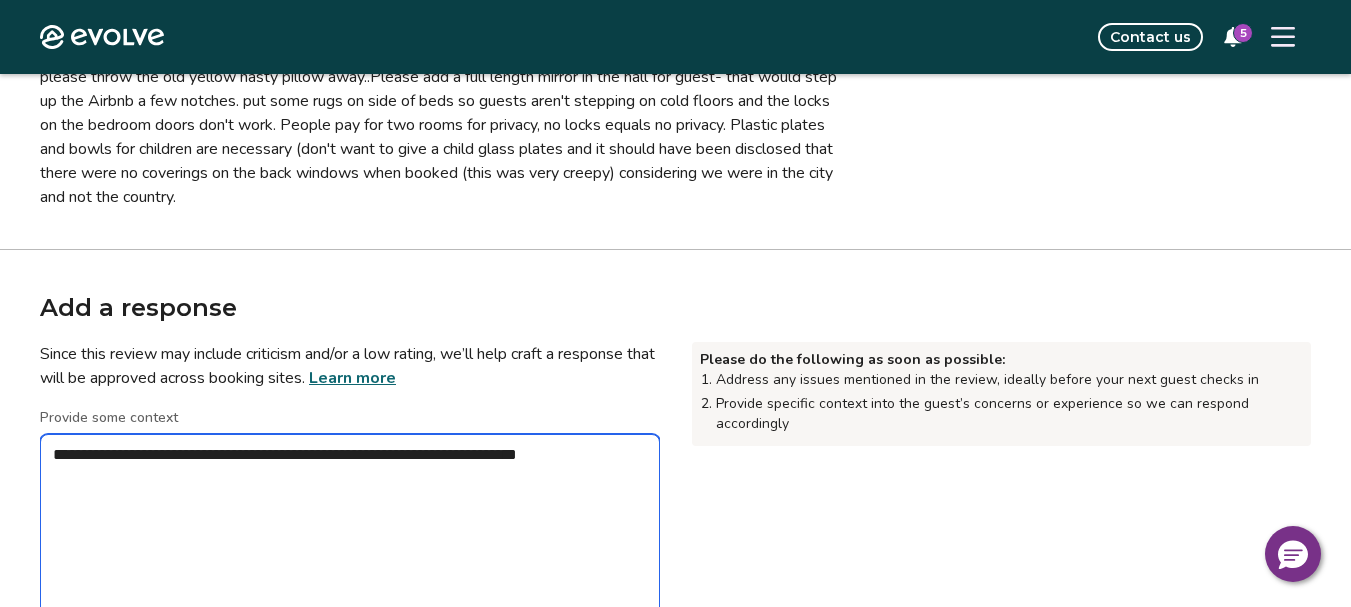 type on "*" 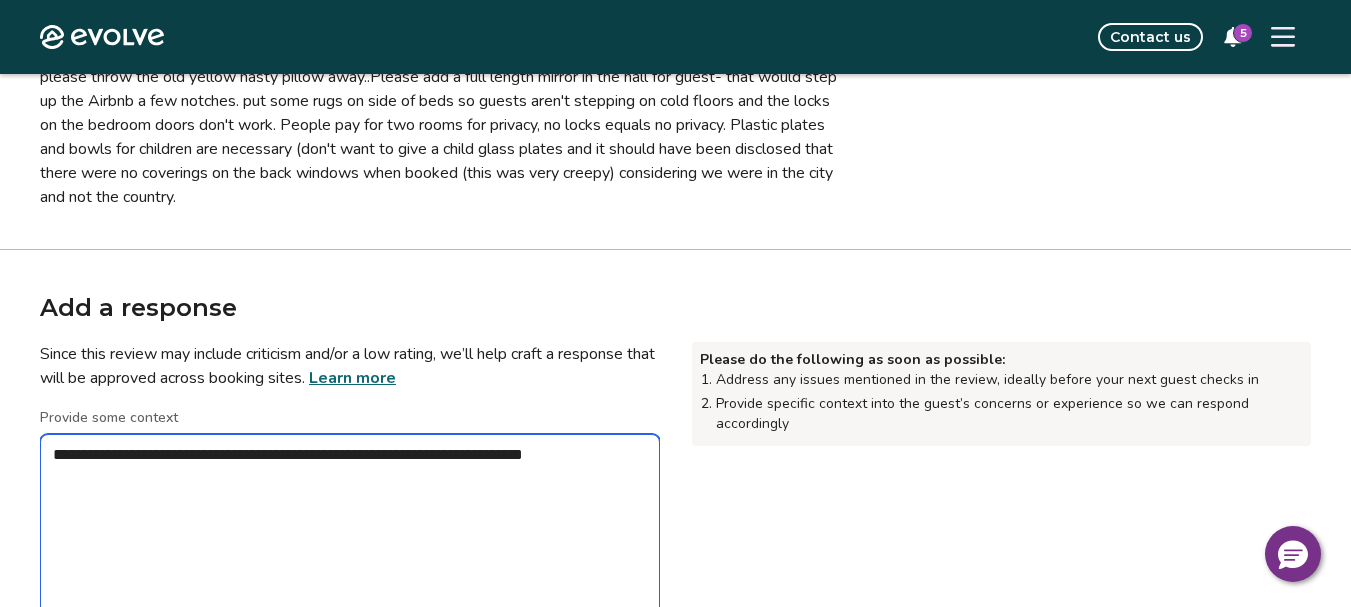 type on "*" 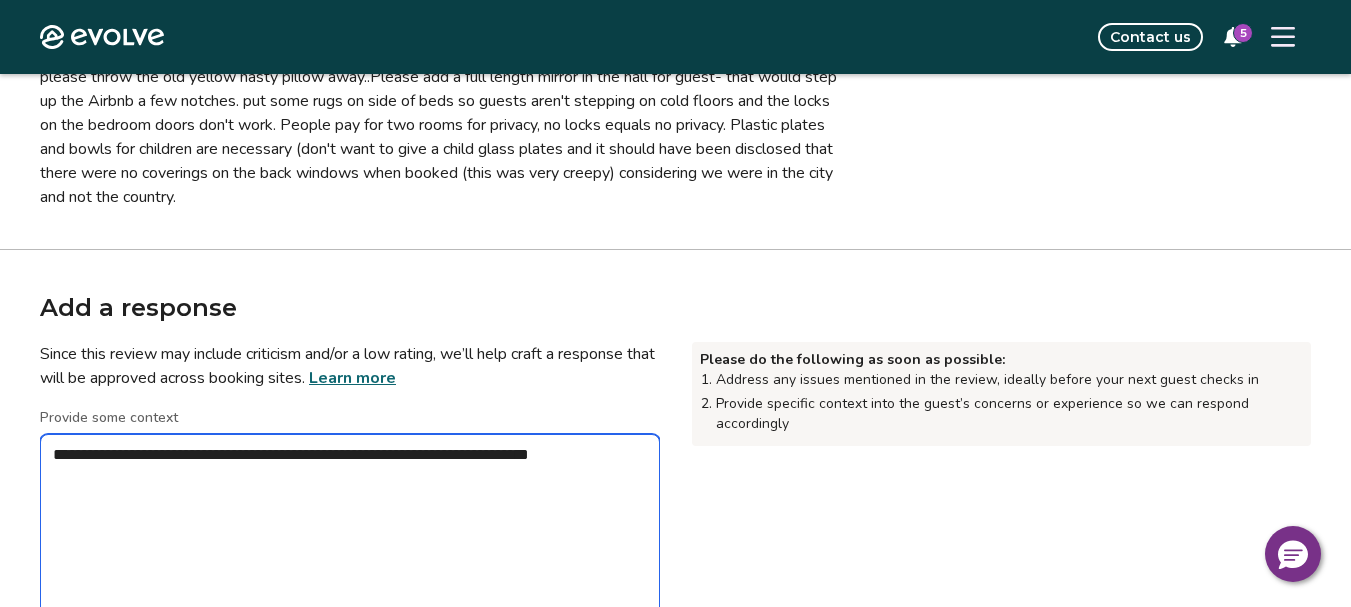 type on "*" 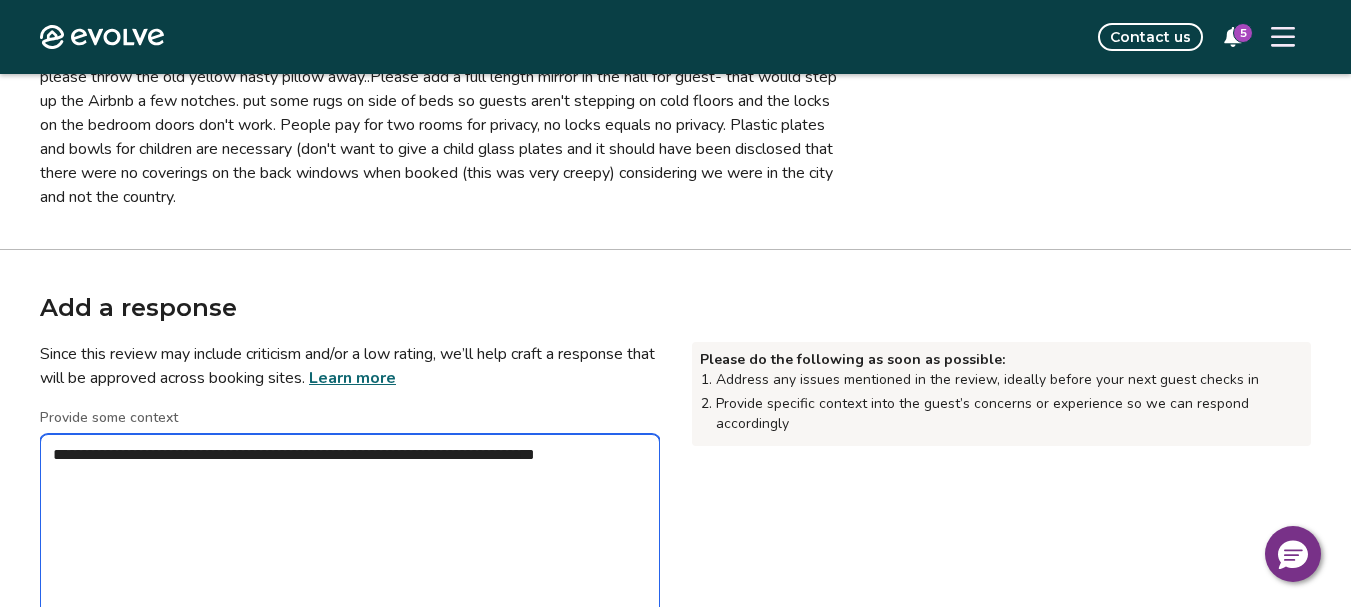 type on "*" 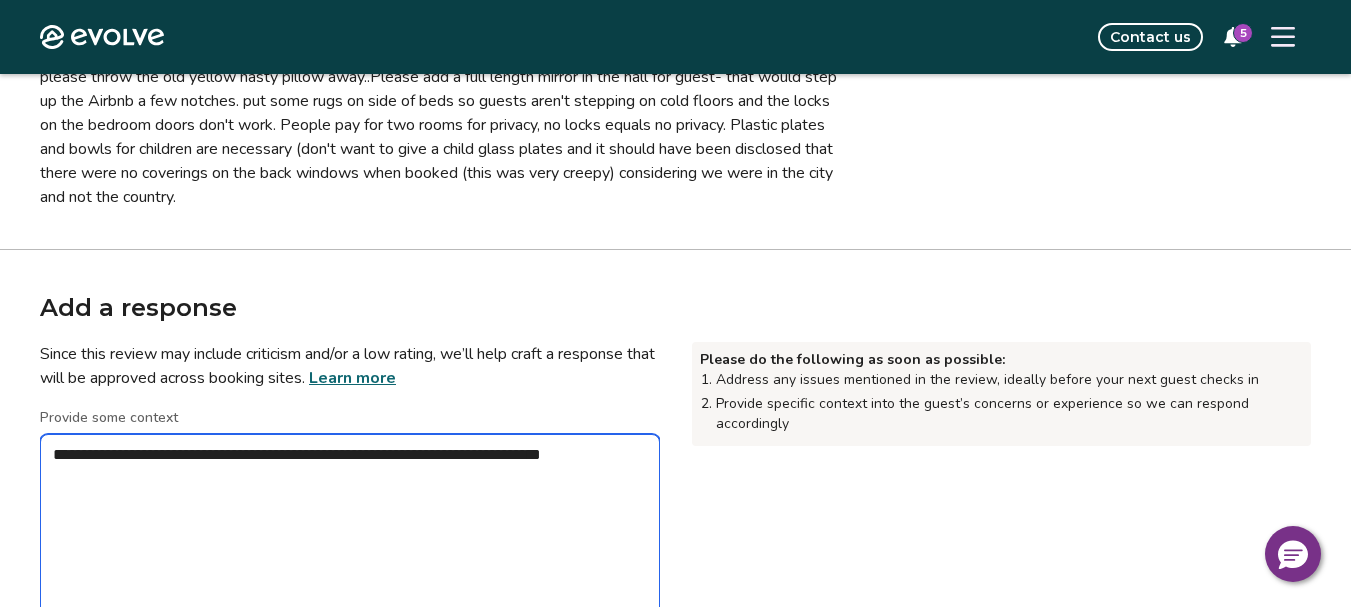 type on "*" 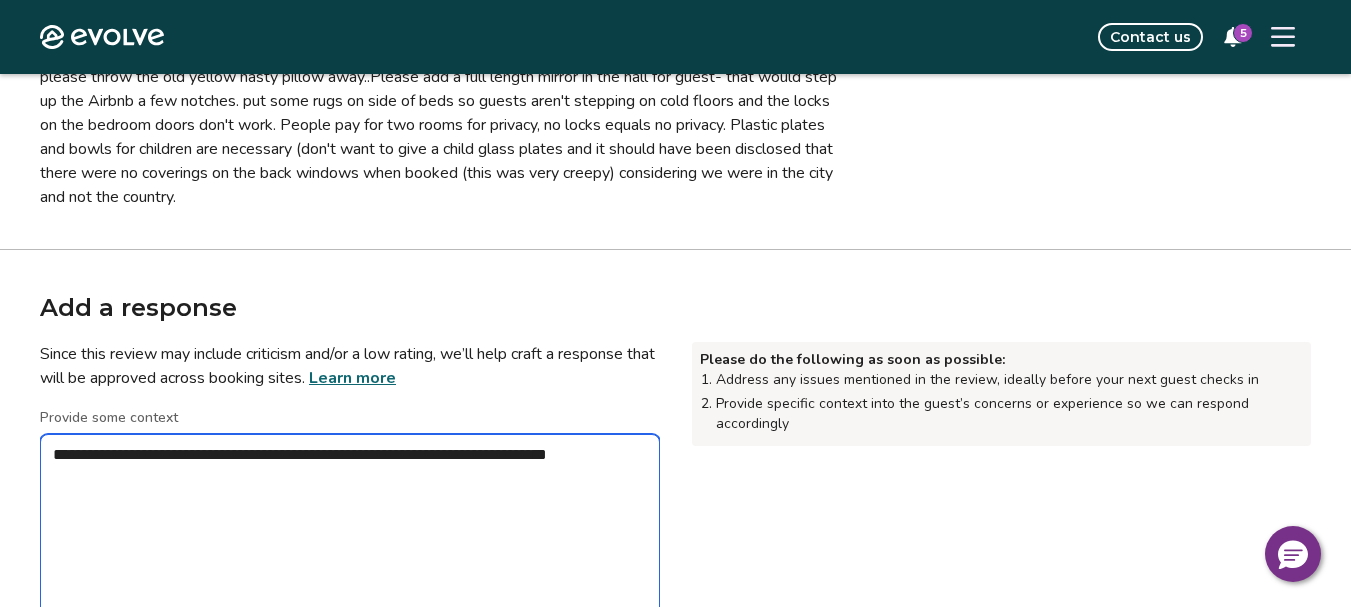 type on "*" 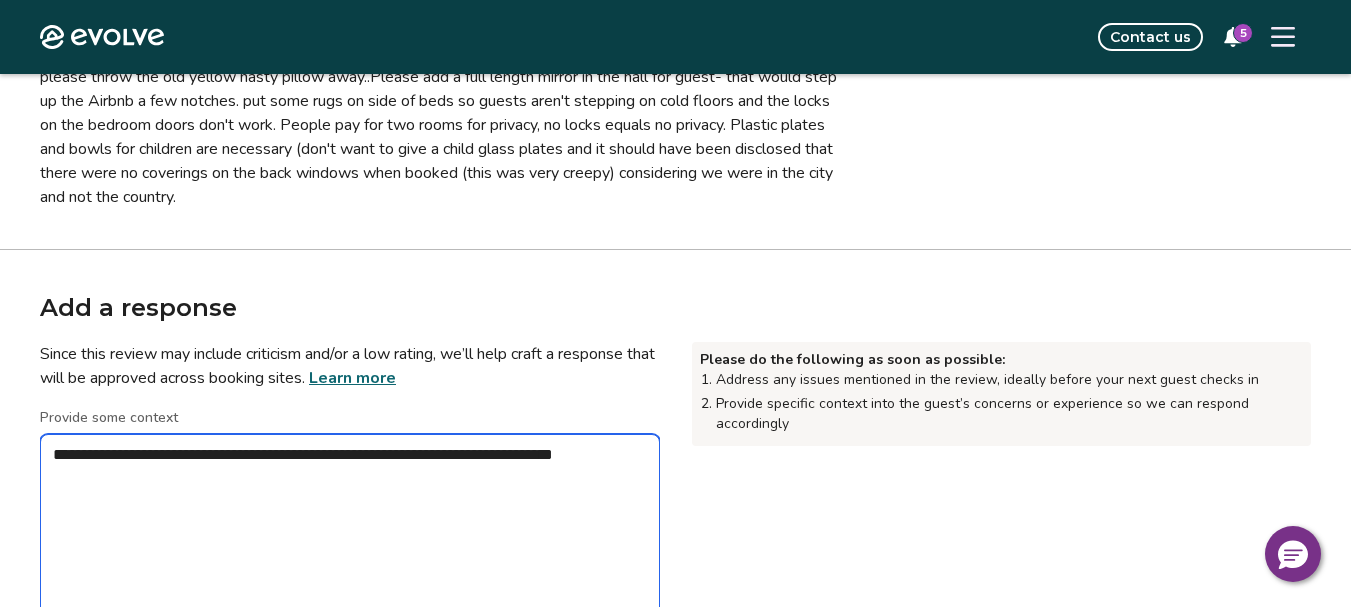 type on "*" 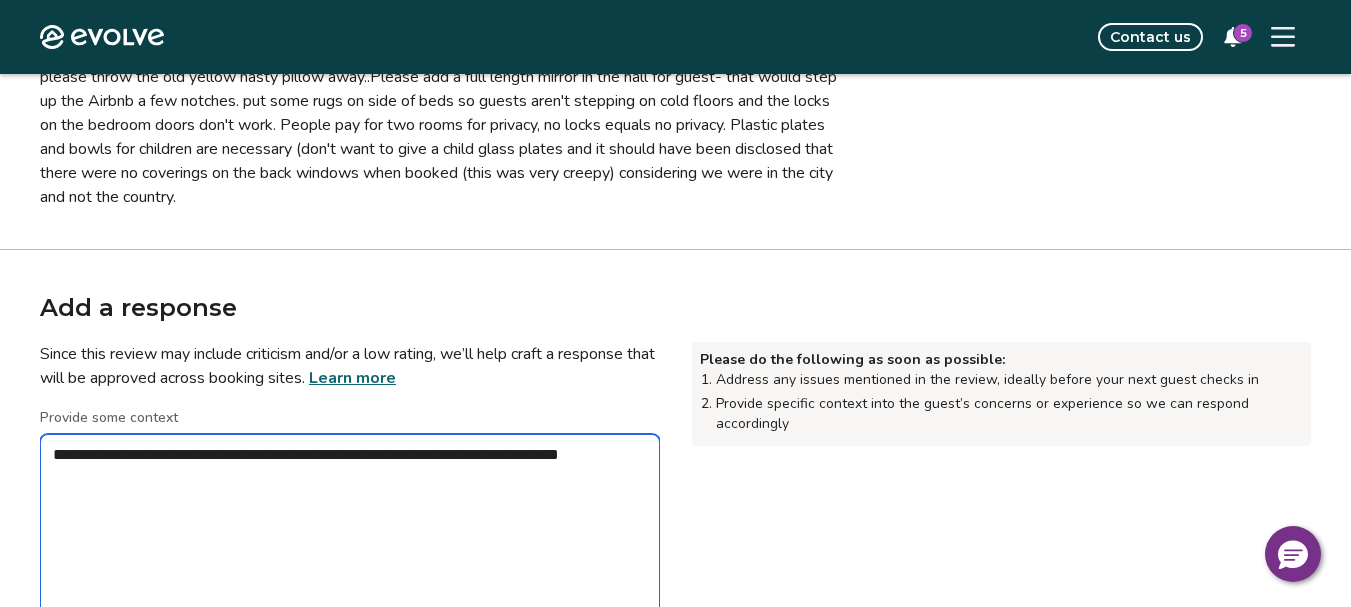 type on "*" 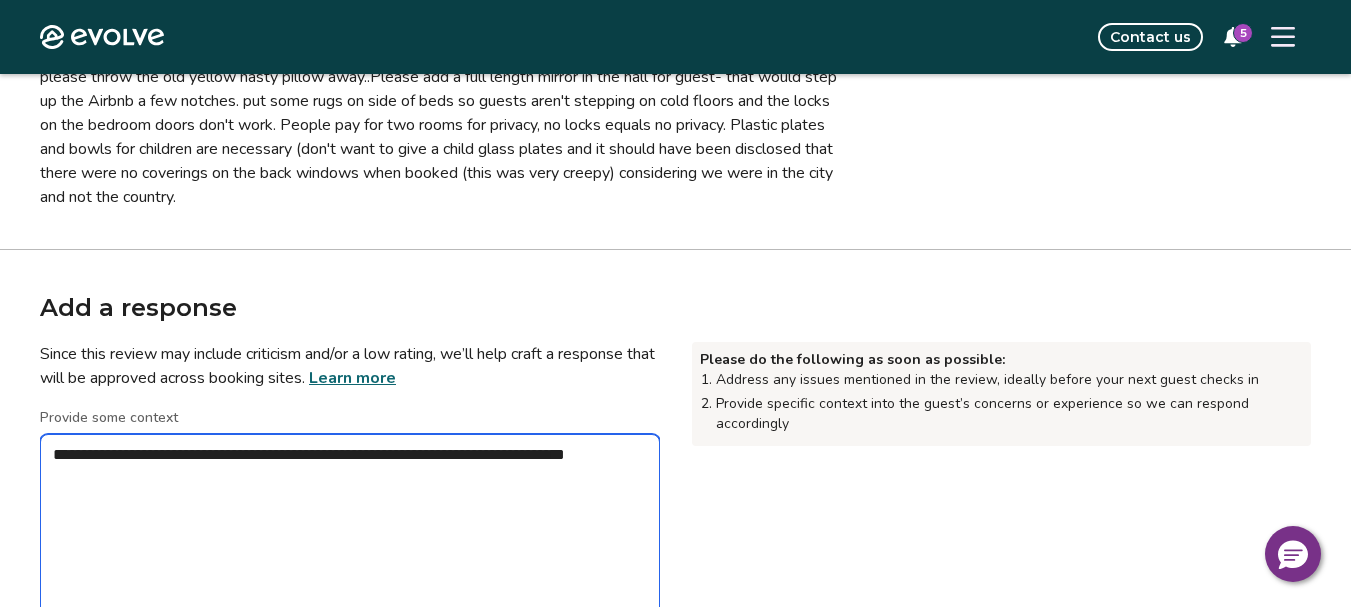 type on "*" 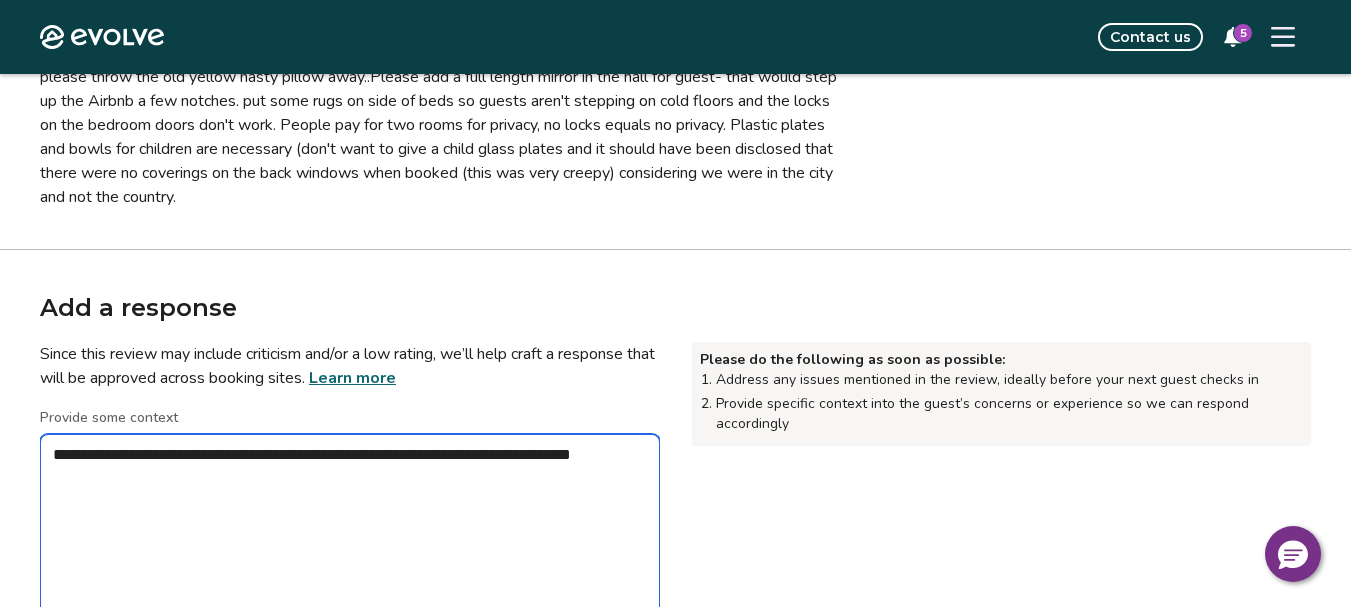 type on "*" 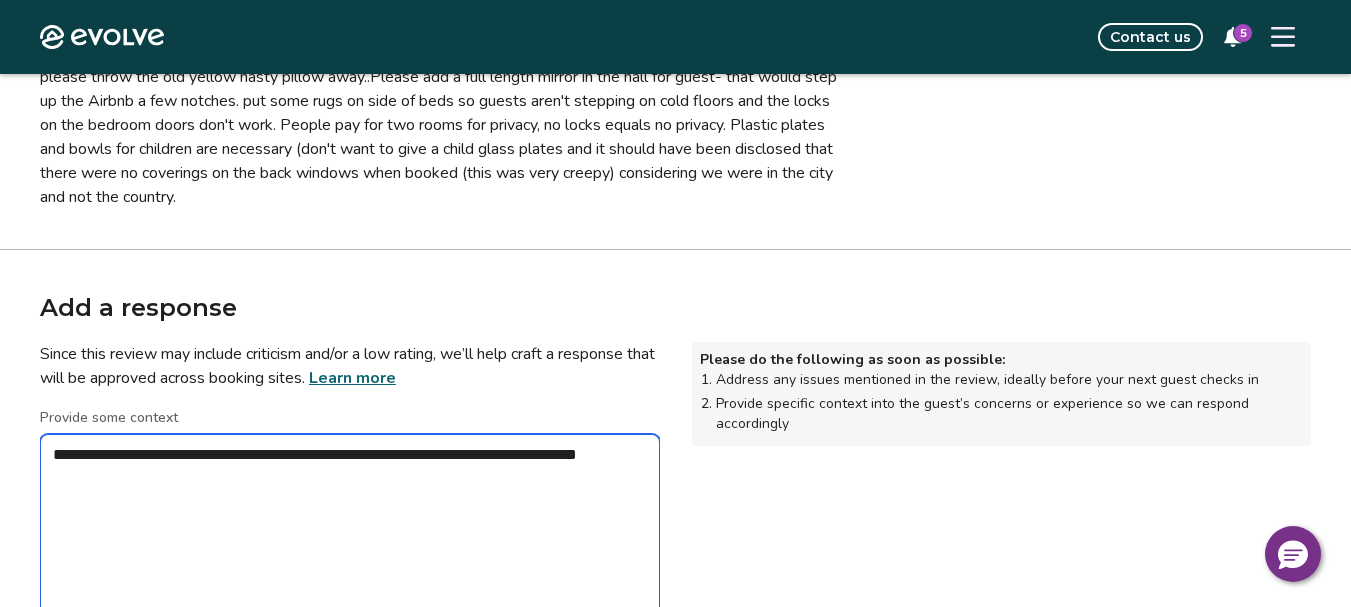 type on "*" 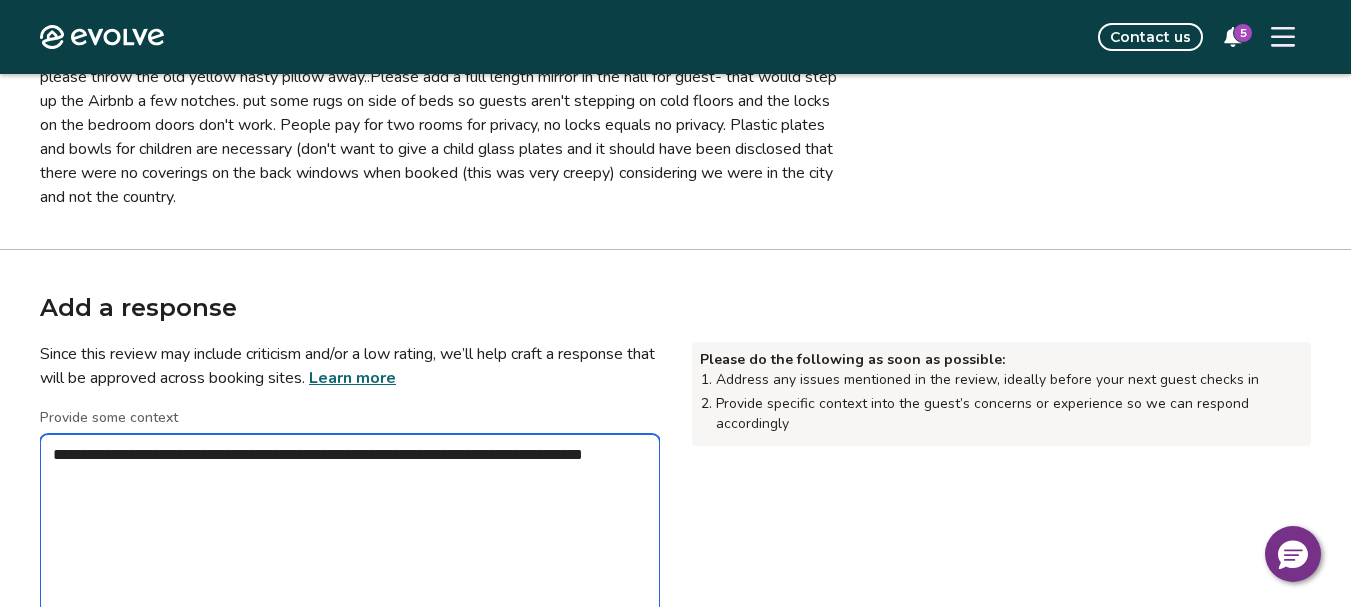 type on "*" 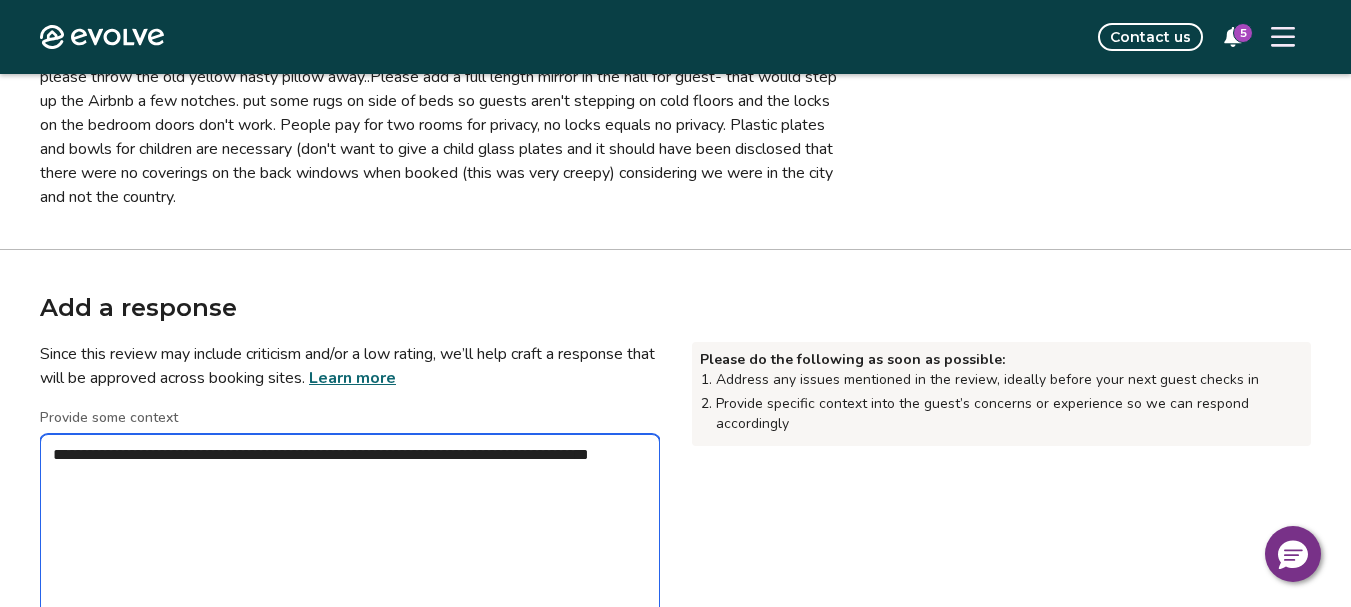 type on "*" 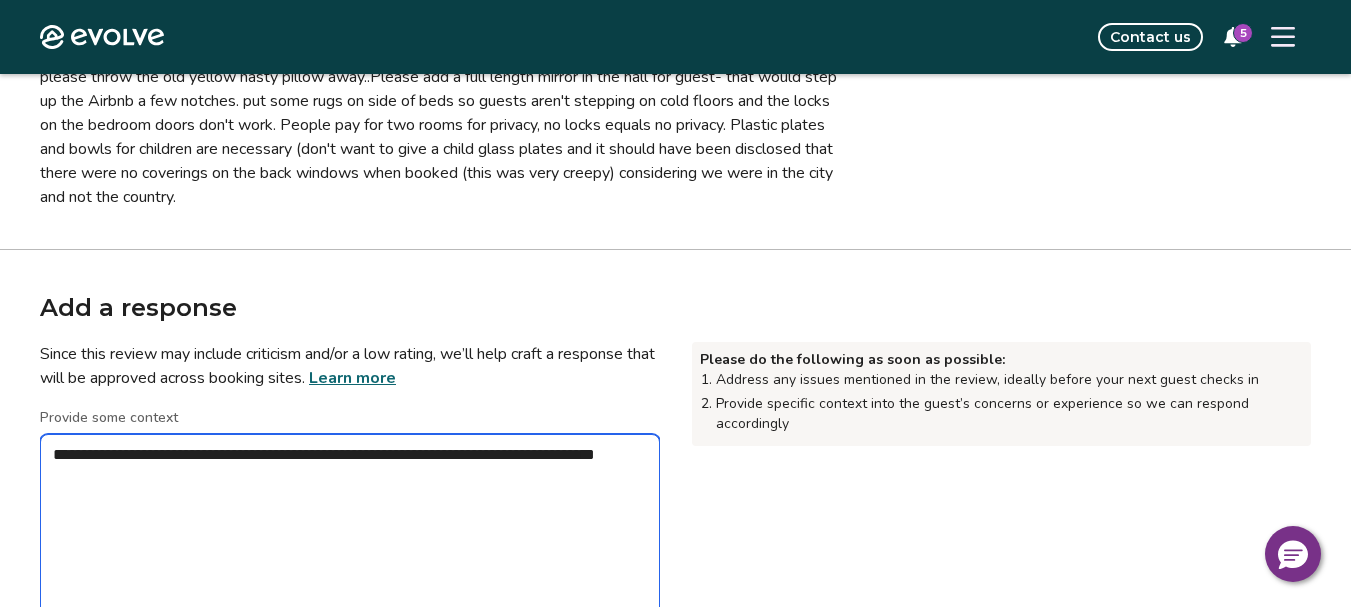 type on "*" 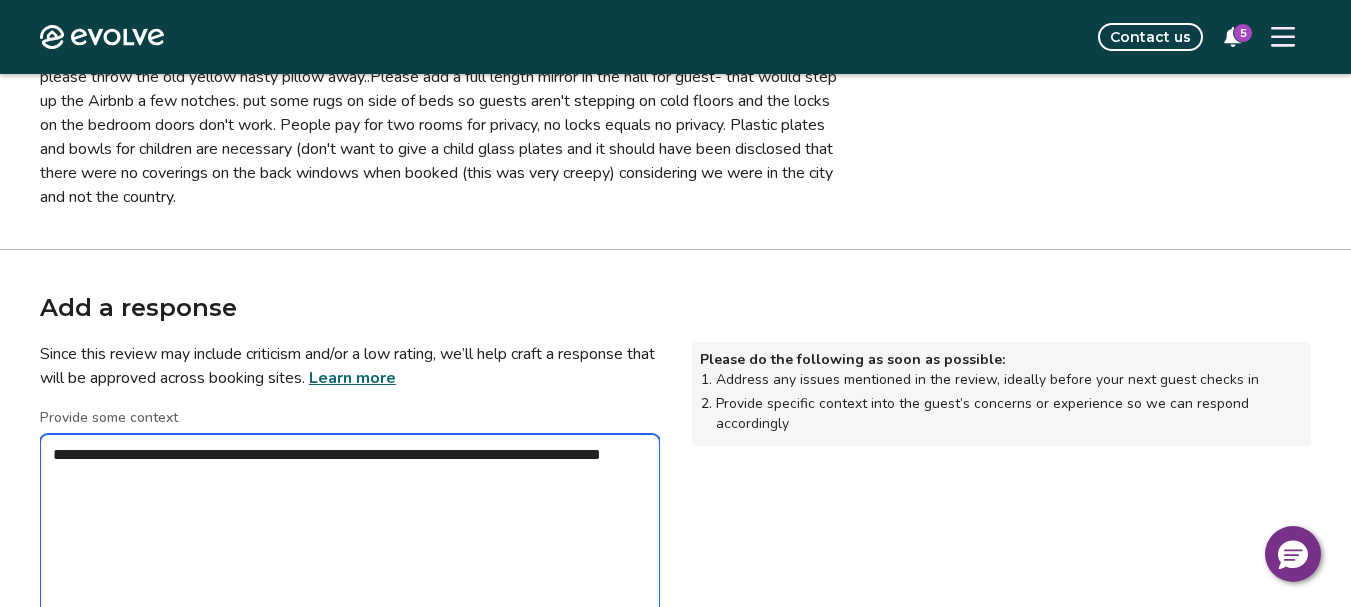 type on "*" 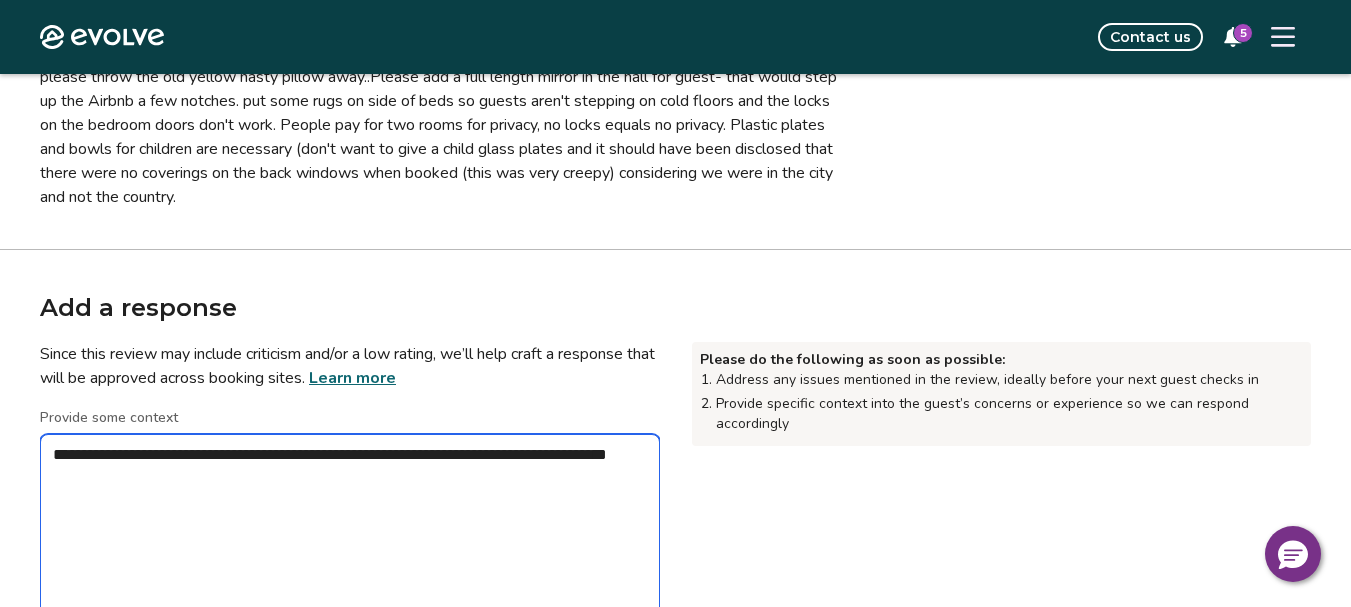 type on "*" 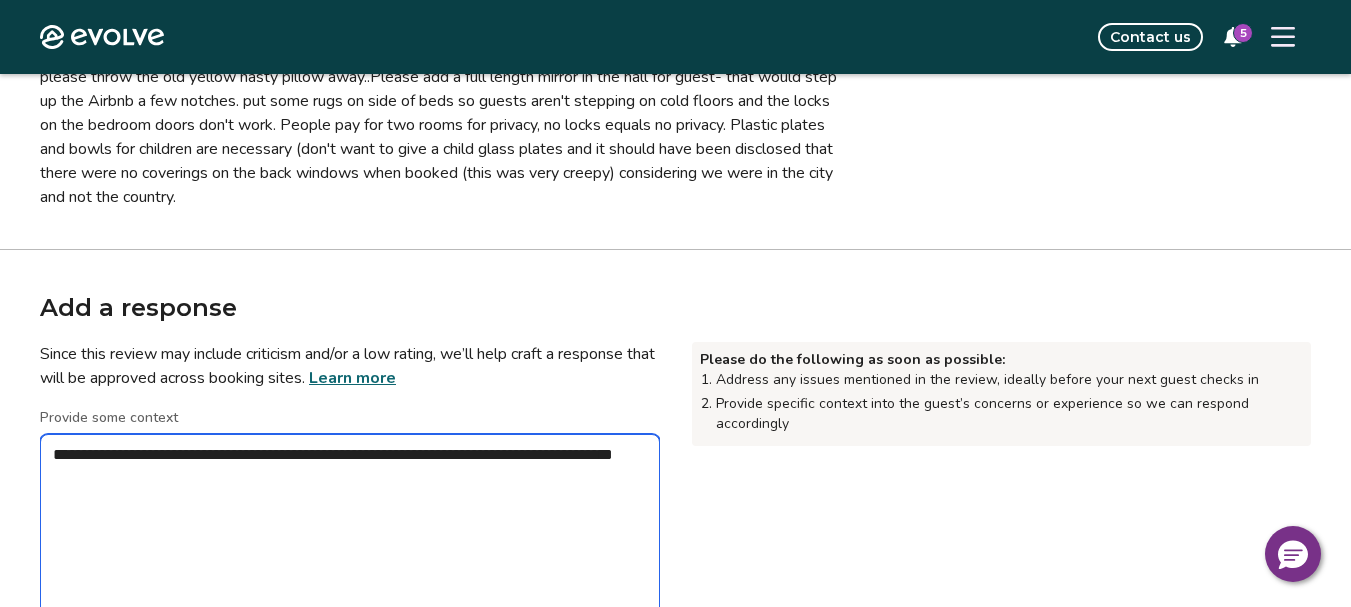 type on "*" 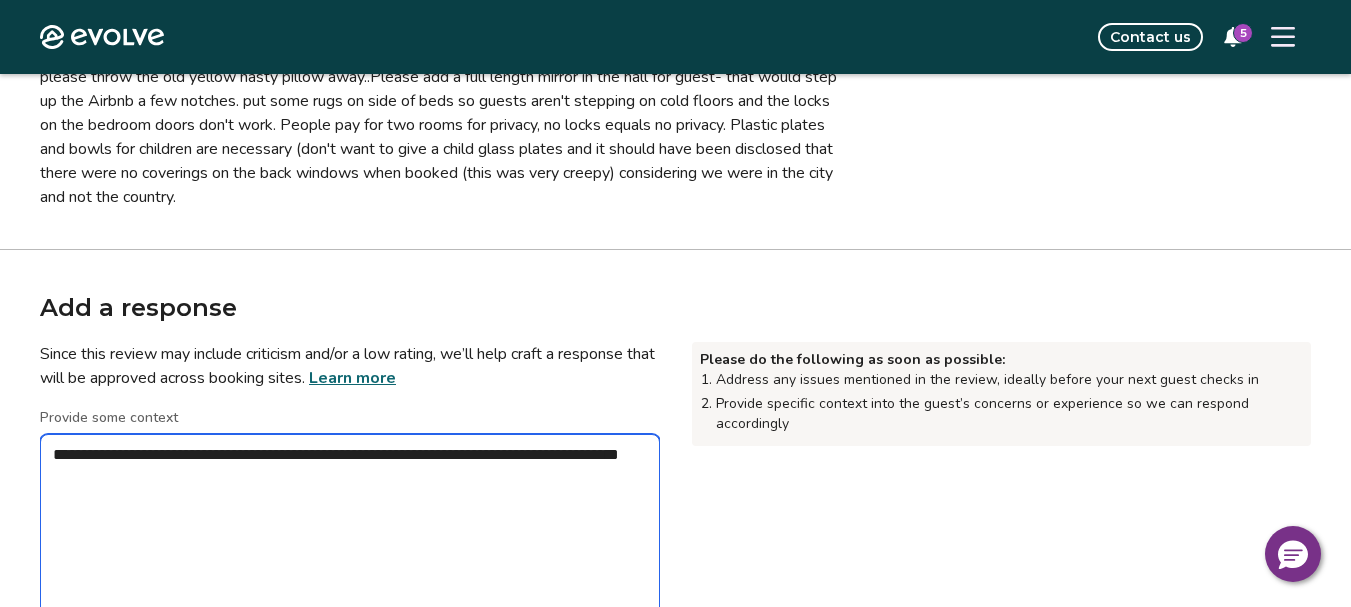type 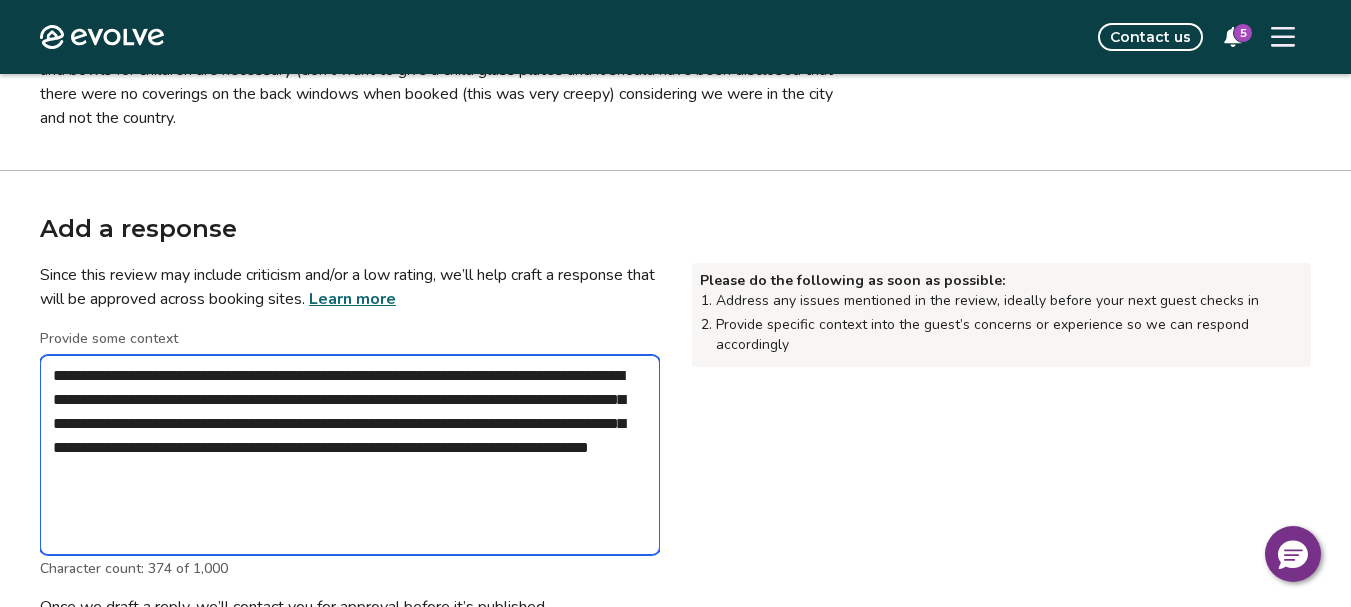scroll, scrollTop: 800, scrollLeft: 0, axis: vertical 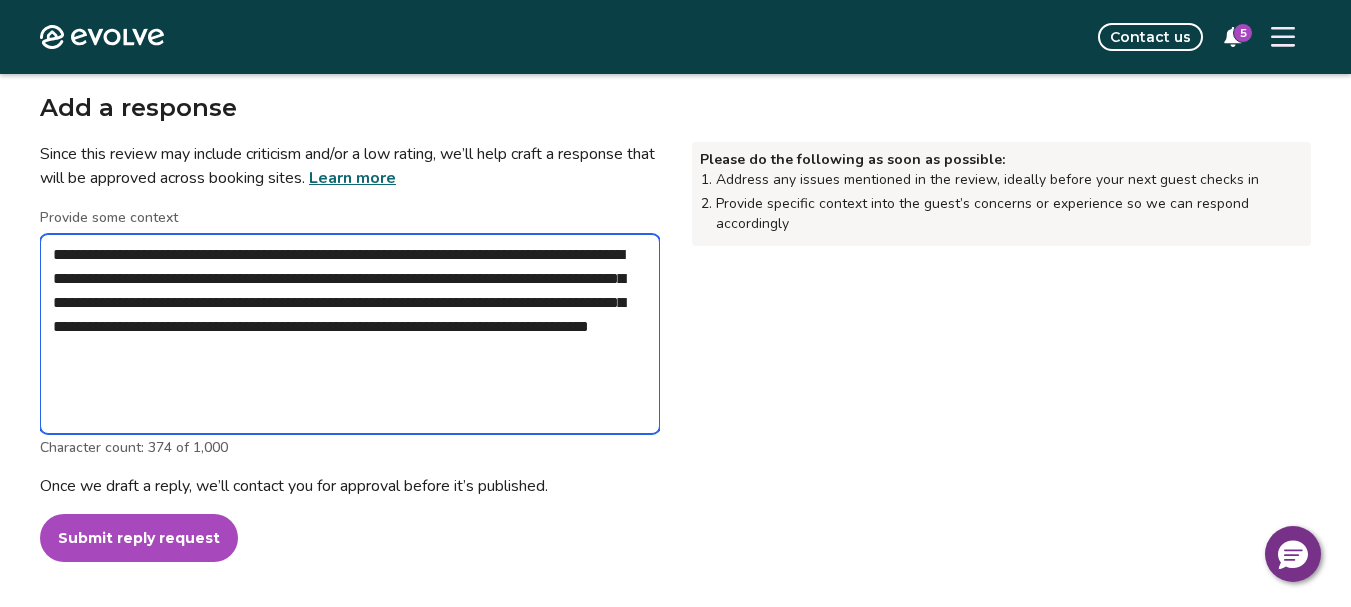click on "**********" at bounding box center (350, 334) 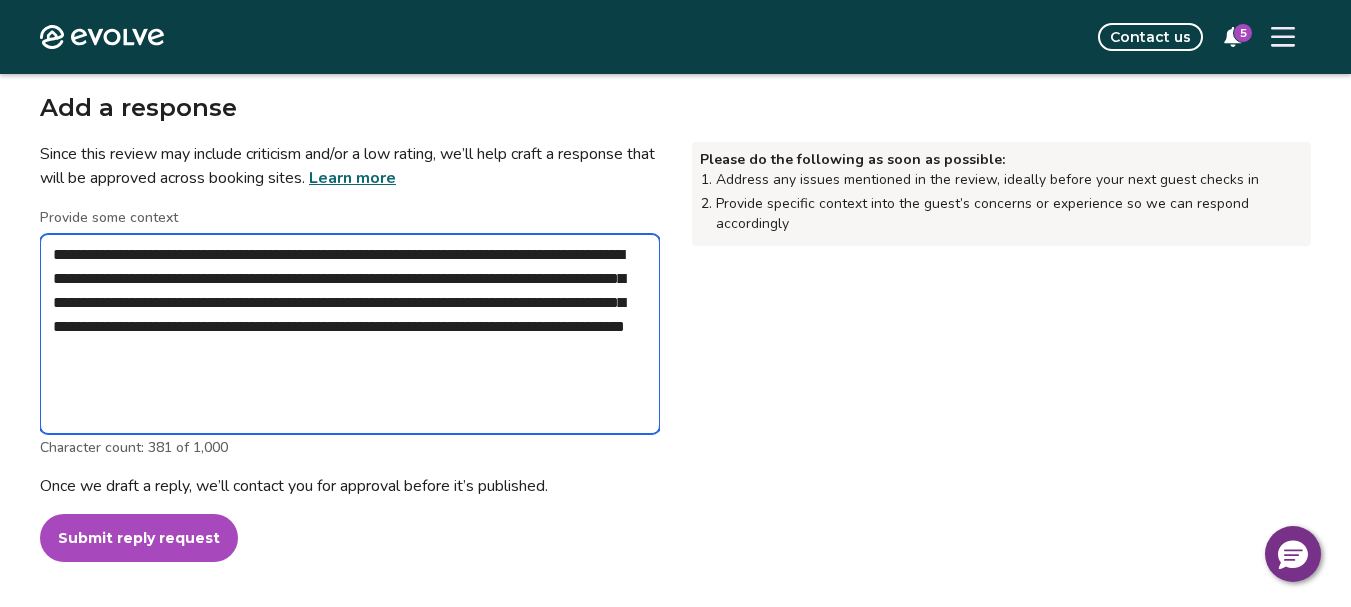 click on "**********" at bounding box center (350, 334) 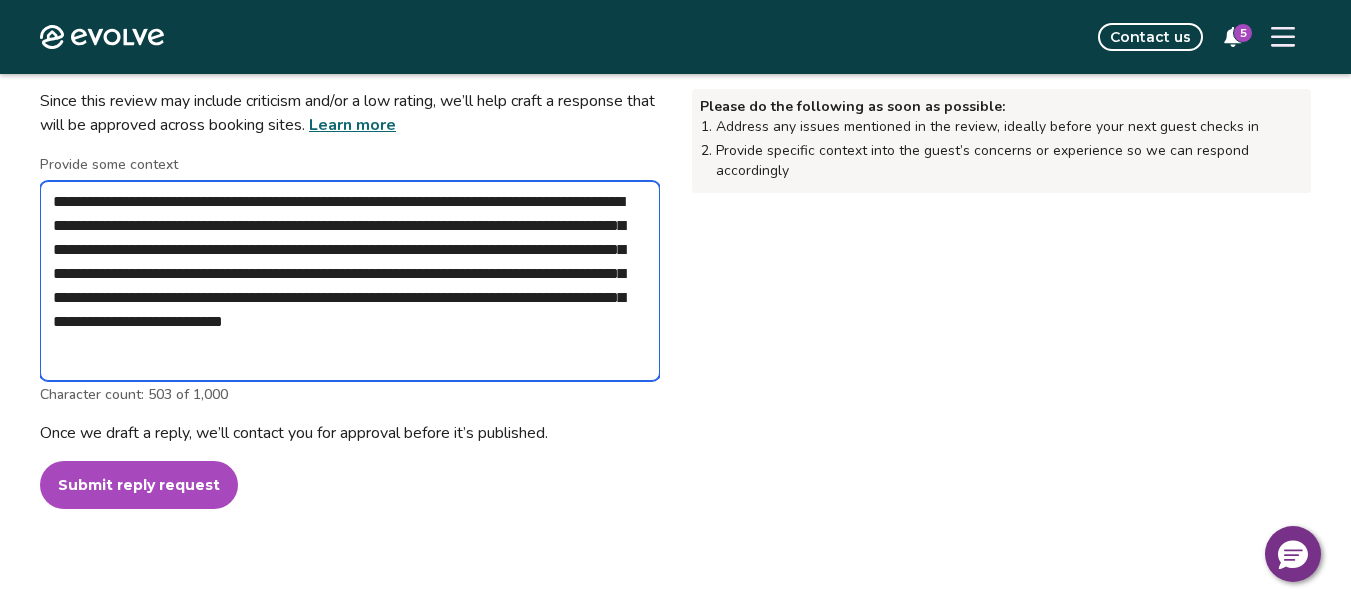 scroll, scrollTop: 900, scrollLeft: 0, axis: vertical 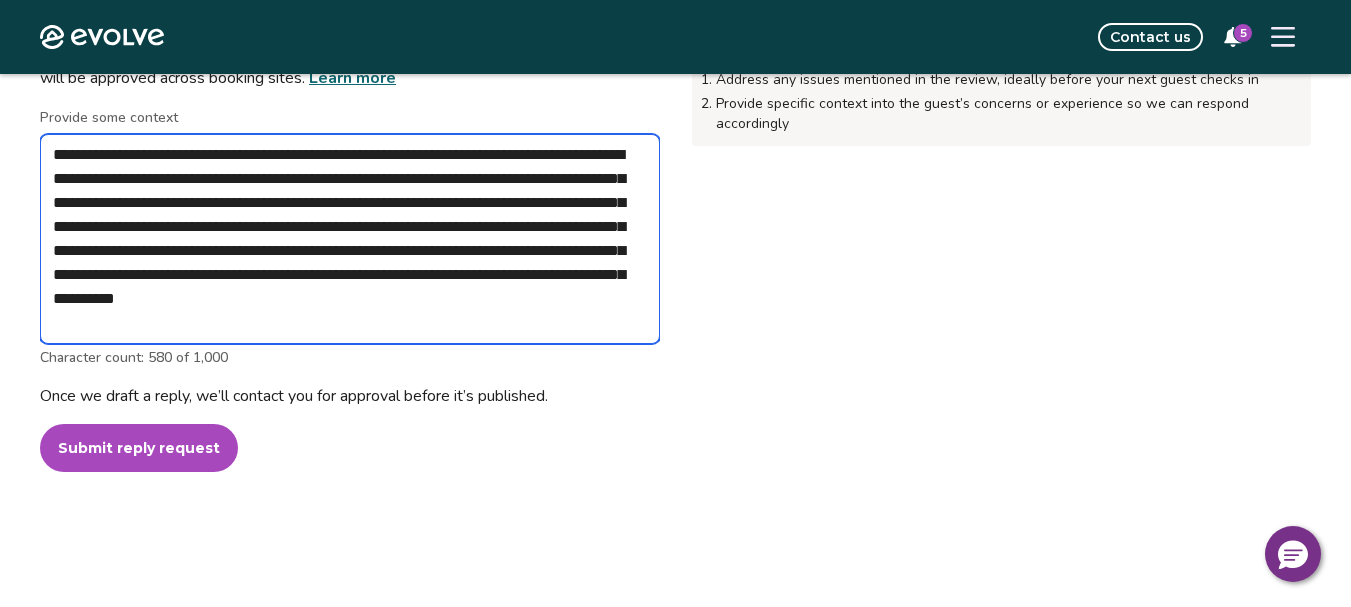 click on "**********" at bounding box center [350, 239] 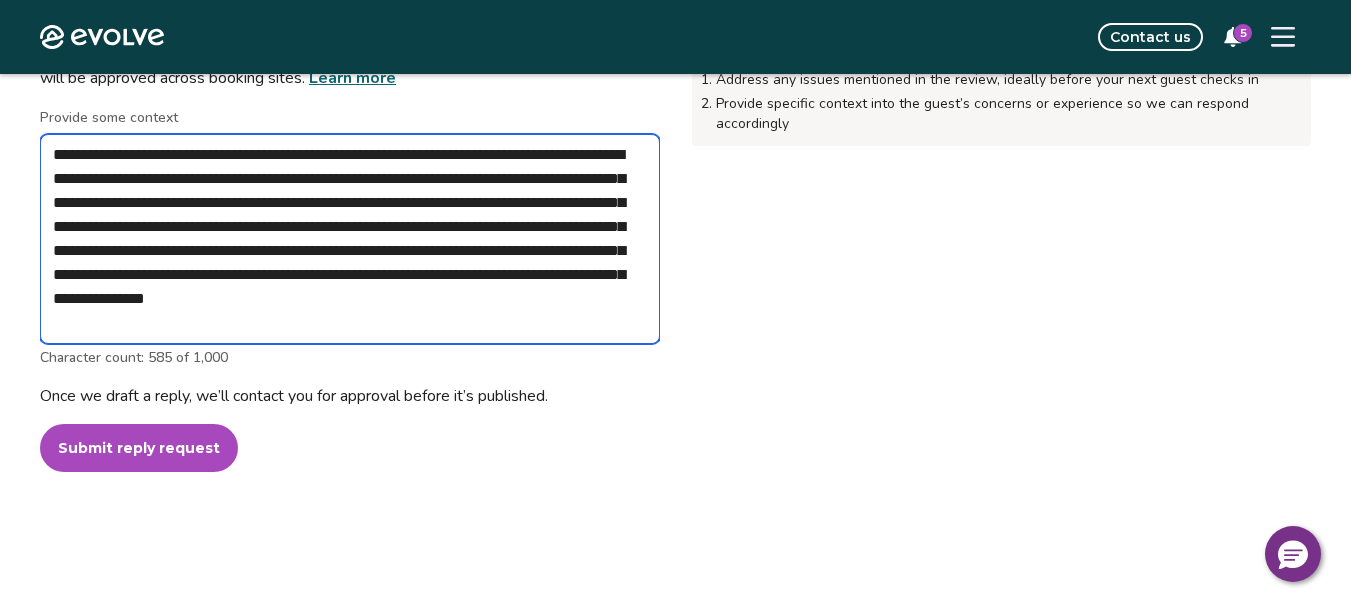 click on "**********" at bounding box center [350, 239] 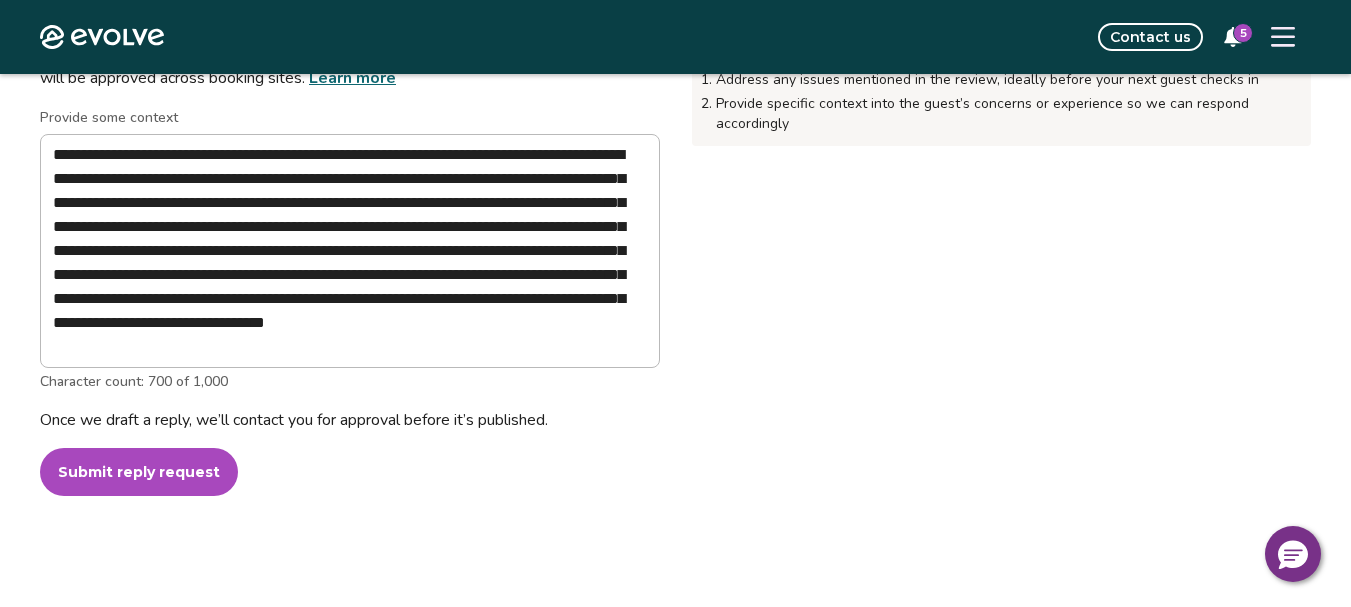 click on "Submit reply request" at bounding box center [139, 472] 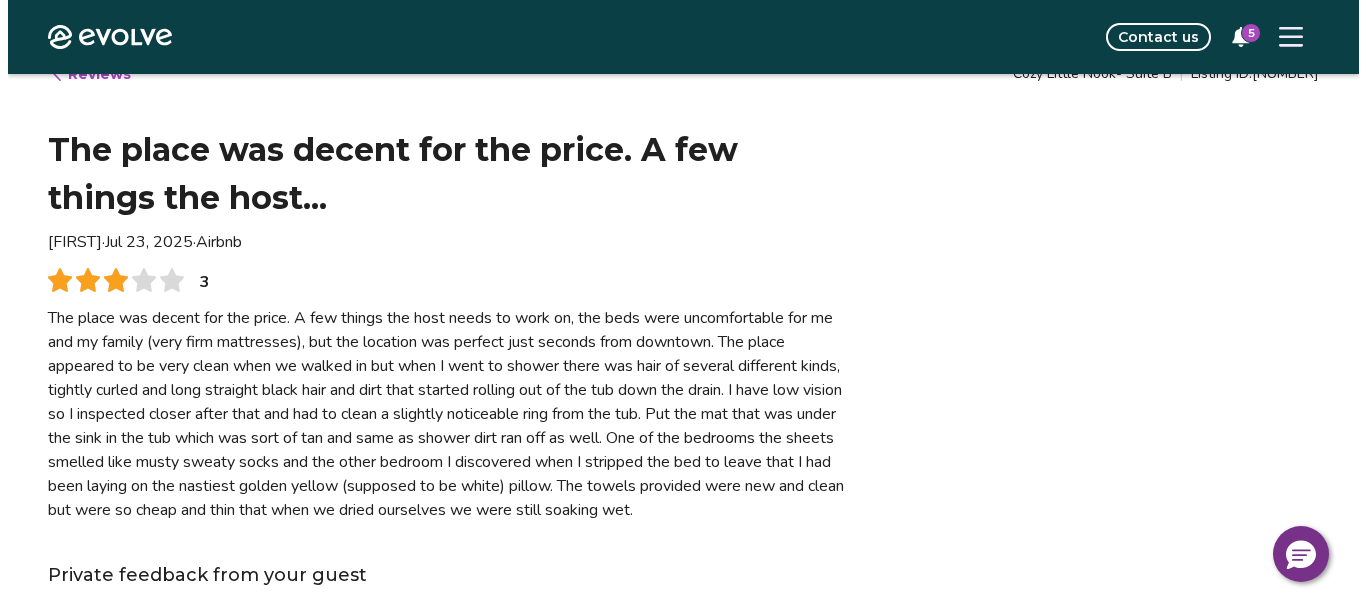 scroll, scrollTop: 0, scrollLeft: 0, axis: both 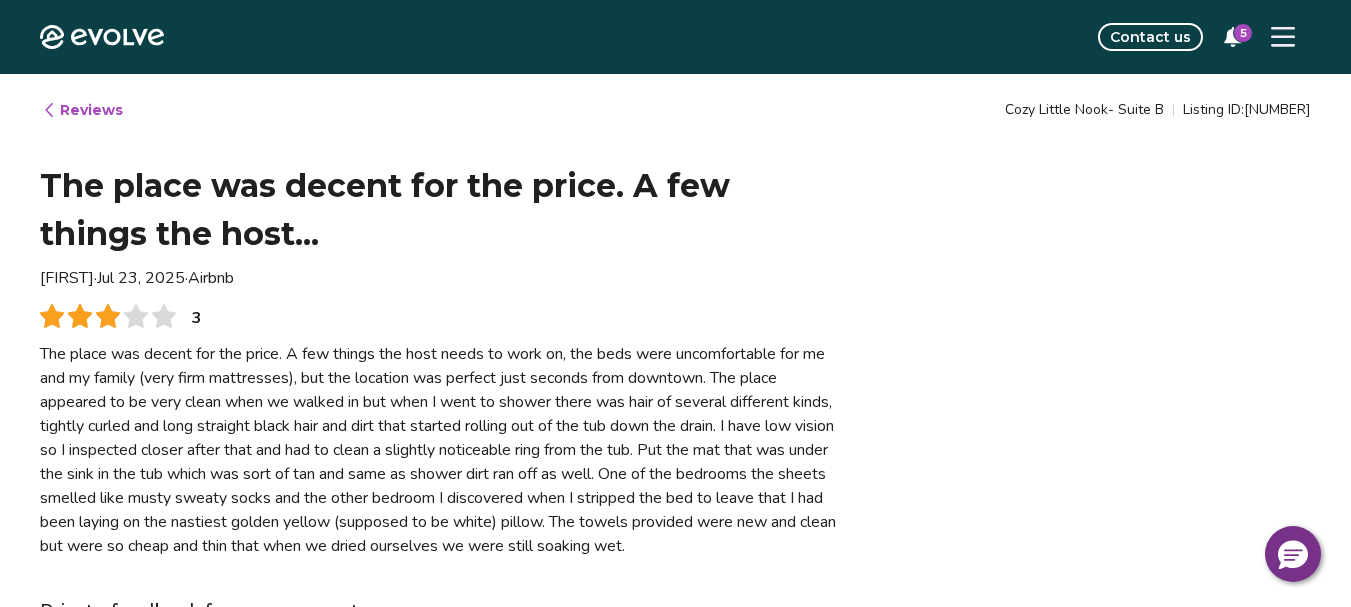 click 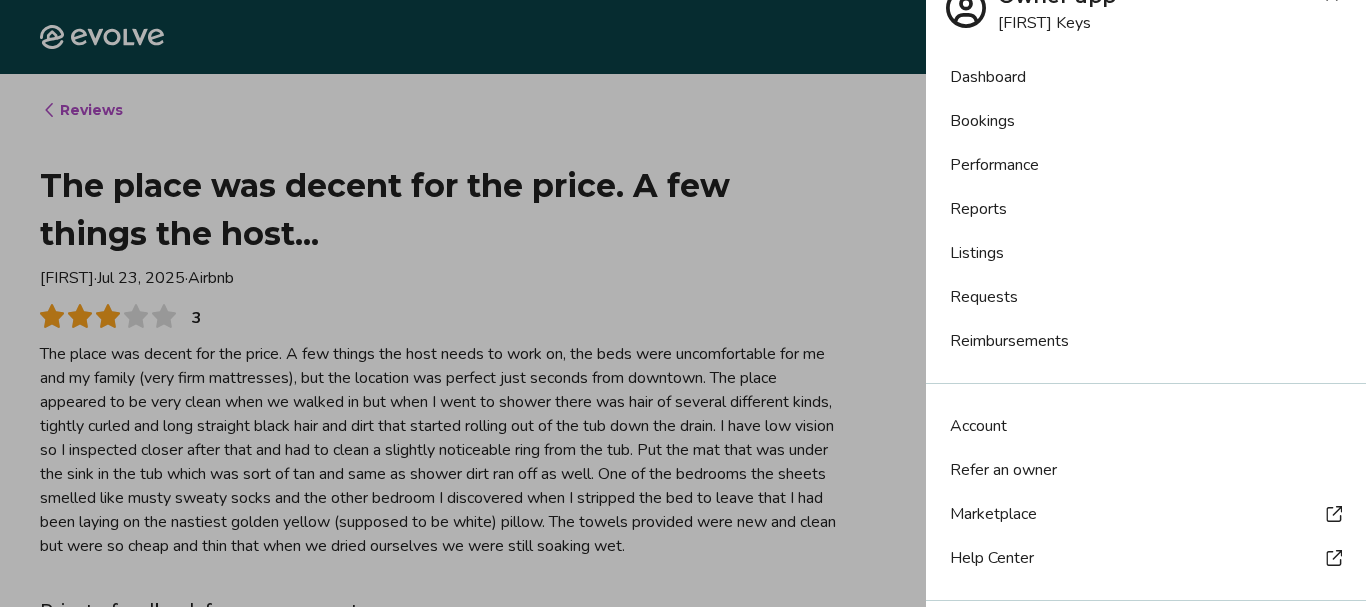 scroll, scrollTop: 0, scrollLeft: 0, axis: both 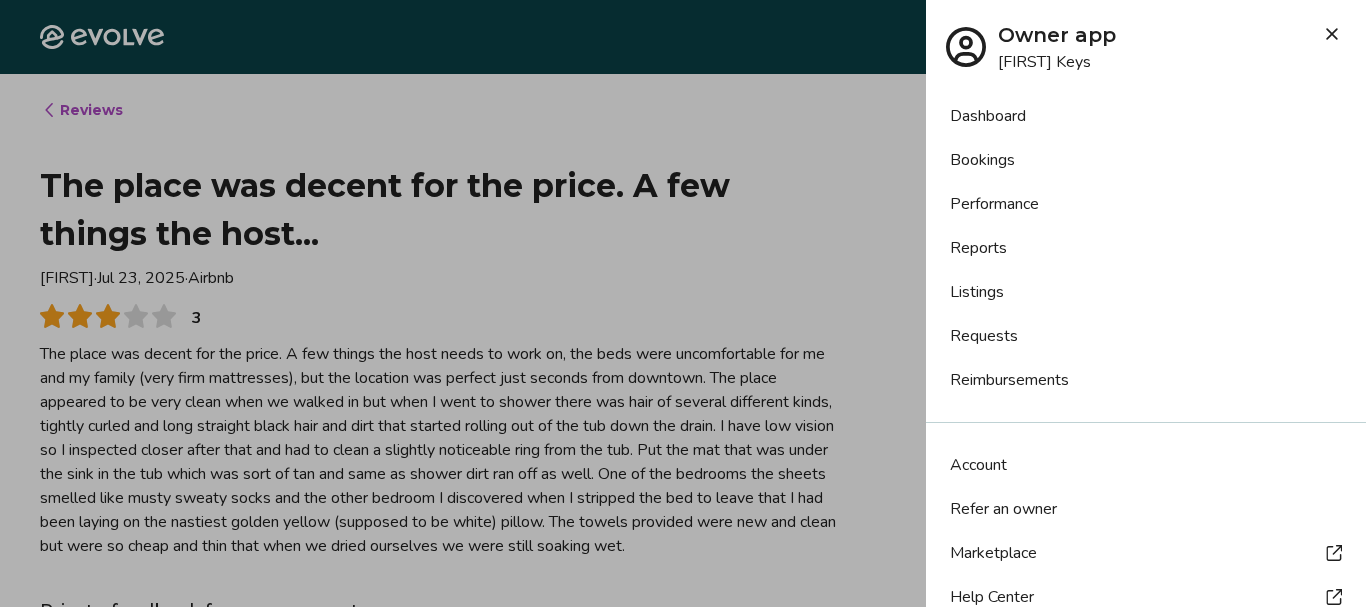 click on "Dashboard" at bounding box center [1146, 116] 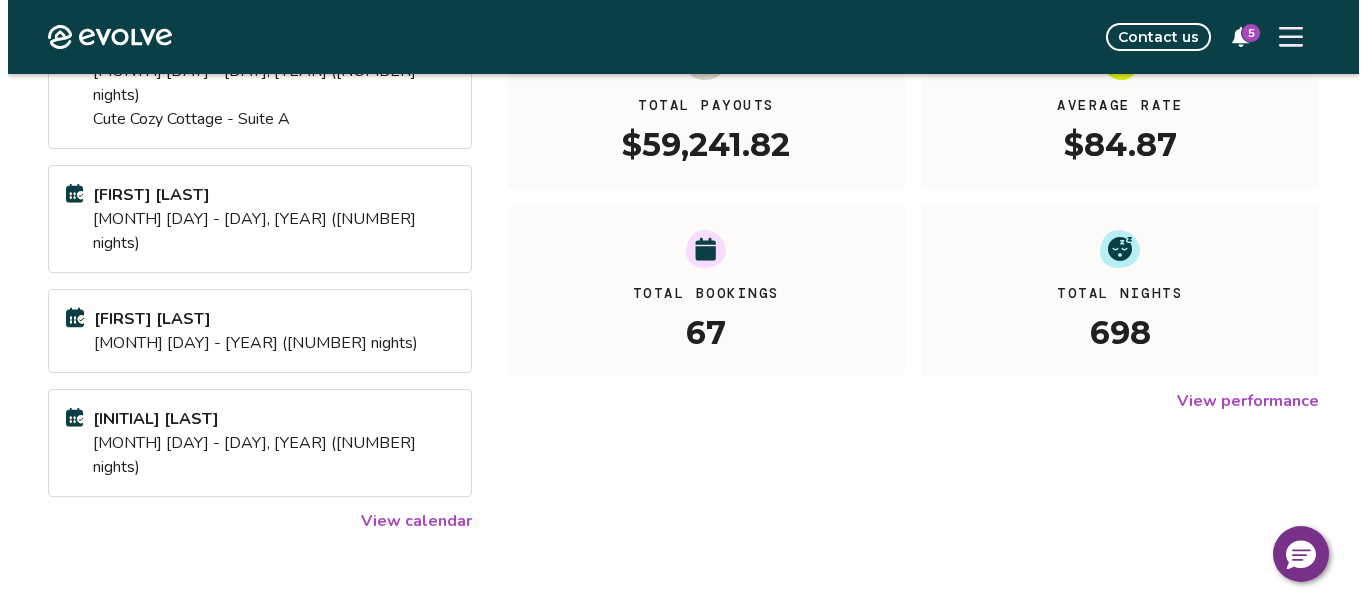 scroll, scrollTop: 47, scrollLeft: 0, axis: vertical 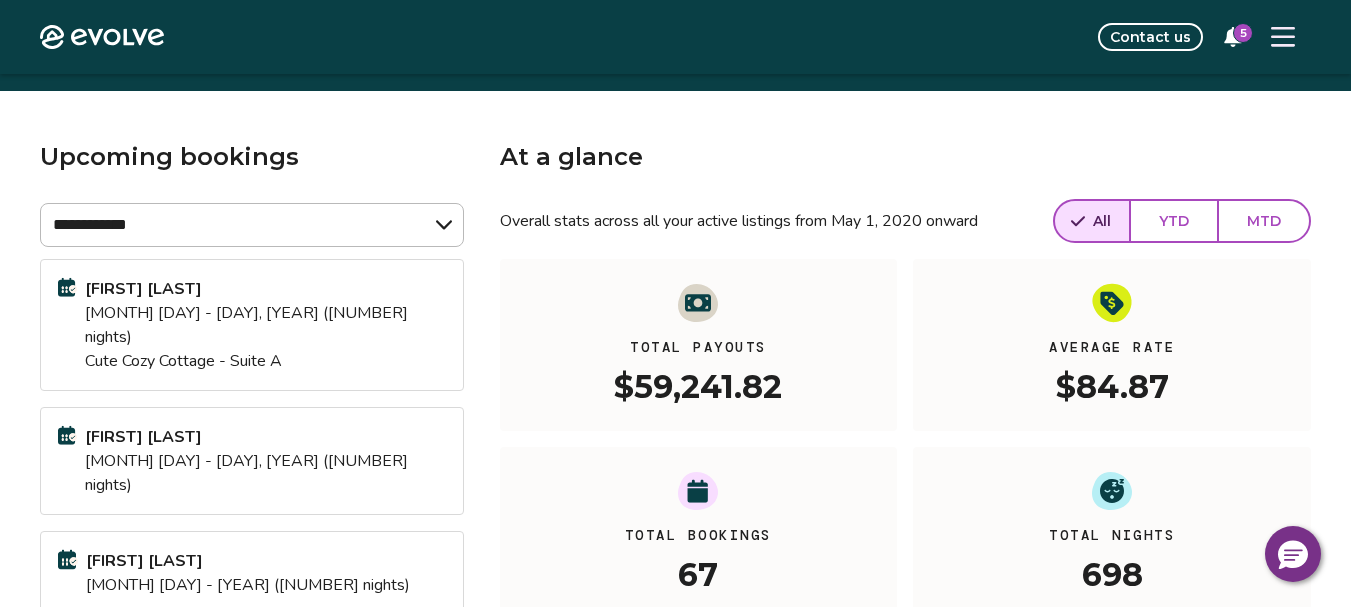 click 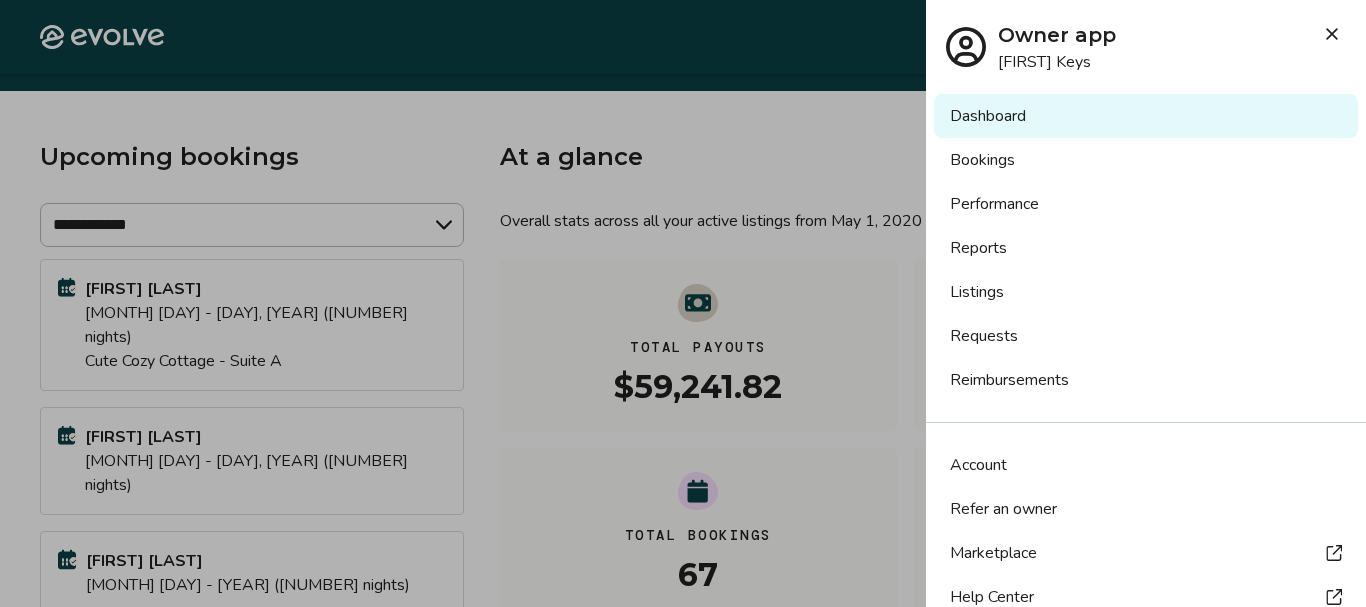 click on "Bookings" at bounding box center [1146, 160] 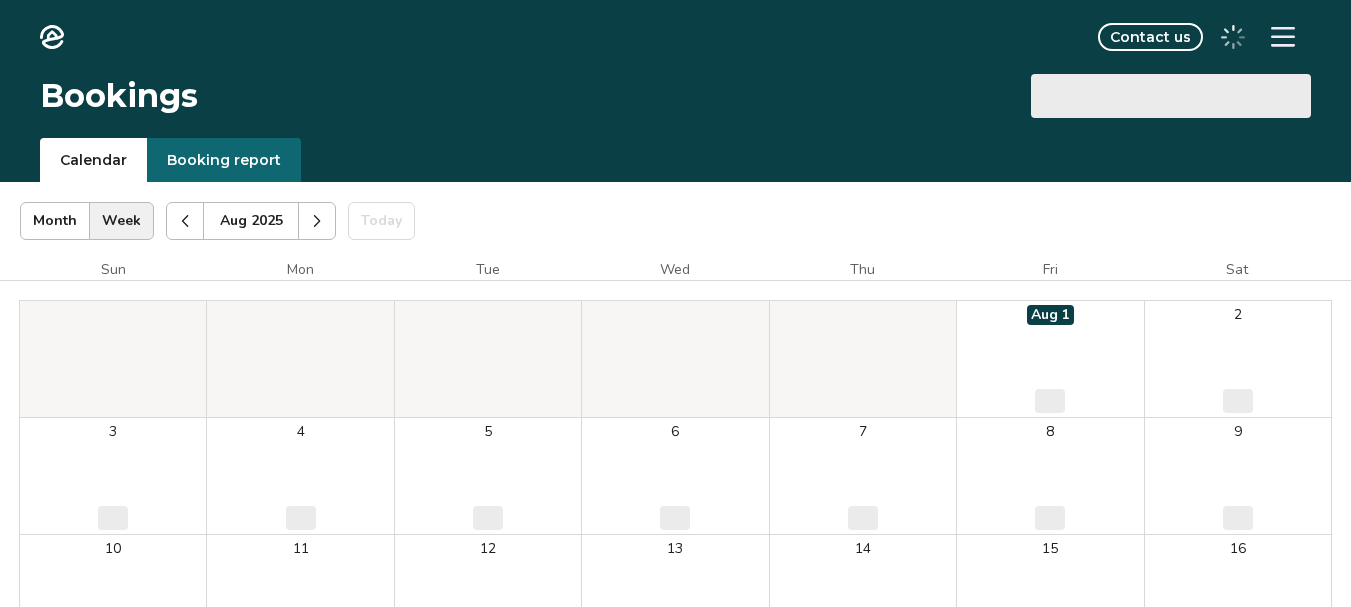 scroll, scrollTop: 0, scrollLeft: 0, axis: both 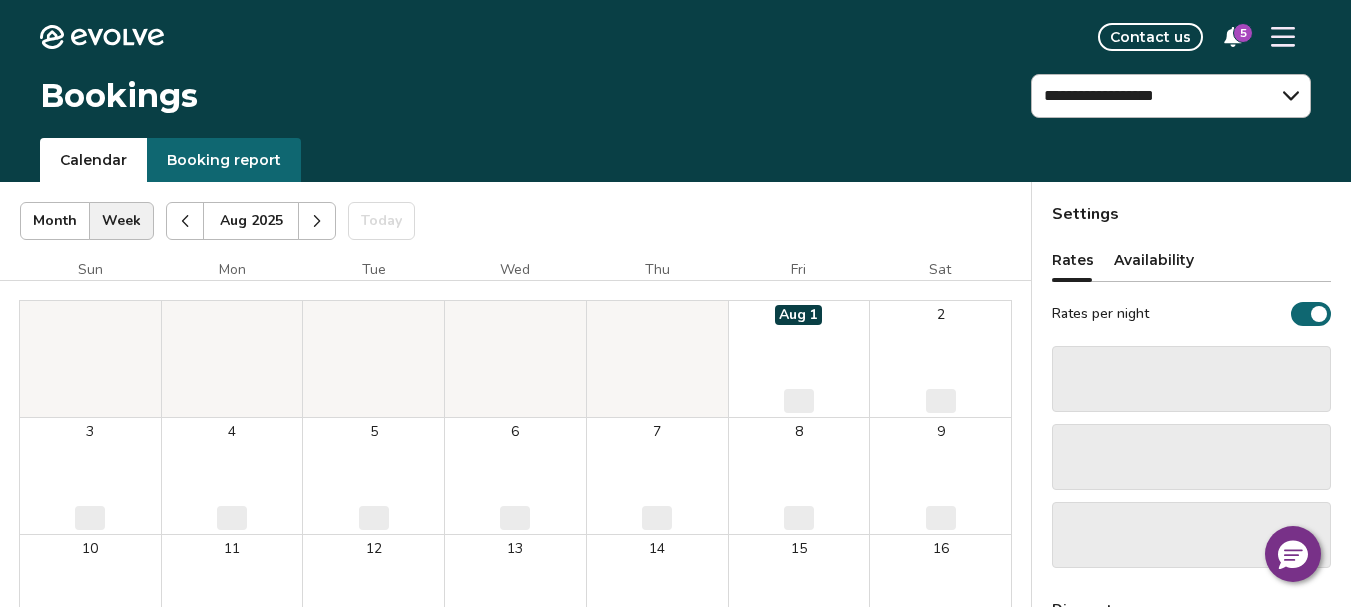 click on "Booking report" at bounding box center [224, 160] 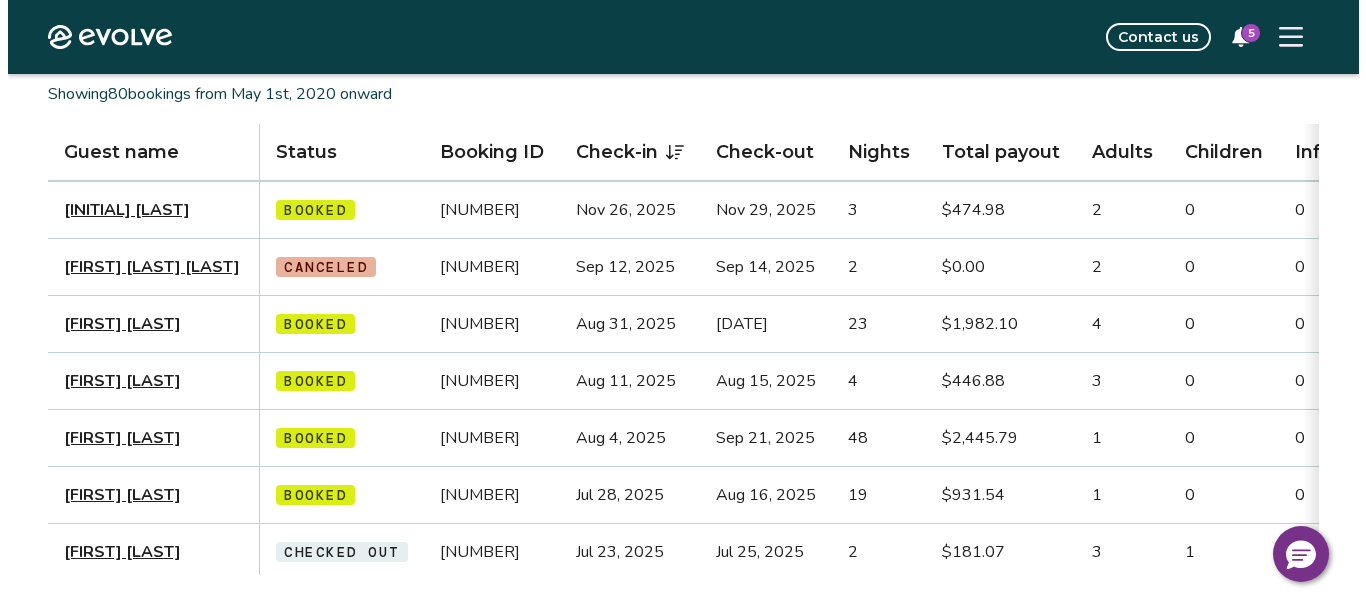 scroll, scrollTop: 200, scrollLeft: 0, axis: vertical 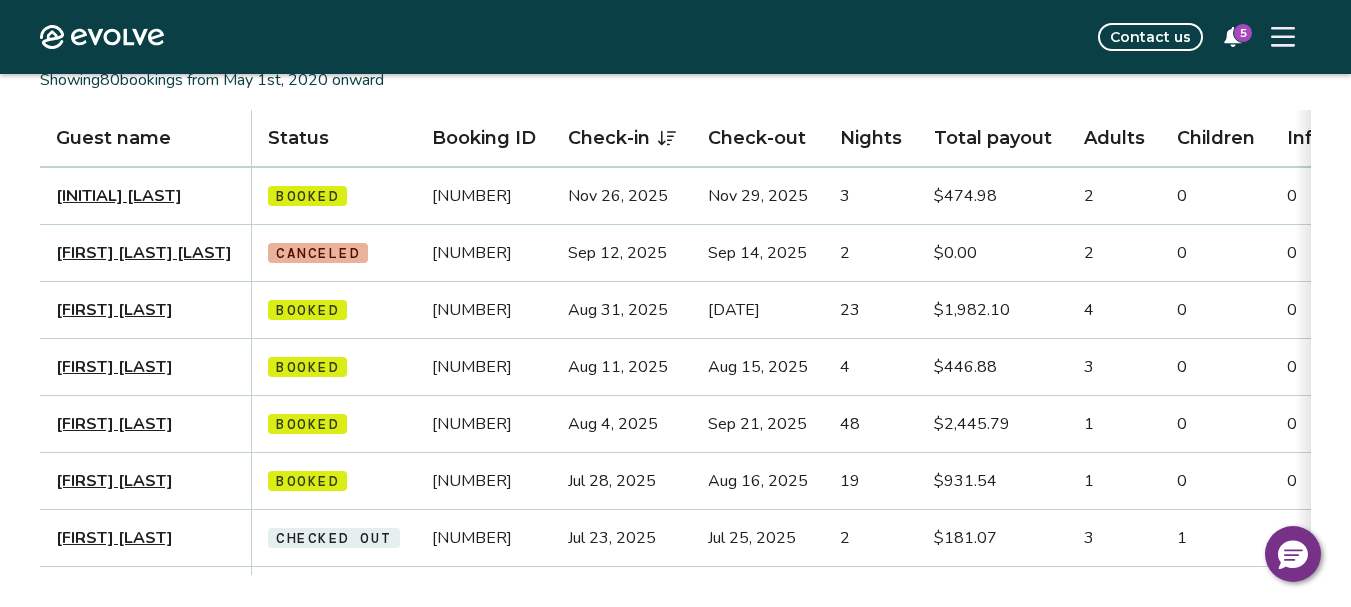 click 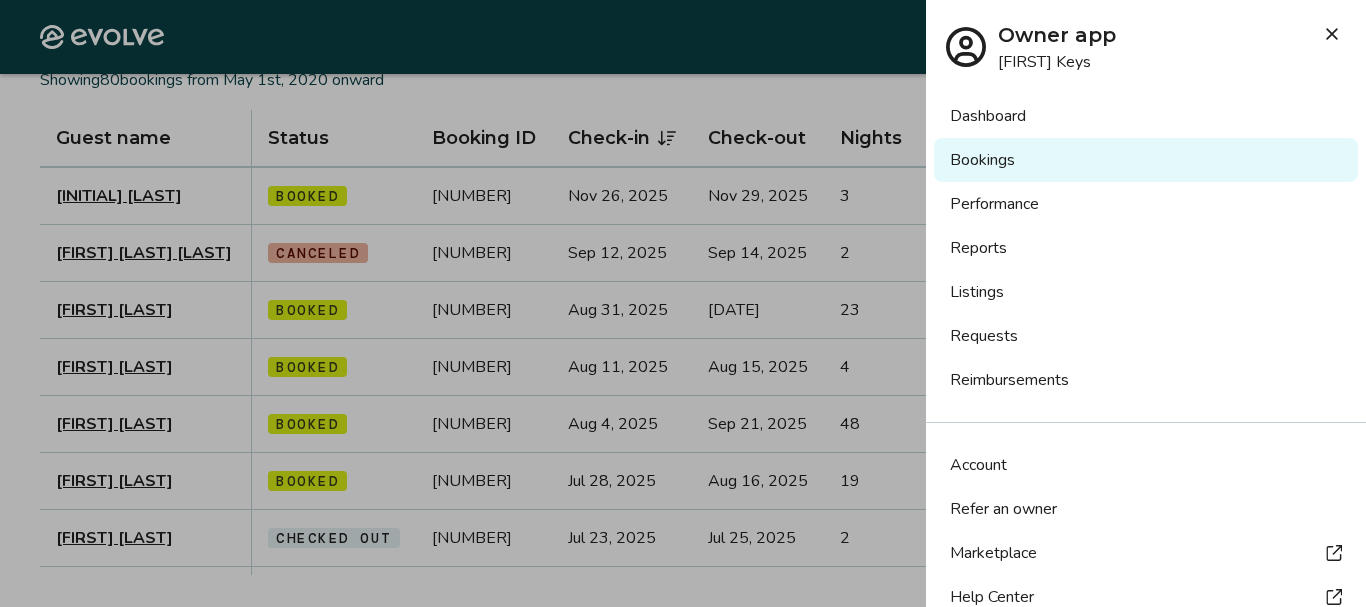click on "Account" at bounding box center (978, 465) 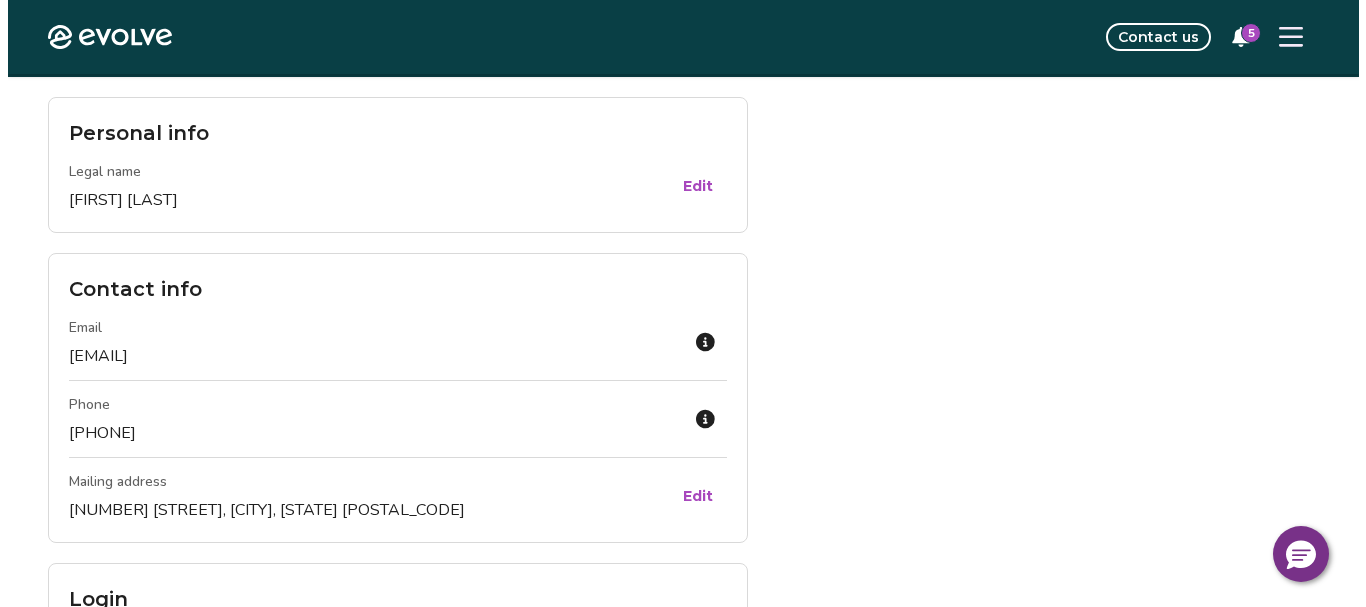 scroll, scrollTop: 0, scrollLeft: 0, axis: both 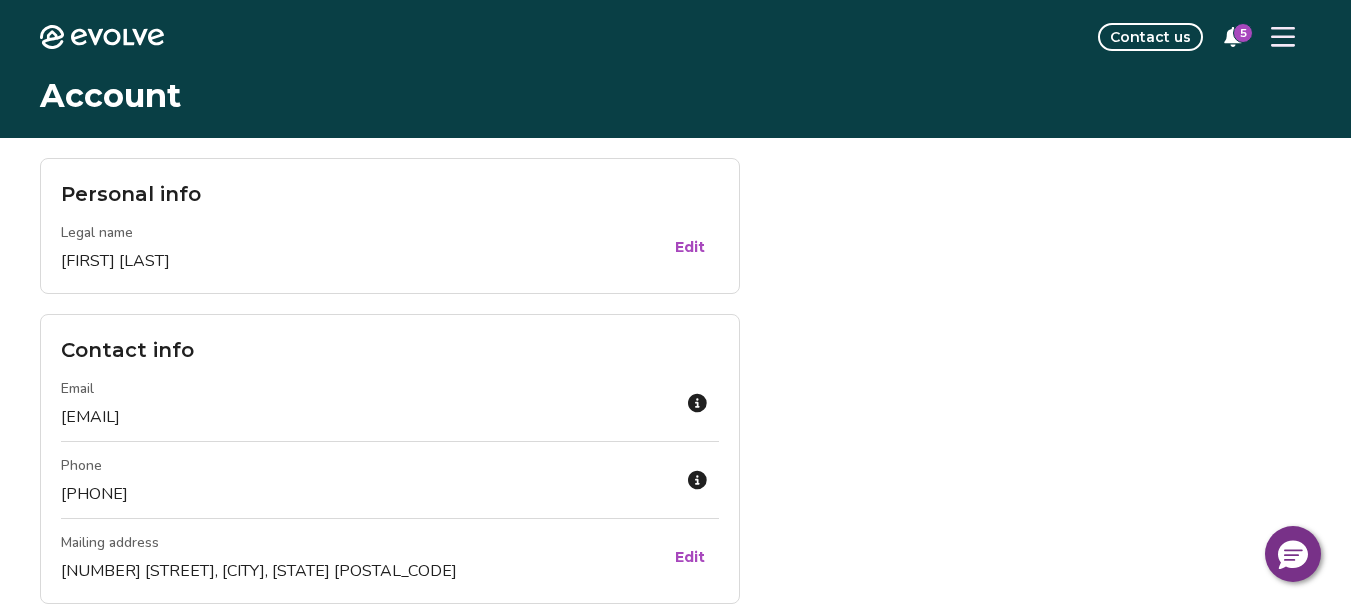 click at bounding box center (1283, 37) 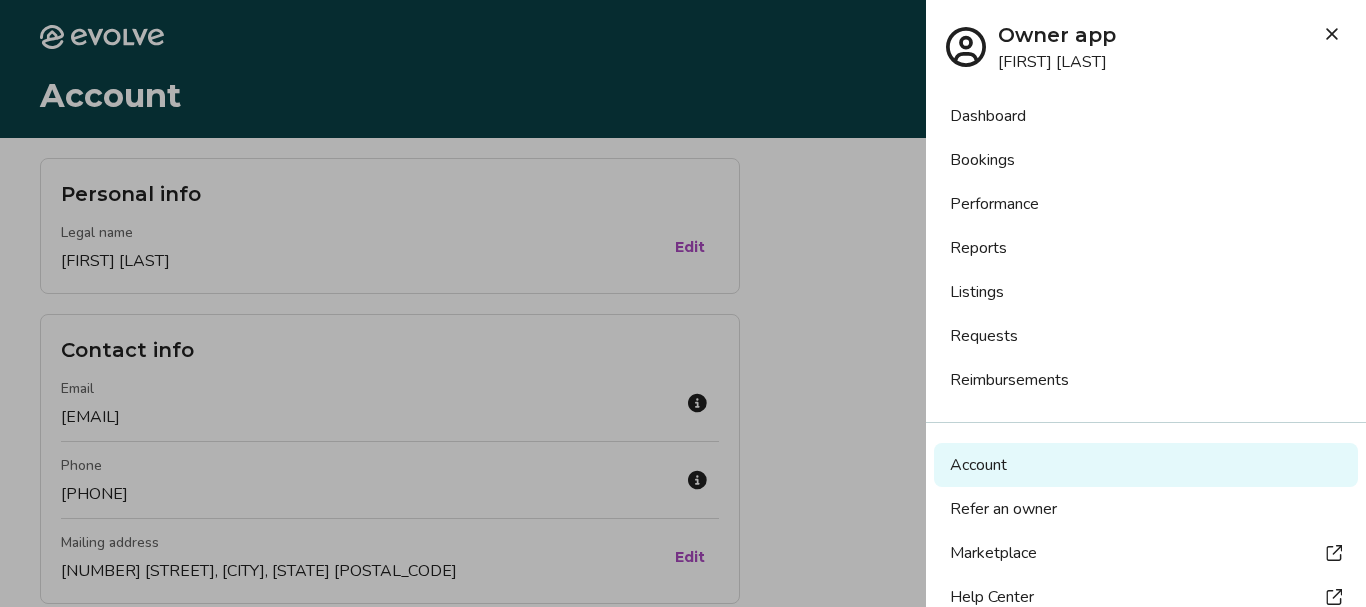 click on "Dashboard" at bounding box center (1146, 116) 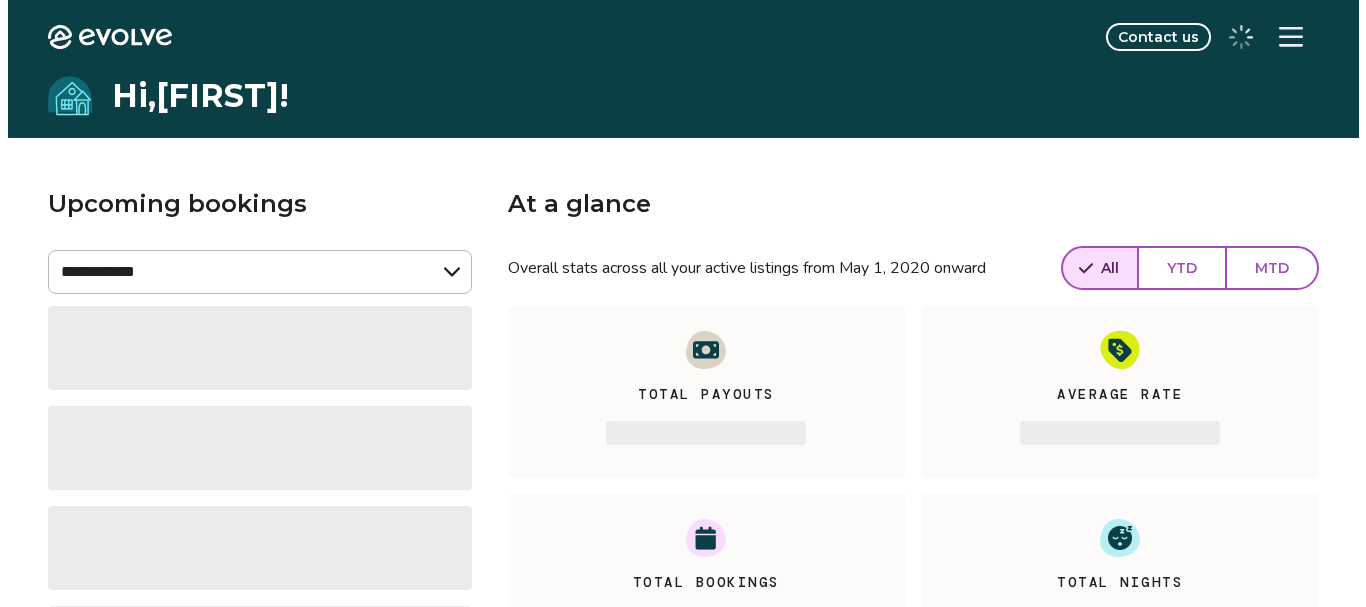 scroll, scrollTop: 0, scrollLeft: 0, axis: both 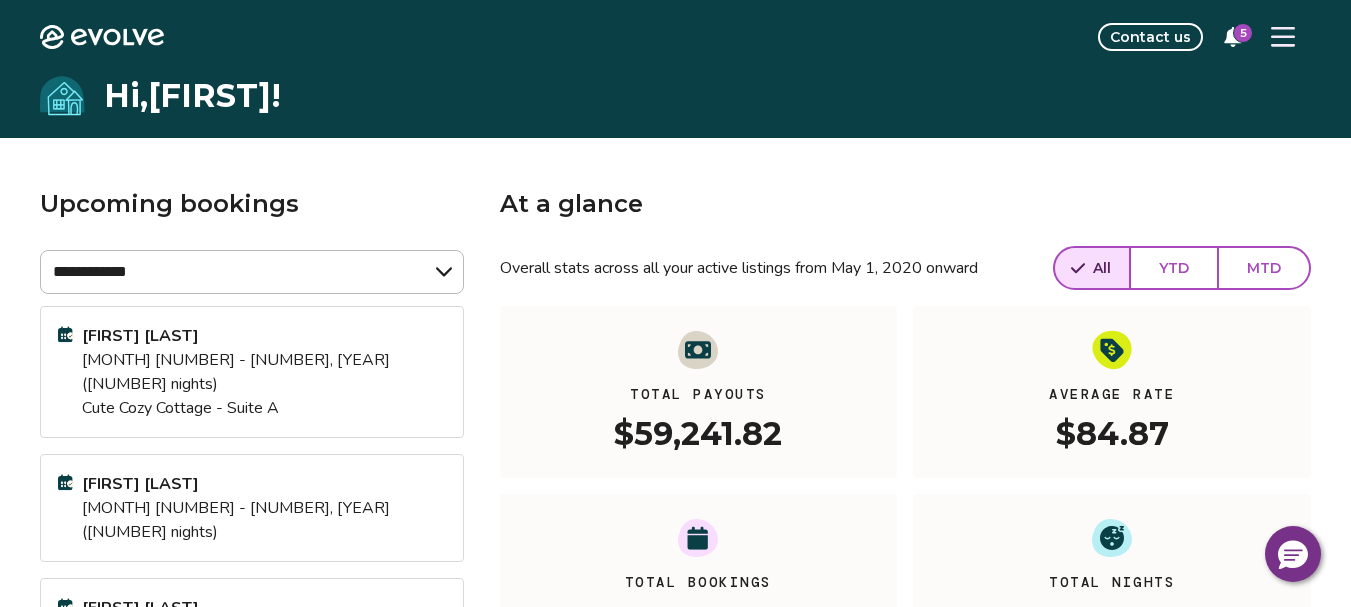 click 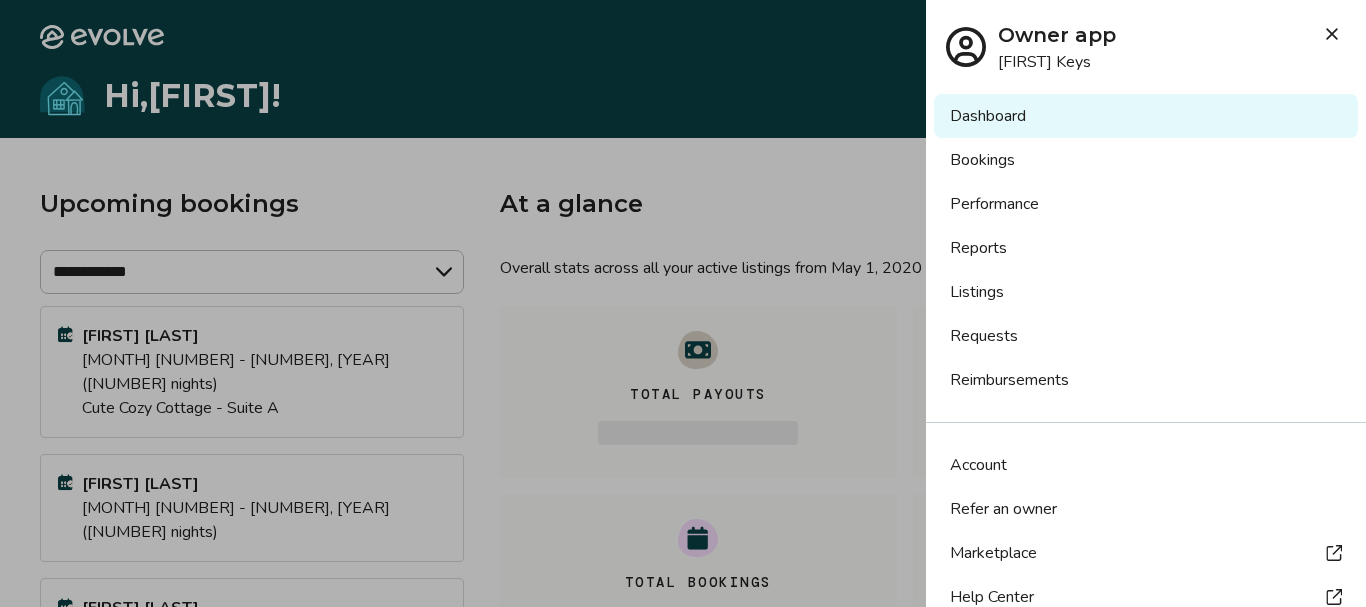 click on "Listings" at bounding box center [1146, 292] 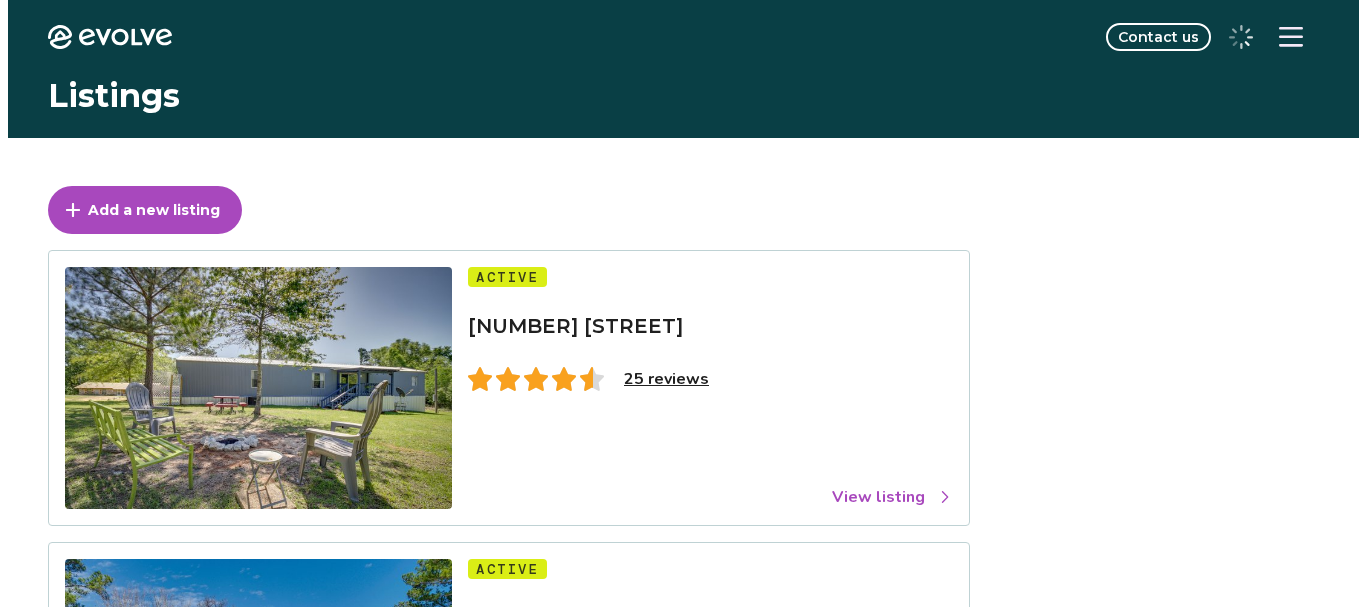scroll, scrollTop: 0, scrollLeft: 0, axis: both 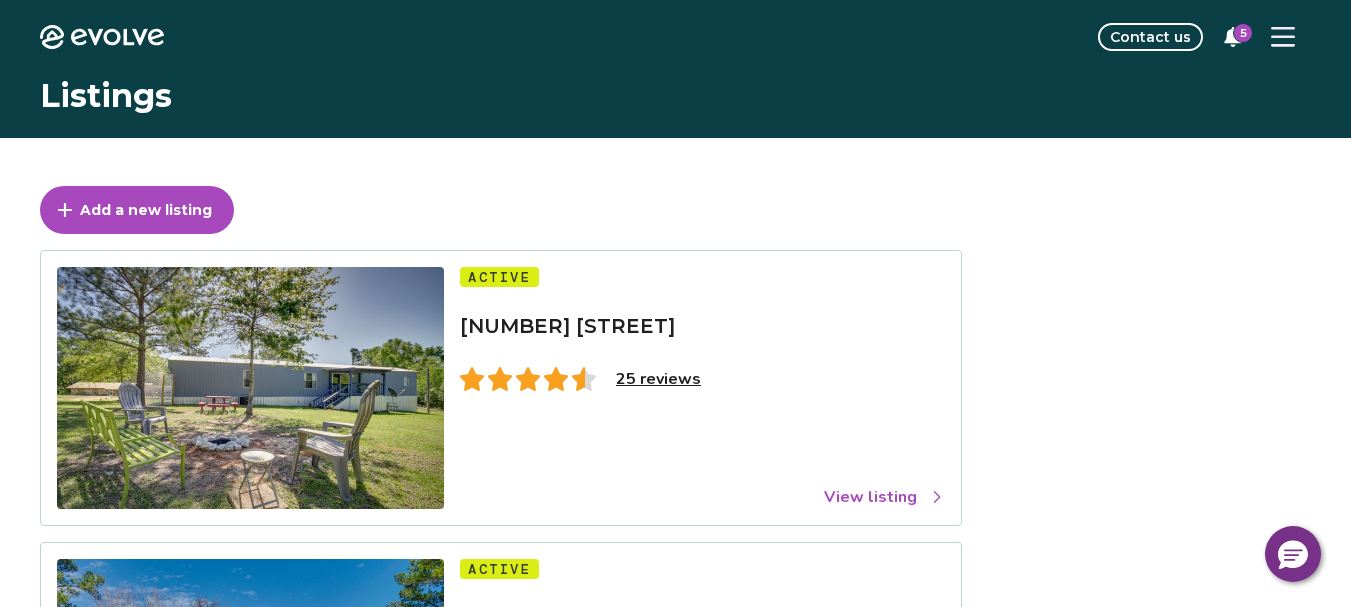 click 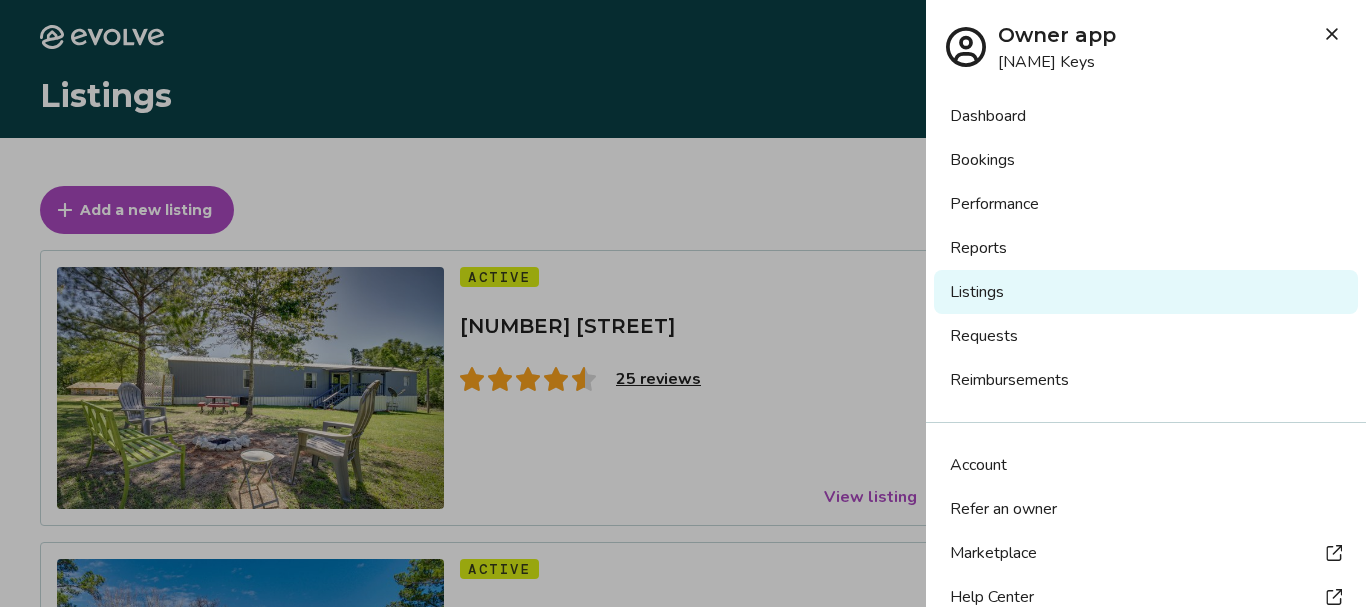 click on "Bookings" at bounding box center (1146, 160) 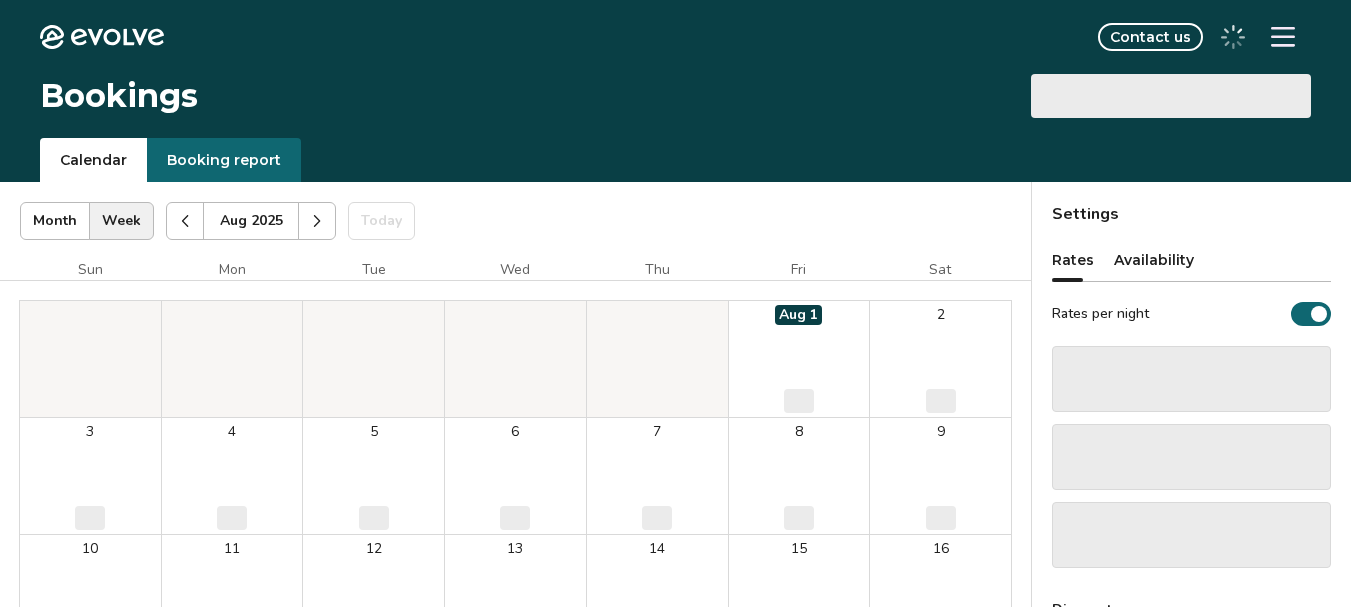 scroll, scrollTop: 0, scrollLeft: 0, axis: both 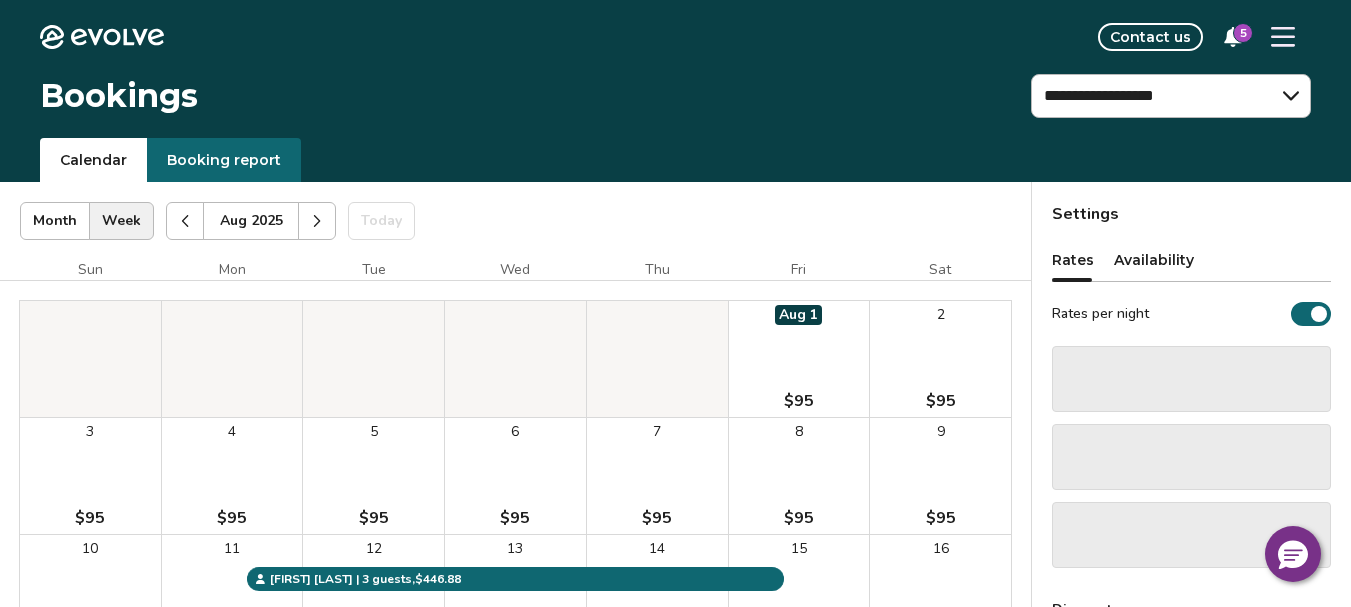 click 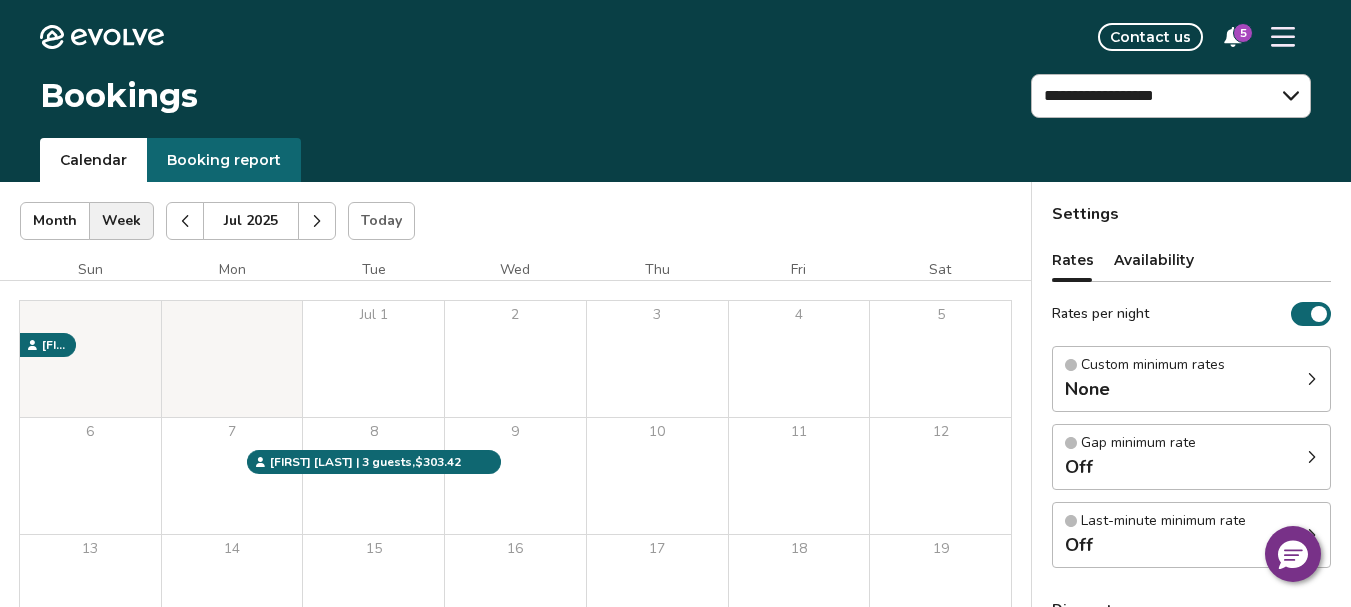 click 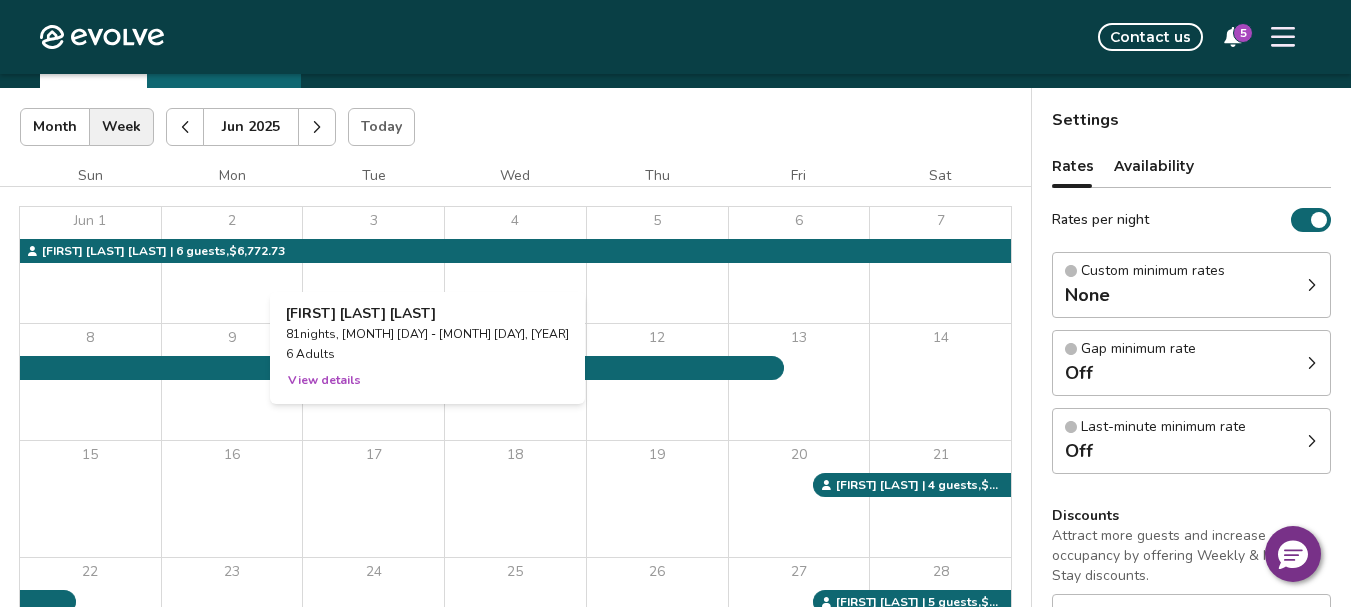 scroll, scrollTop: 93, scrollLeft: 0, axis: vertical 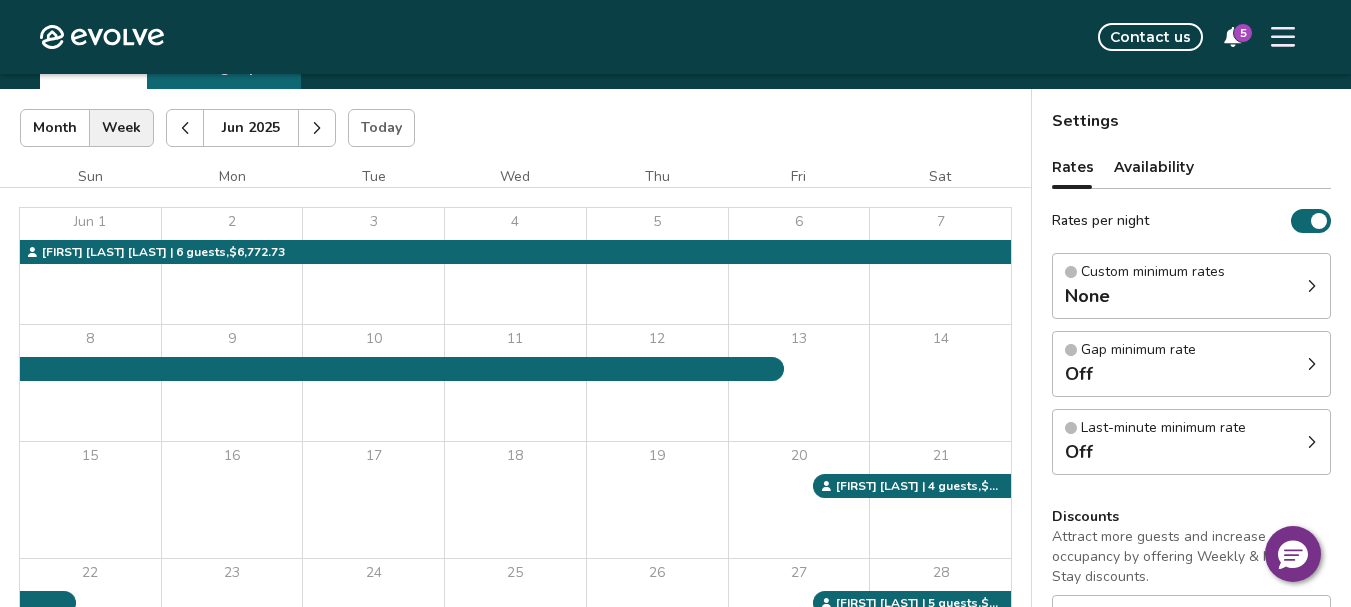 click 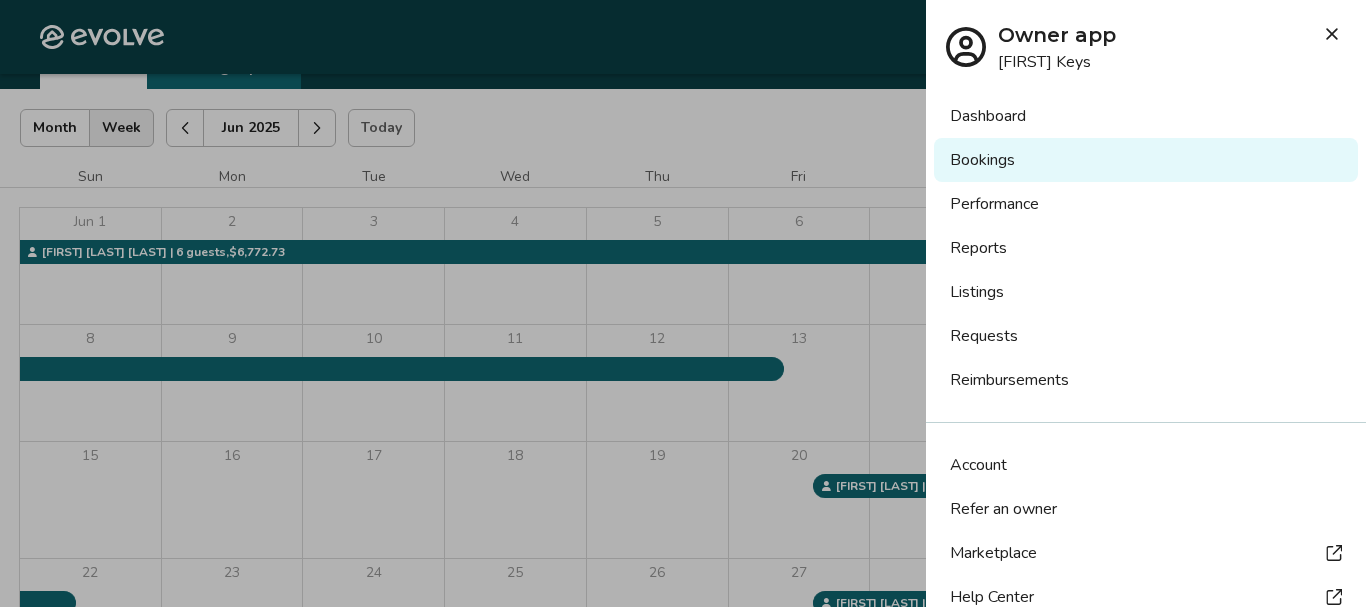 click at bounding box center (683, 303) 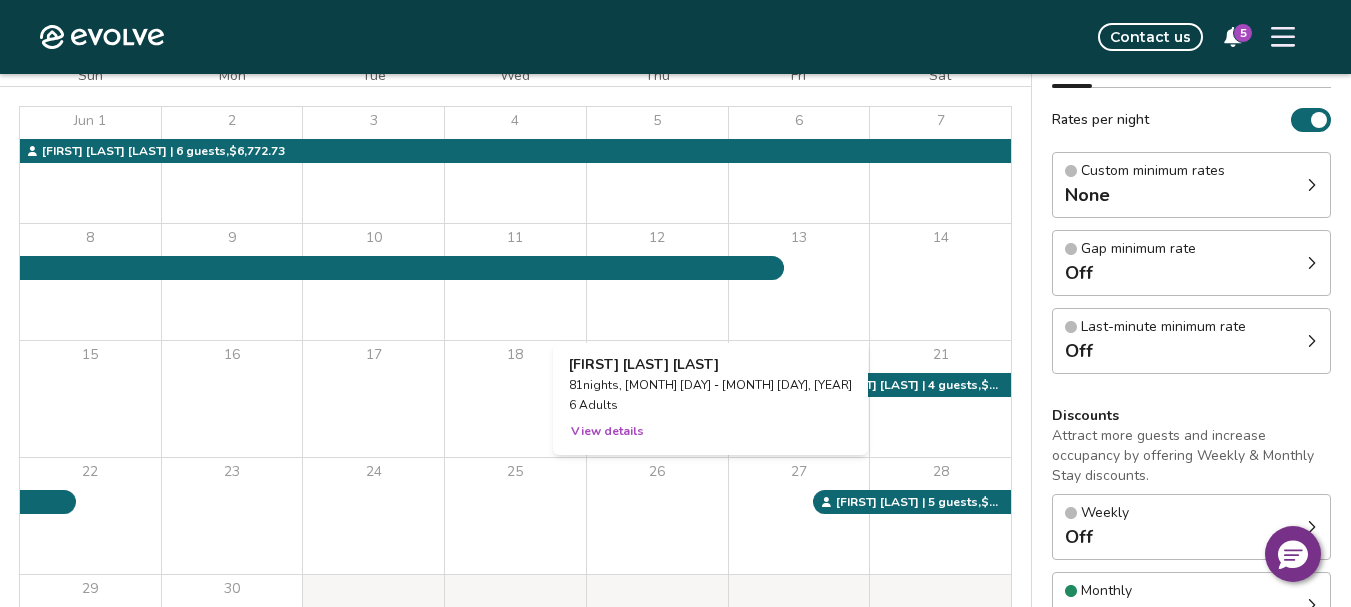 scroll, scrollTop: 0, scrollLeft: 0, axis: both 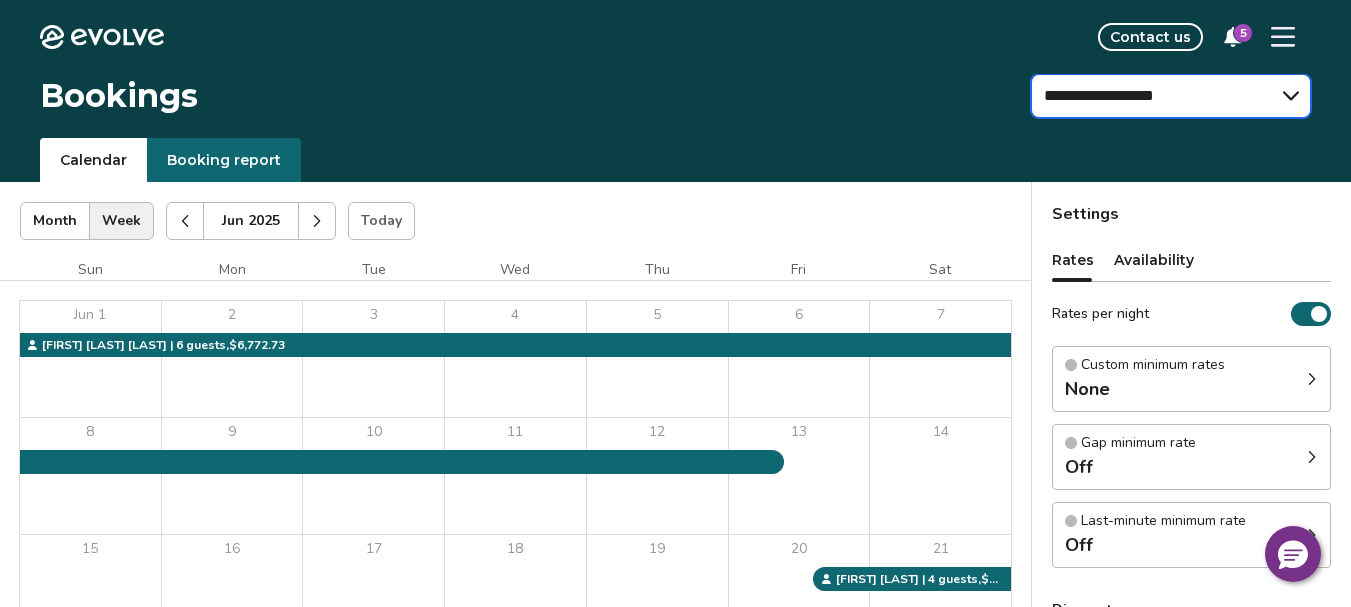 click on "**********" at bounding box center [1171, 96] 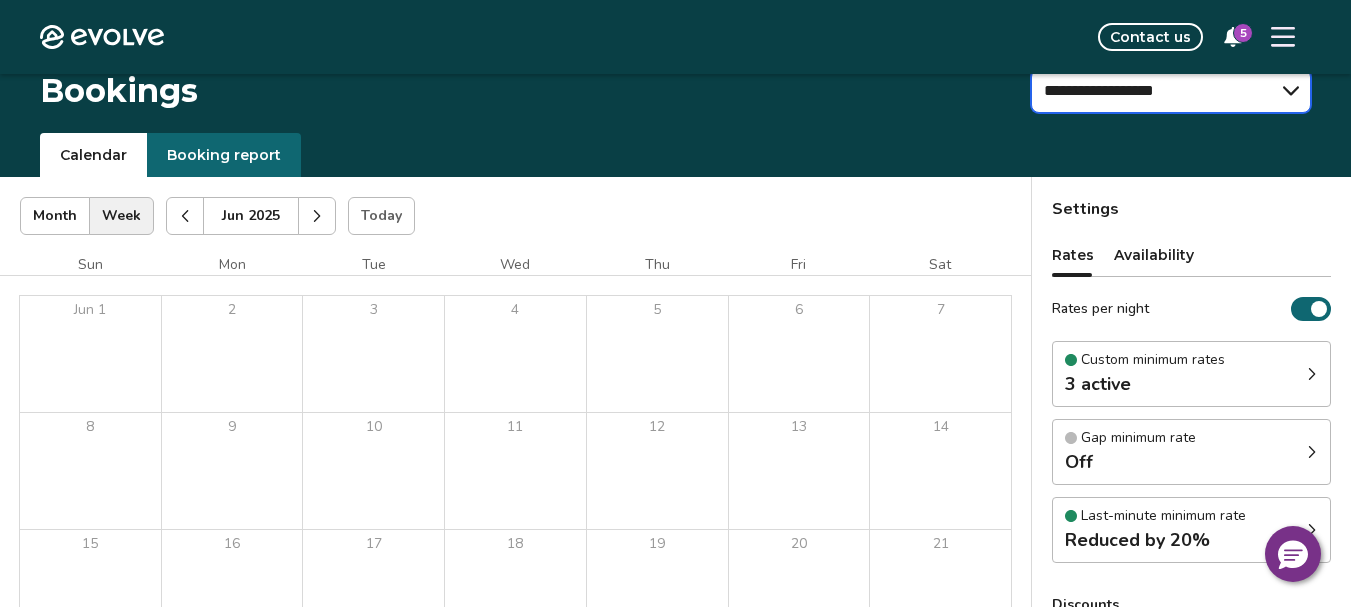 scroll, scrollTop: 0, scrollLeft: 0, axis: both 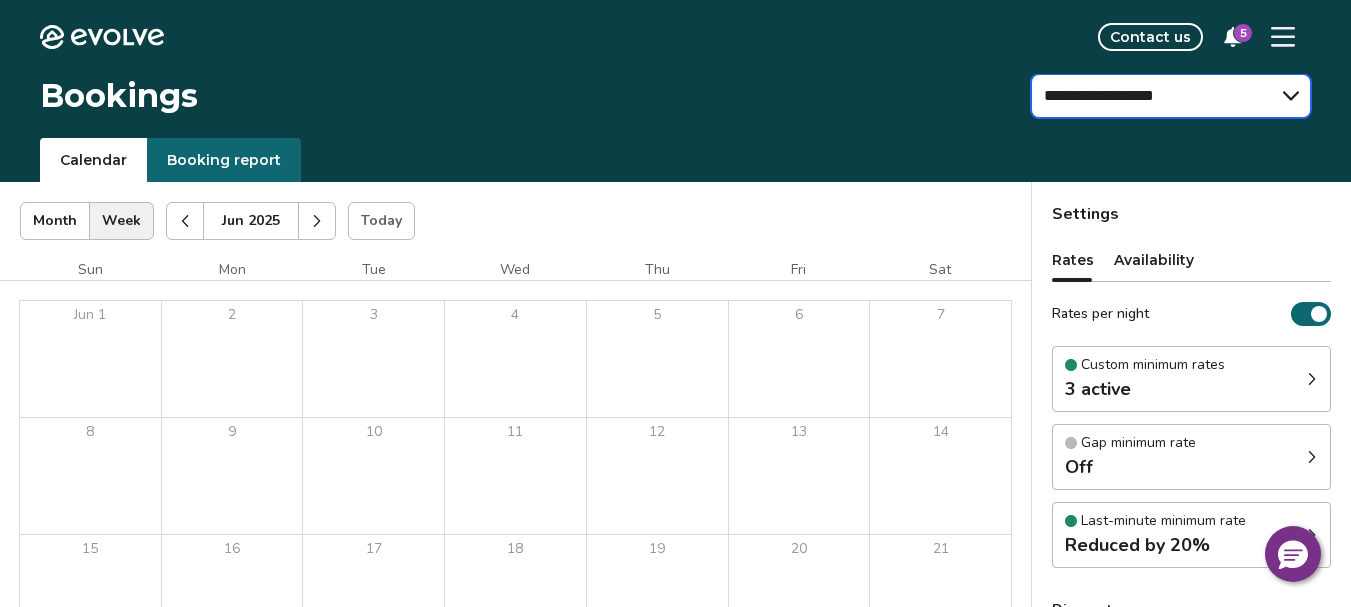 click on "**********" at bounding box center [1171, 96] 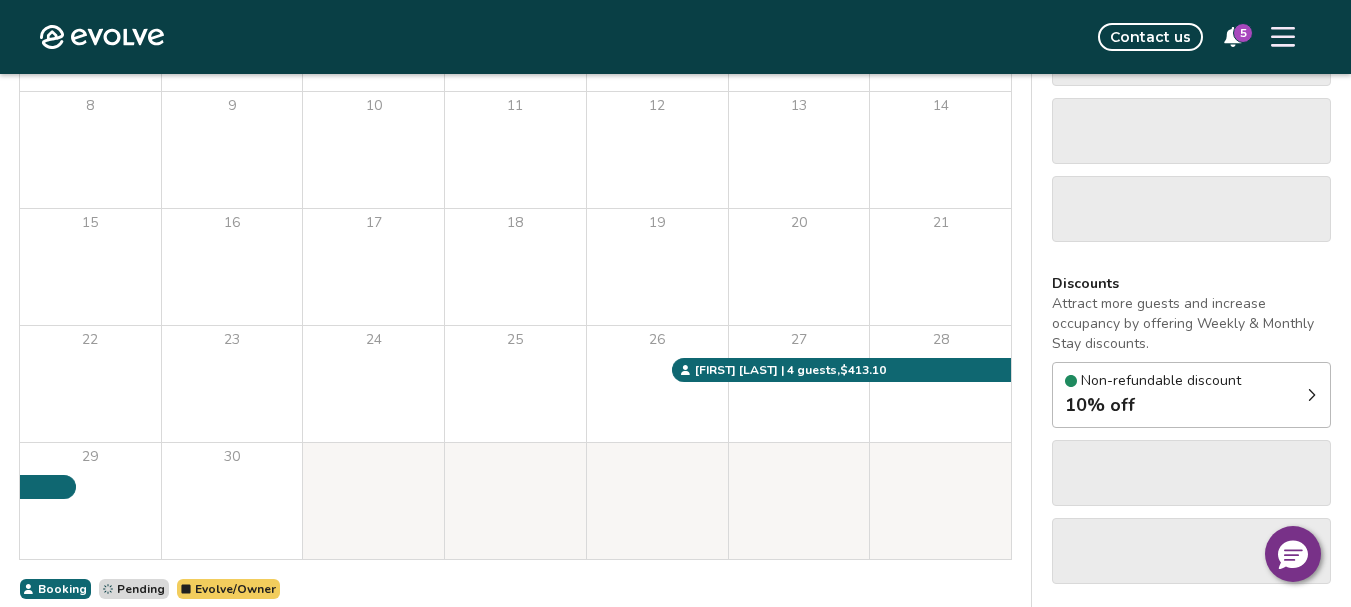 scroll, scrollTop: 400, scrollLeft: 0, axis: vertical 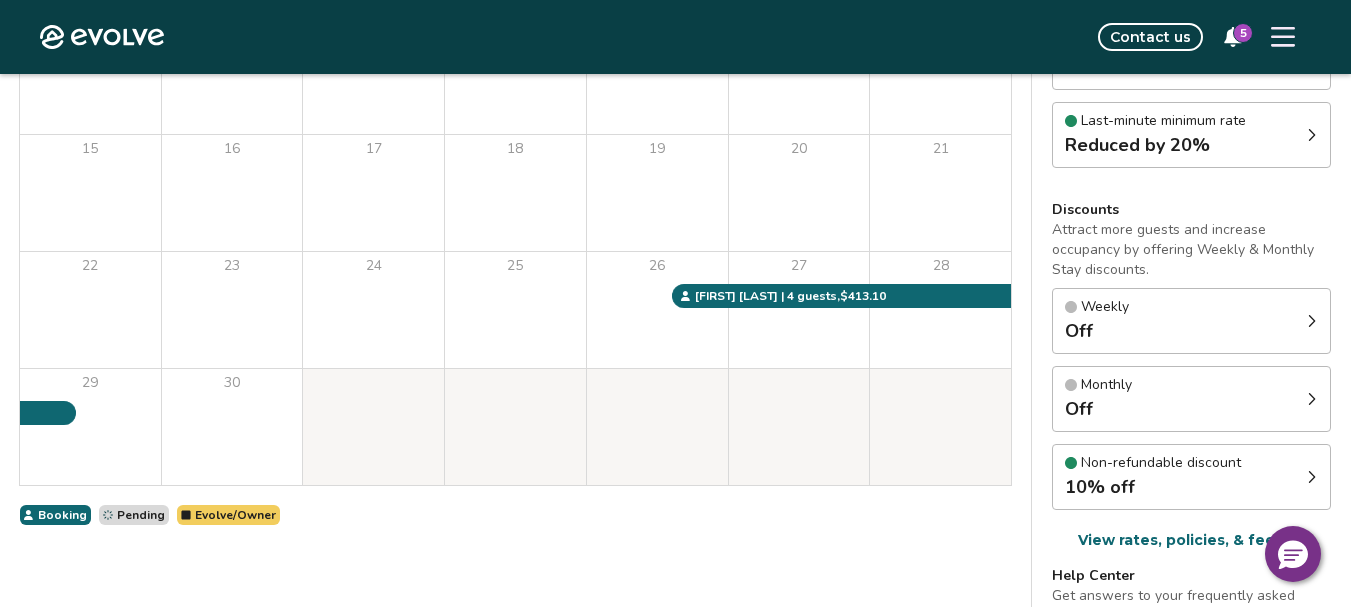 click 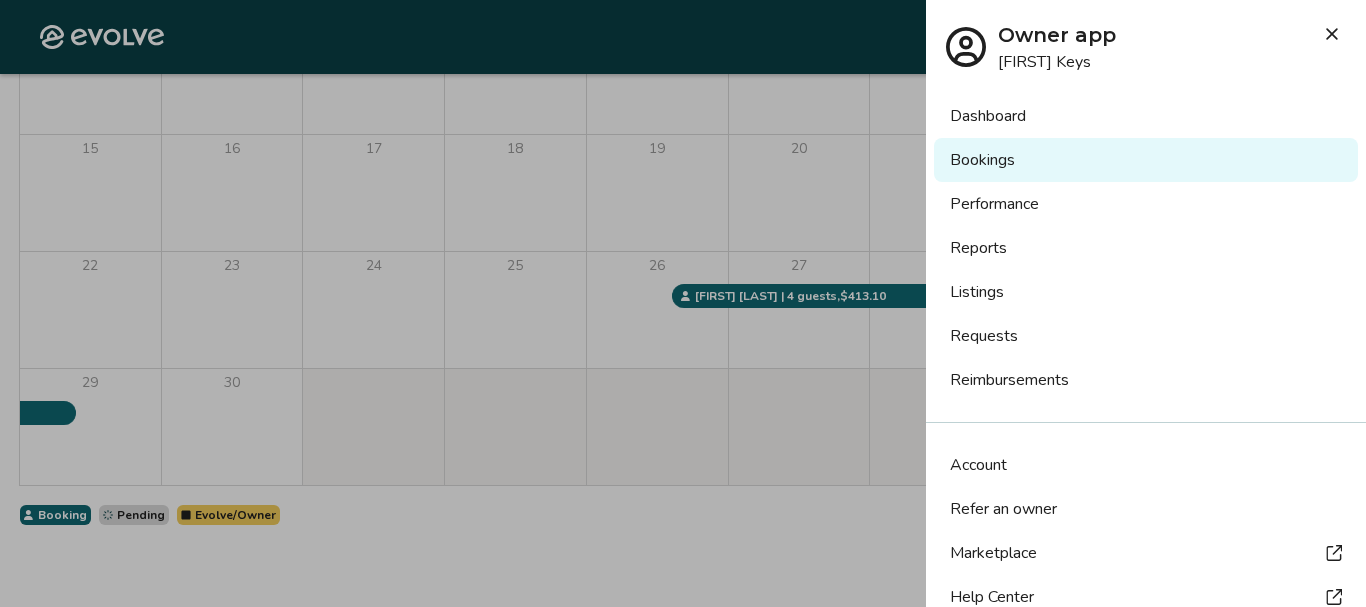 click at bounding box center [683, 303] 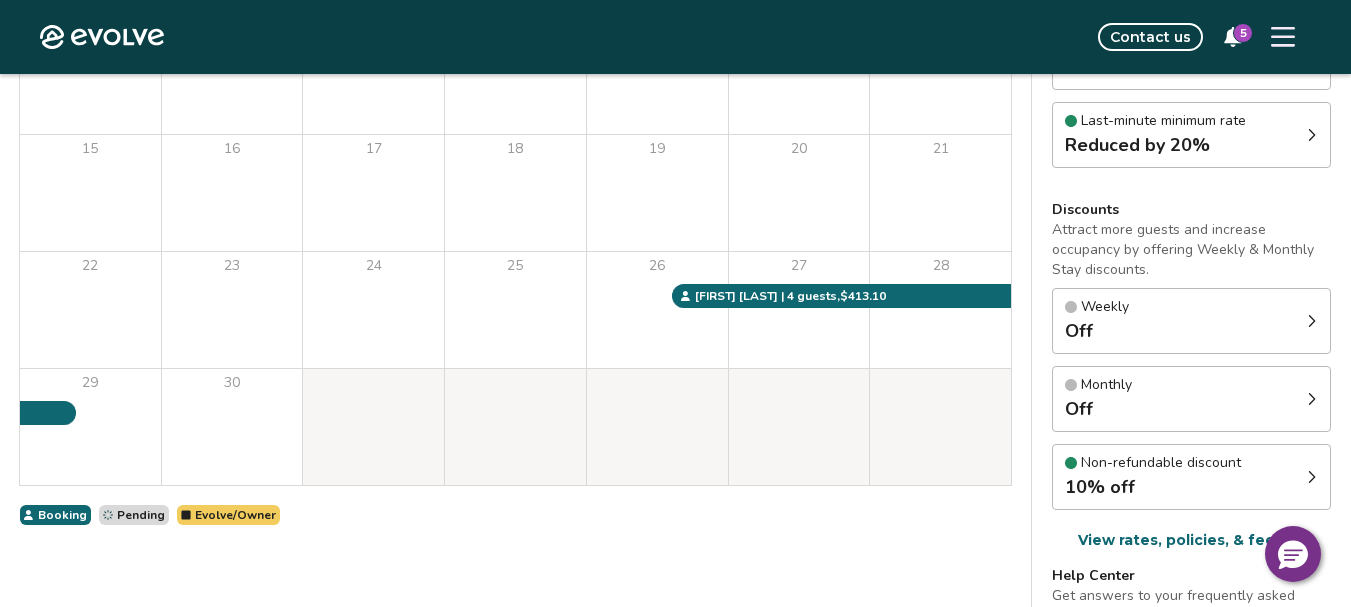 click 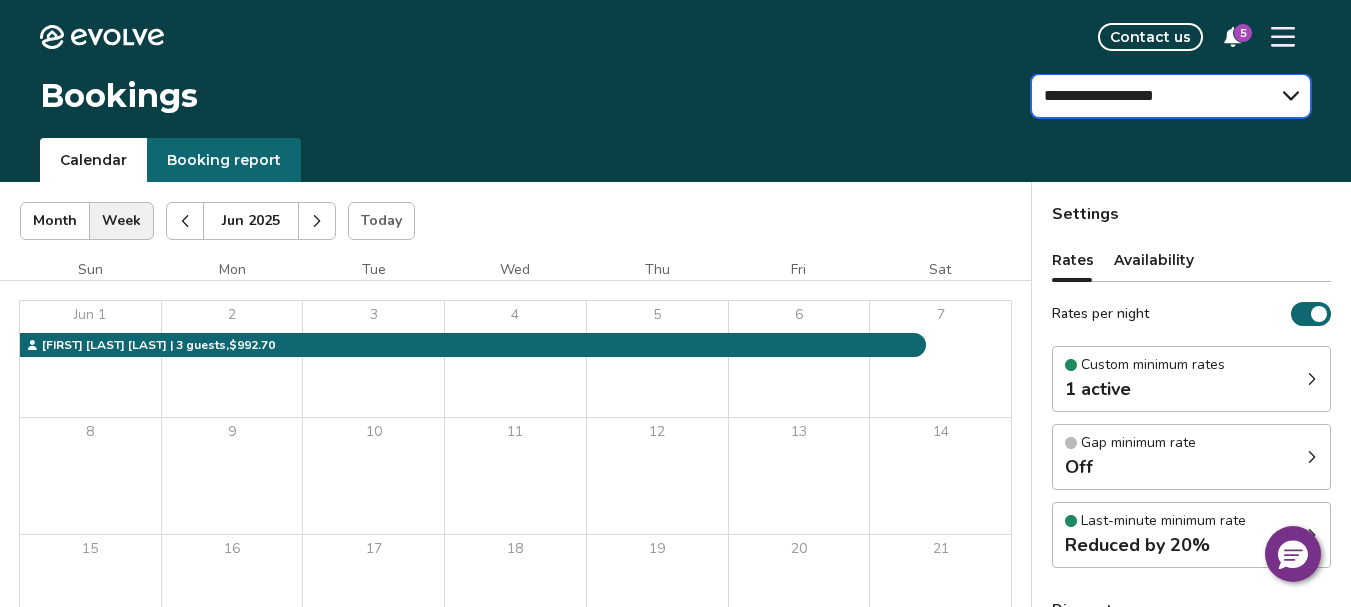 click on "**********" at bounding box center (1171, 96) 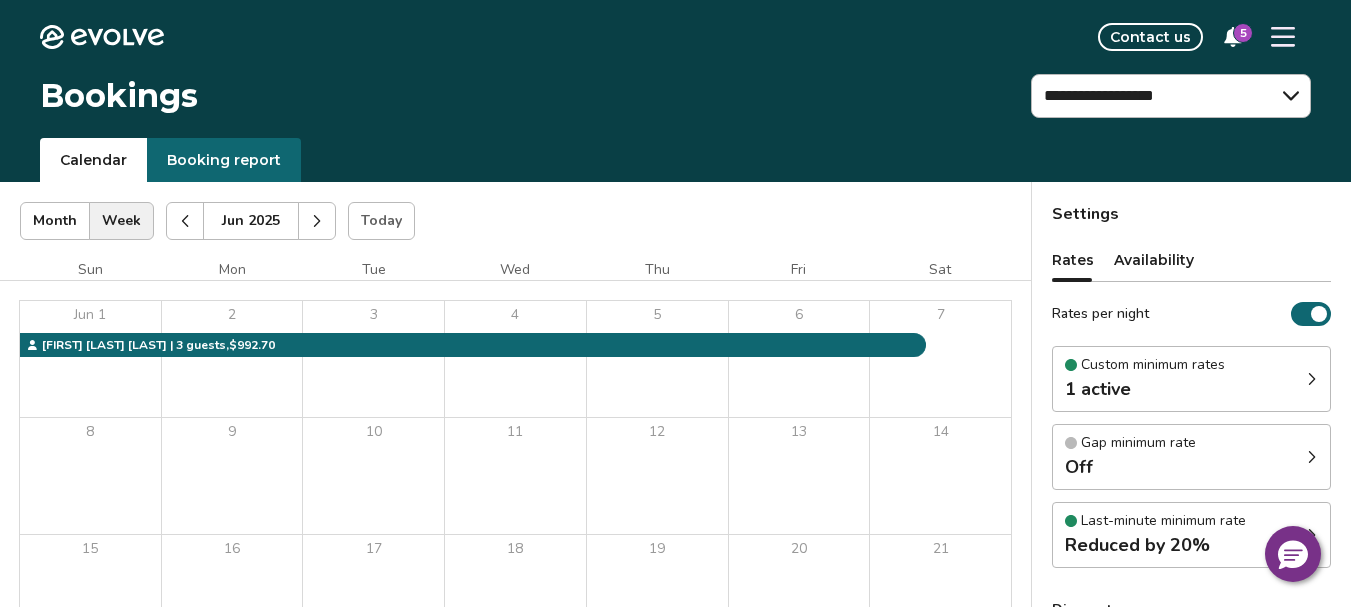 click on "**********" at bounding box center [762, 96] 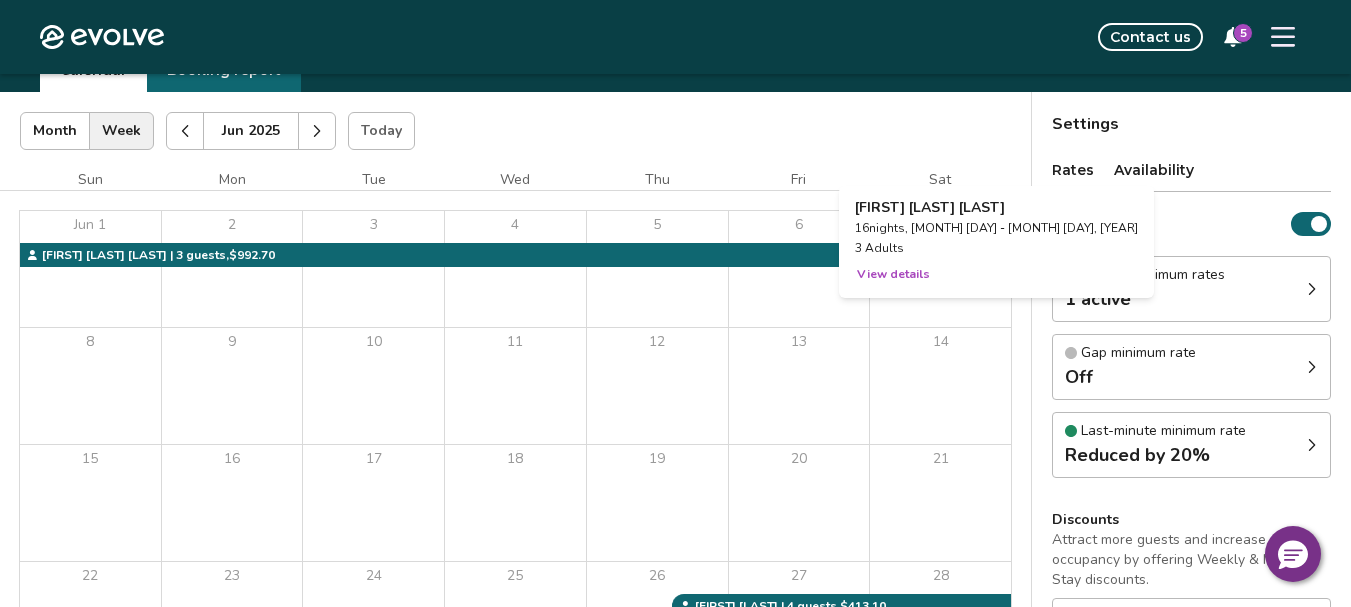 scroll, scrollTop: 0, scrollLeft: 0, axis: both 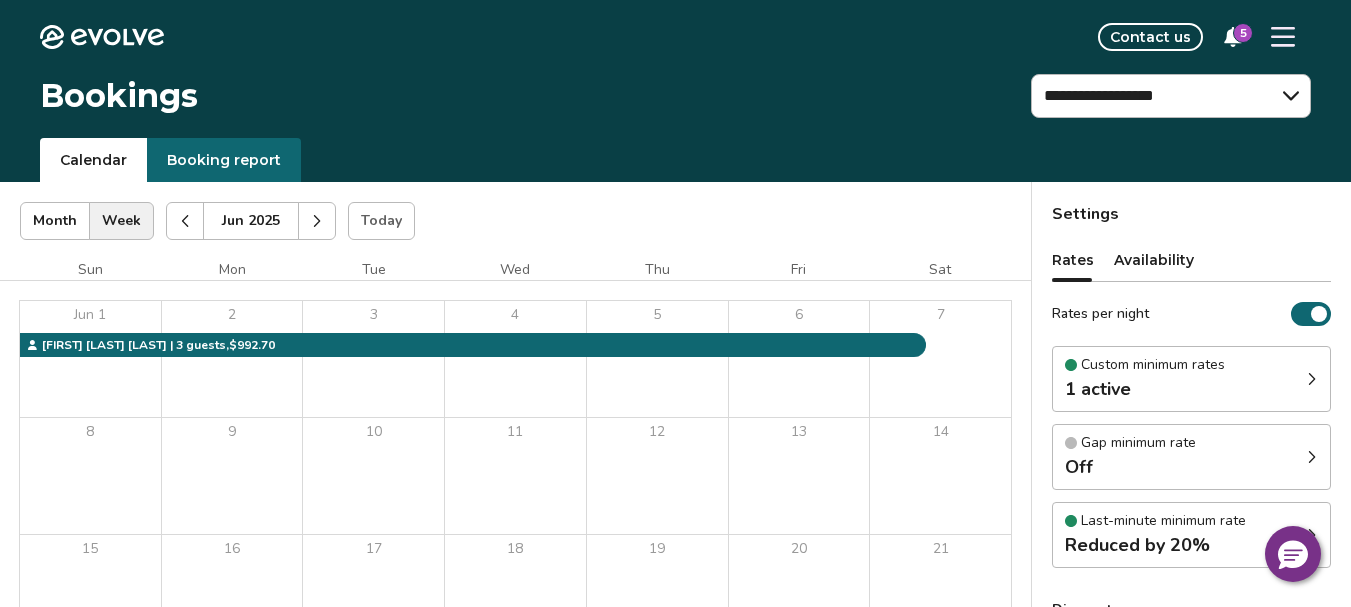 click at bounding box center [317, 221] 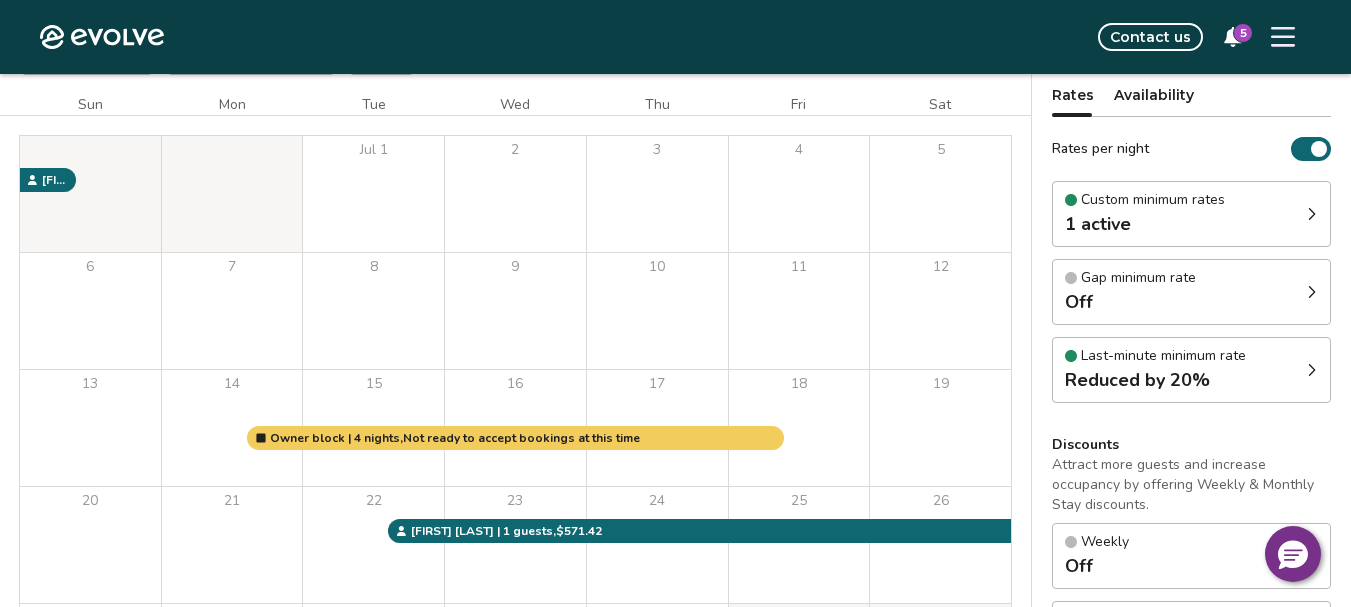 scroll, scrollTop: 200, scrollLeft: 0, axis: vertical 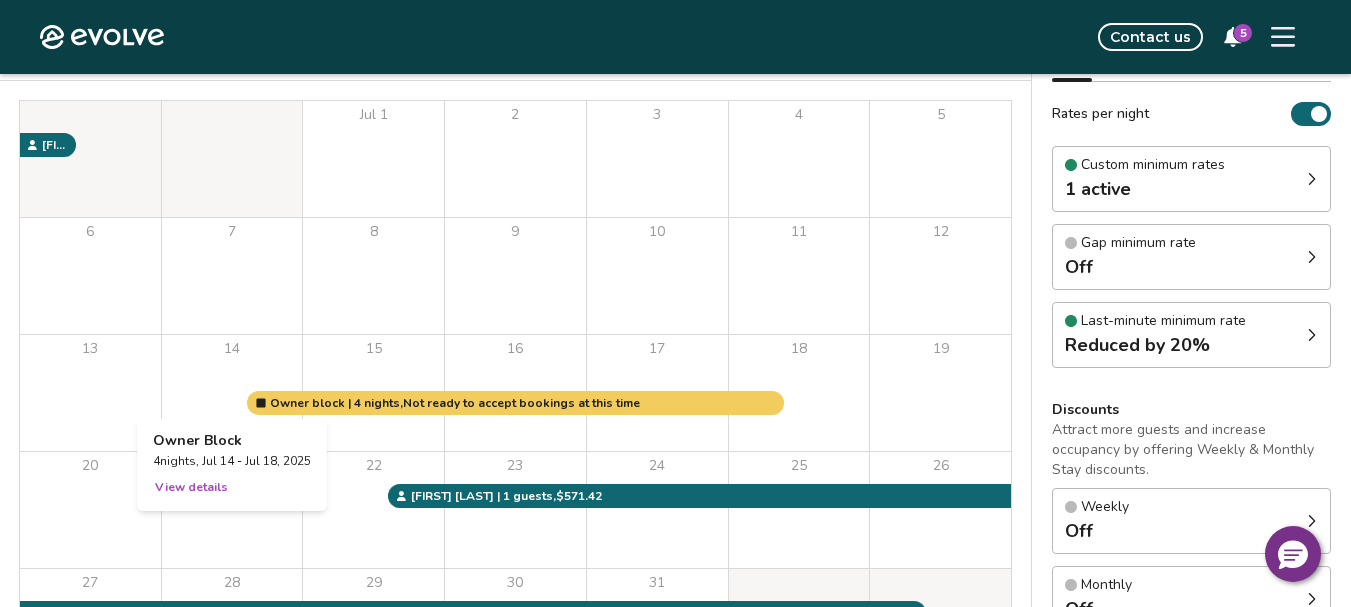click on "View details" at bounding box center [191, 487] 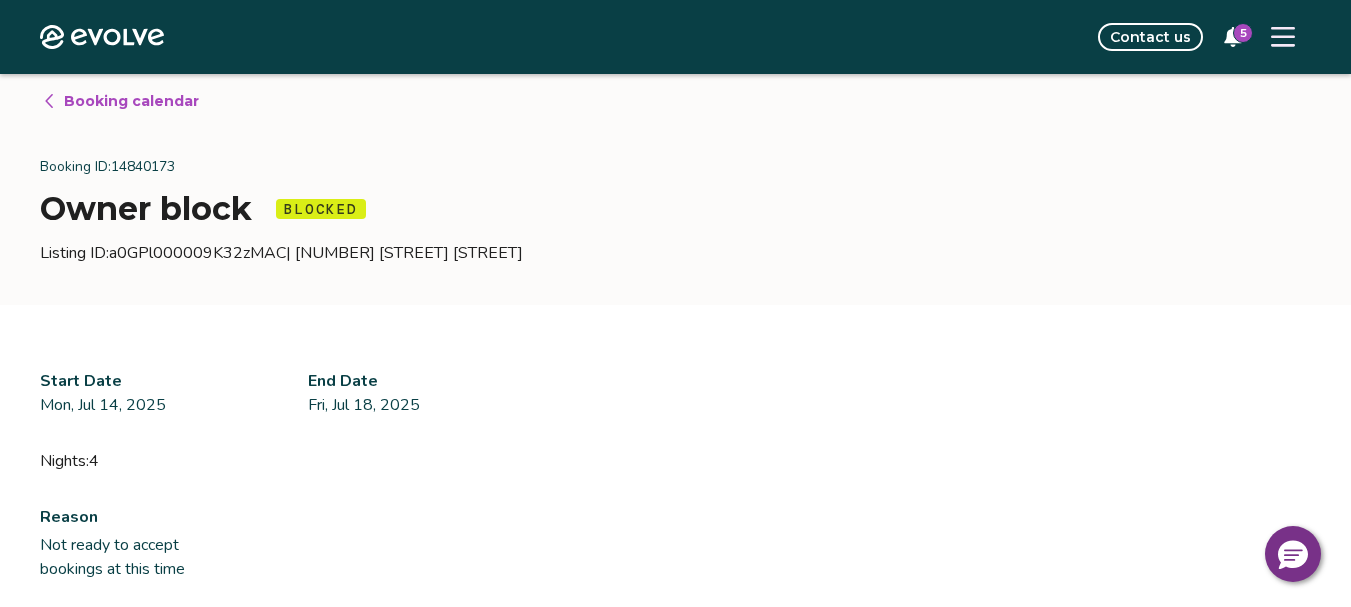 scroll, scrollTop: 0, scrollLeft: 0, axis: both 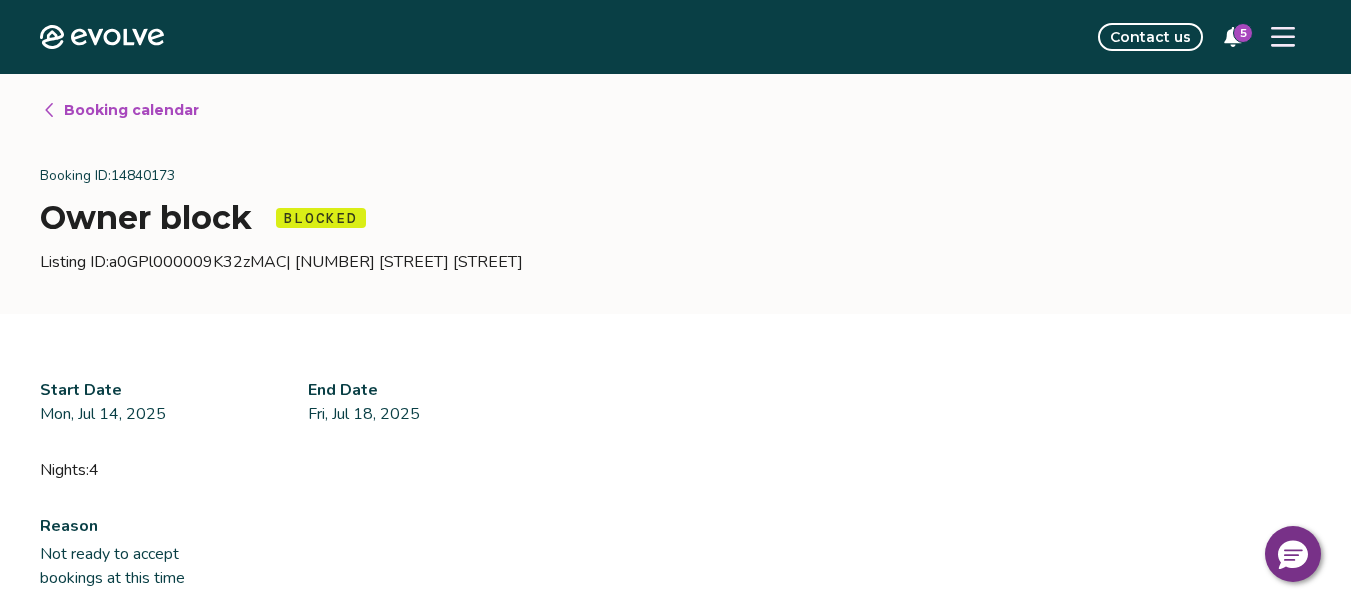 click 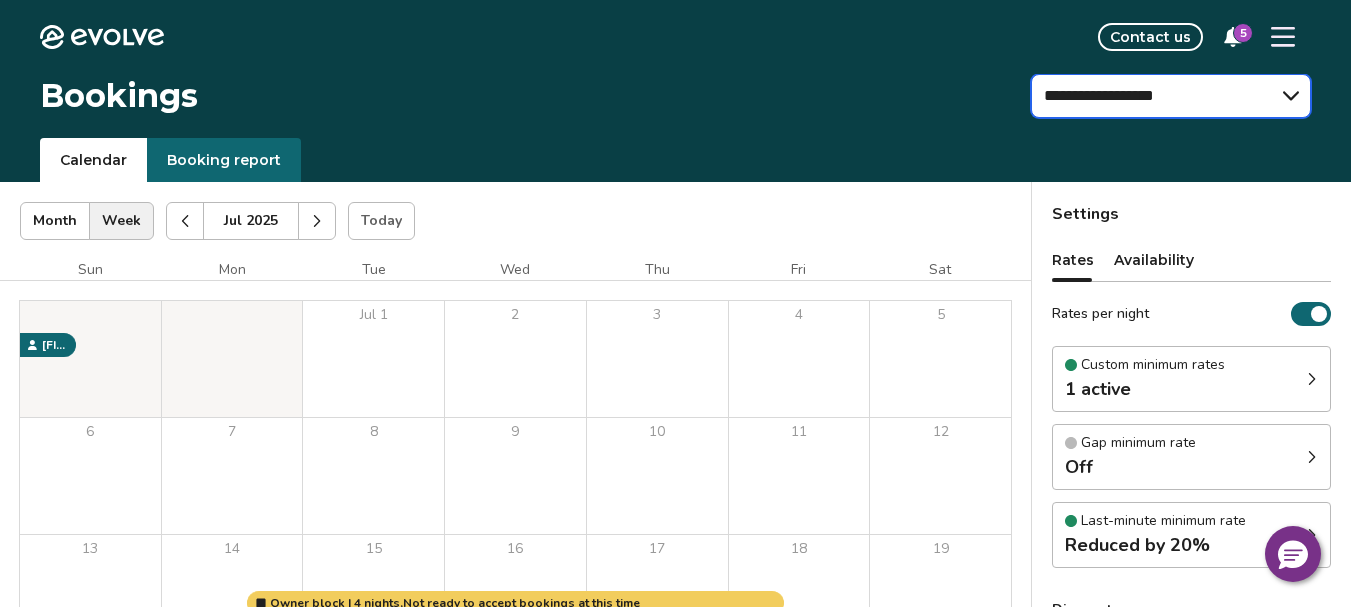 click on "**********" at bounding box center (1171, 96) 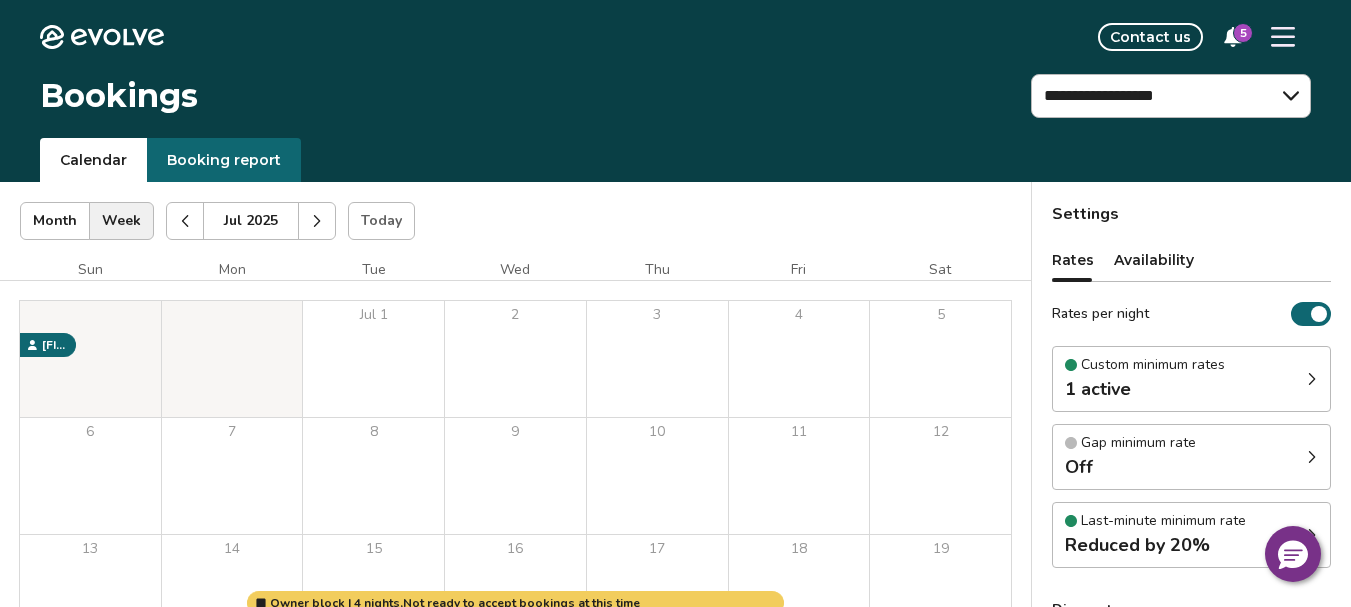 click on "Calendar Booking report" at bounding box center [675, 160] 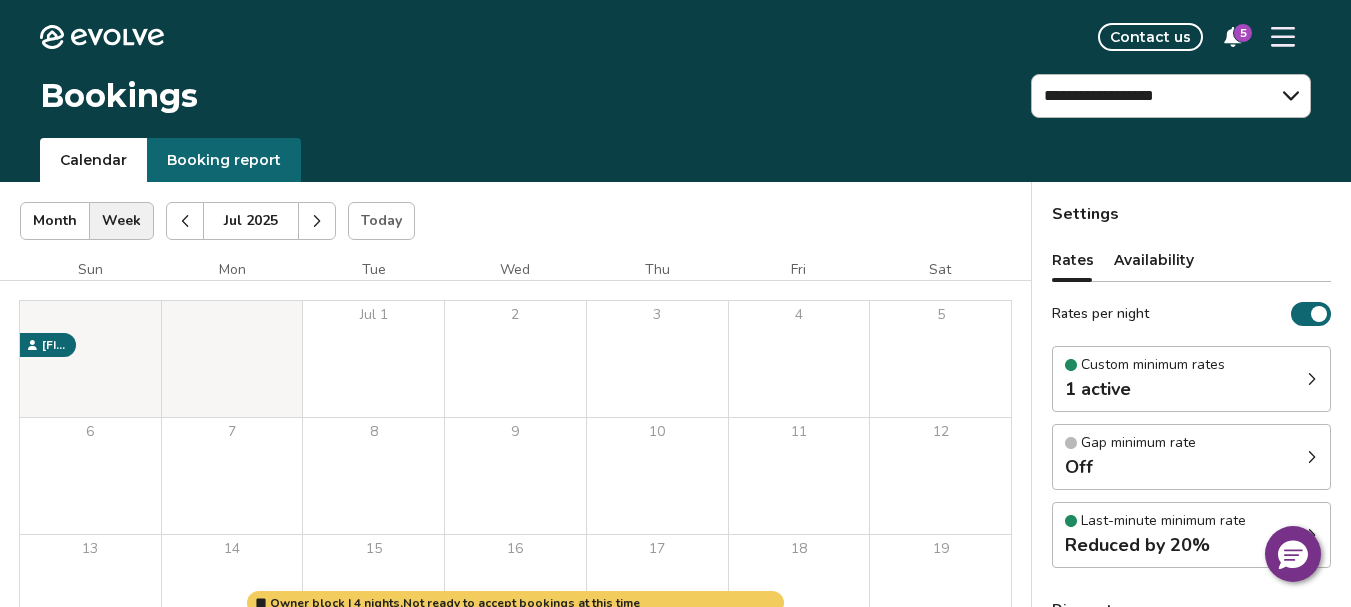 click 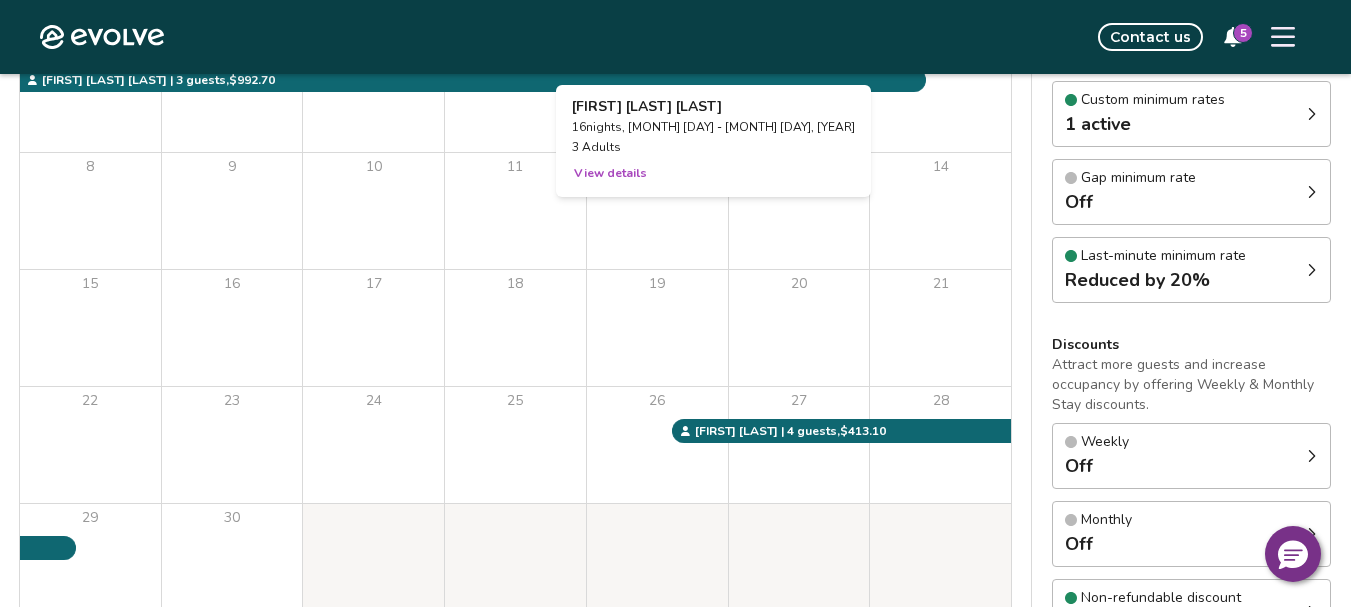 scroll, scrollTop: 300, scrollLeft: 0, axis: vertical 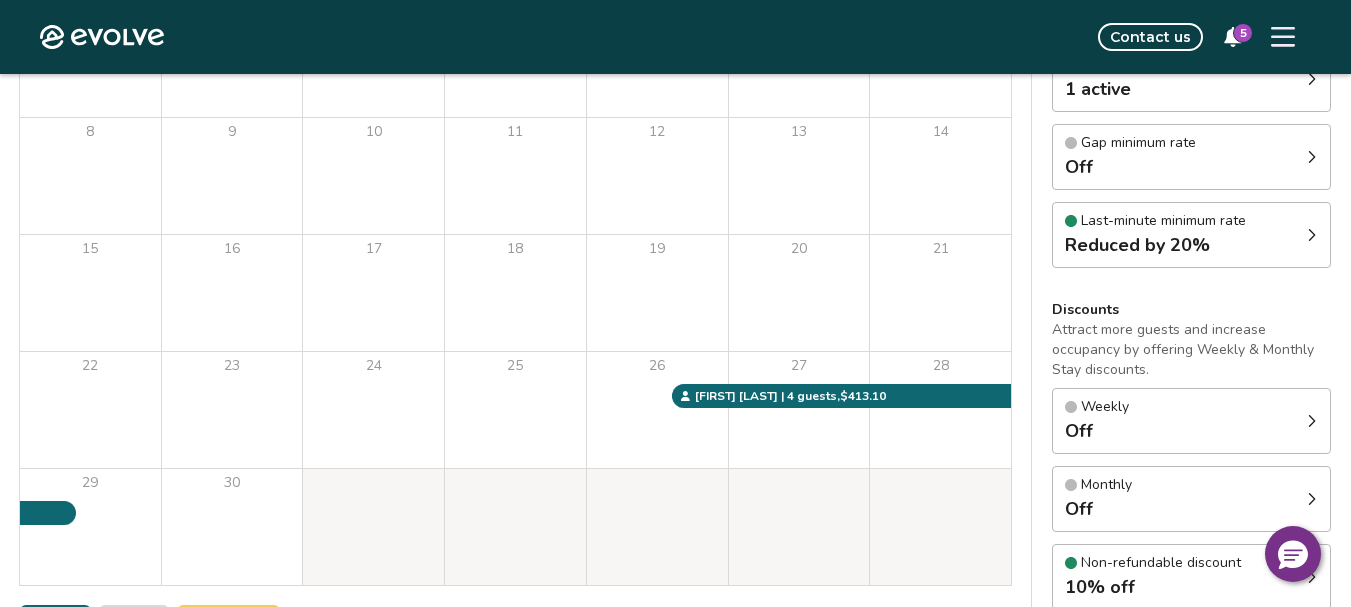 click 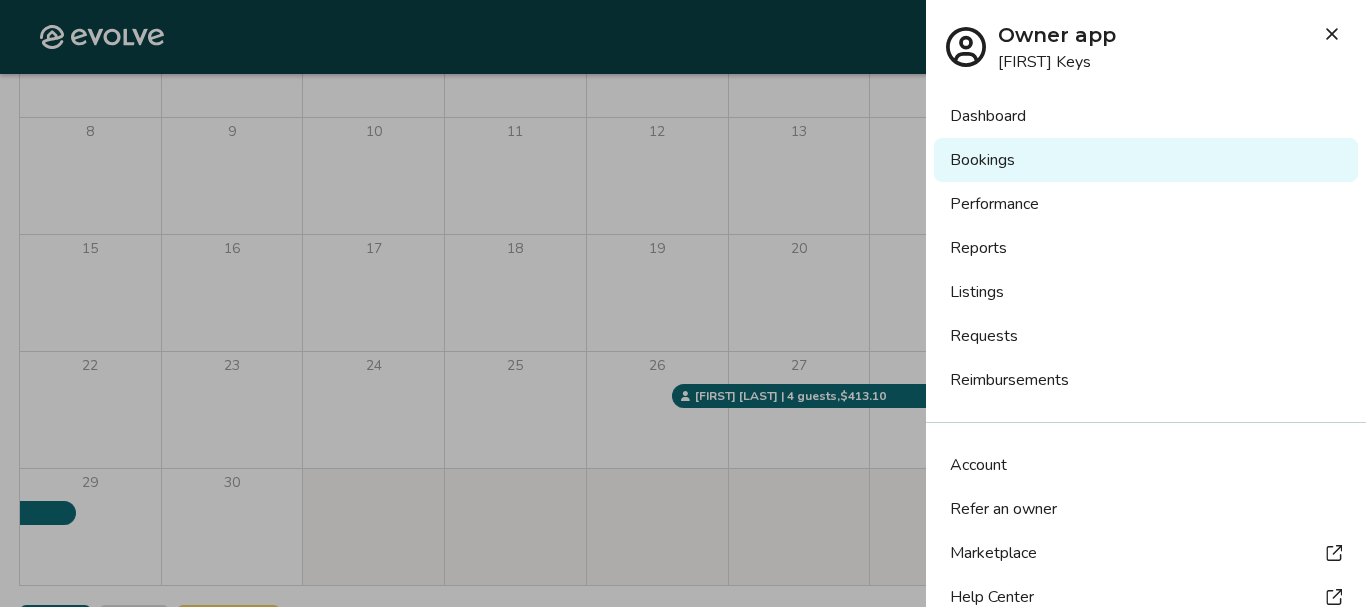 drag, startPoint x: 849, startPoint y: 41, endPoint x: 850, endPoint y: 60, distance: 19.026299 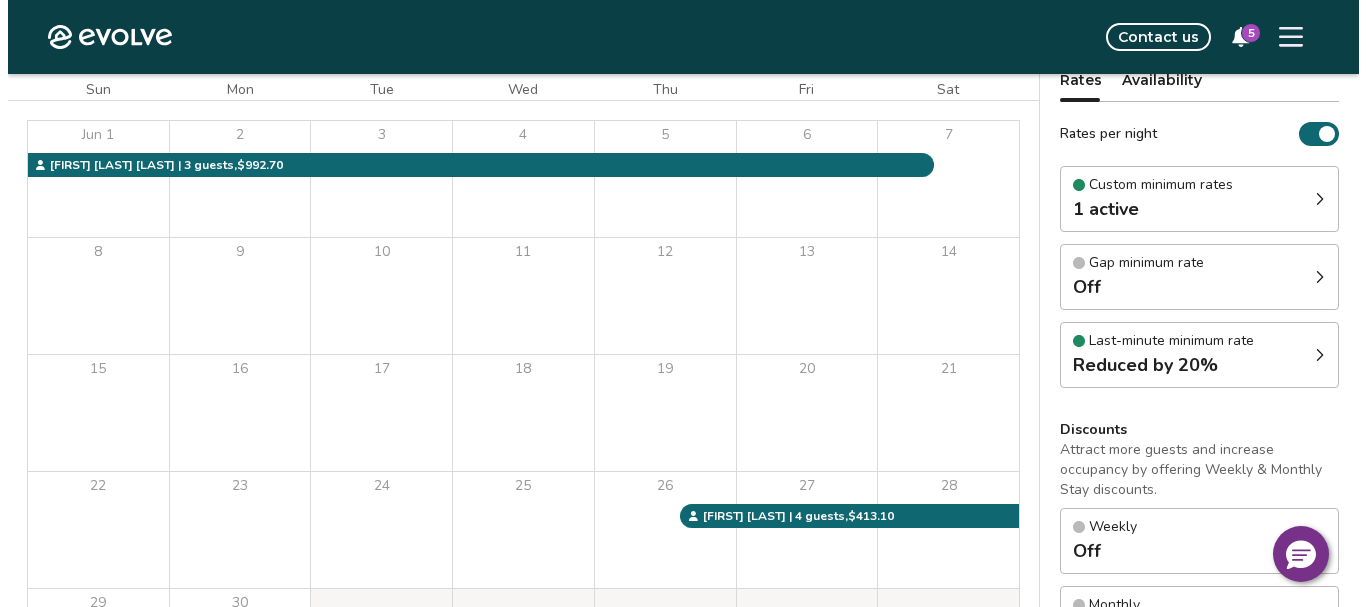 scroll, scrollTop: 200, scrollLeft: 0, axis: vertical 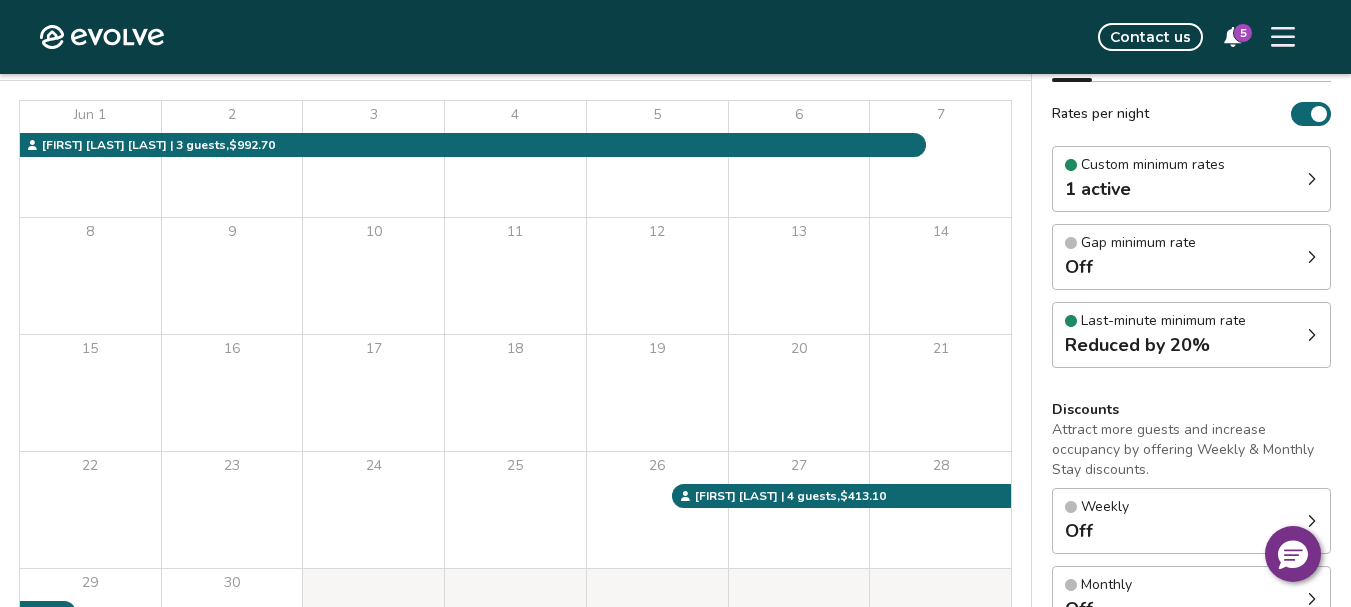 click 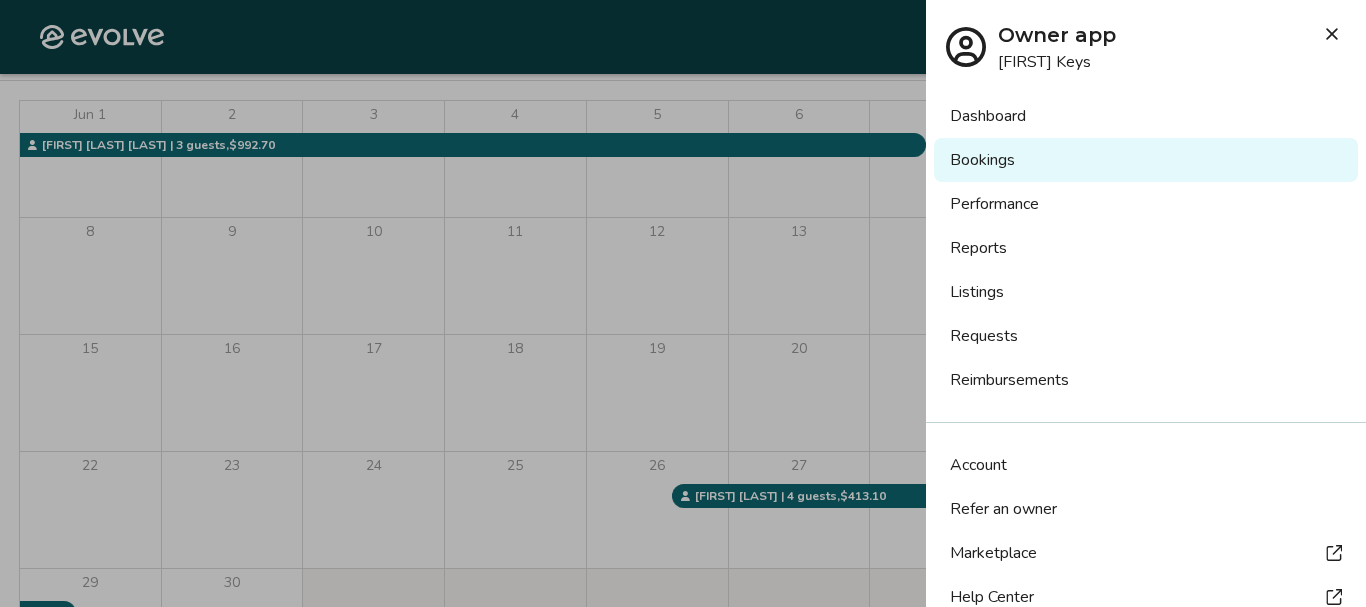 click on "Listings" at bounding box center (1146, 292) 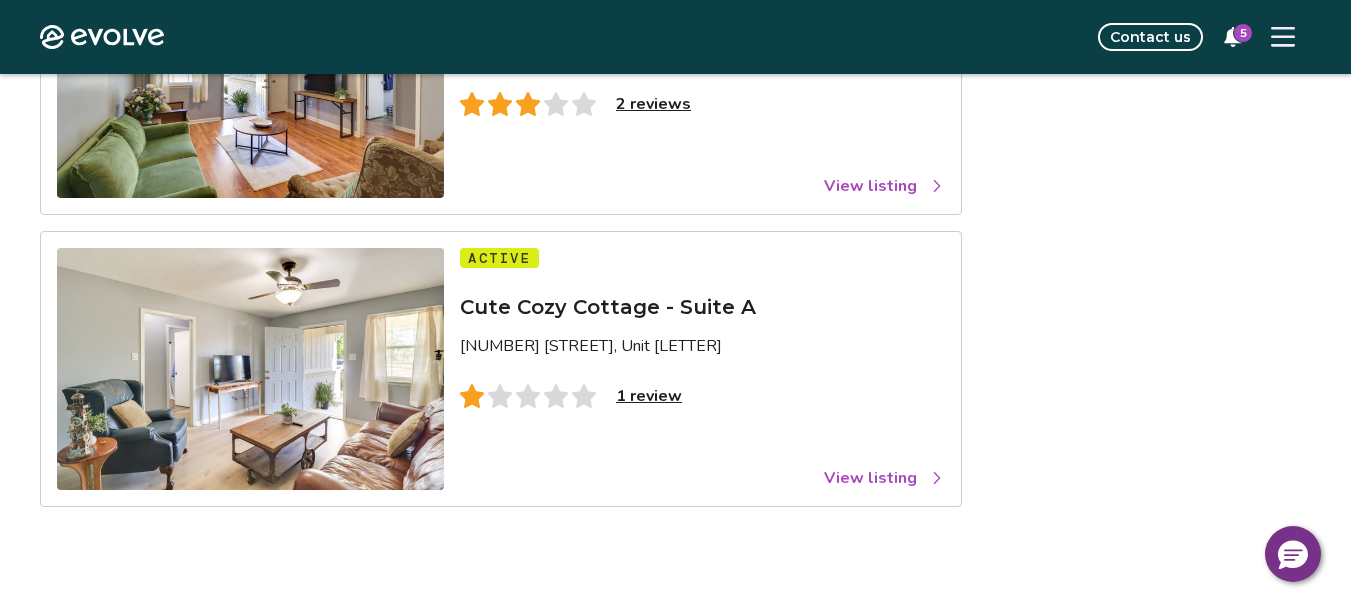 scroll, scrollTop: 900, scrollLeft: 0, axis: vertical 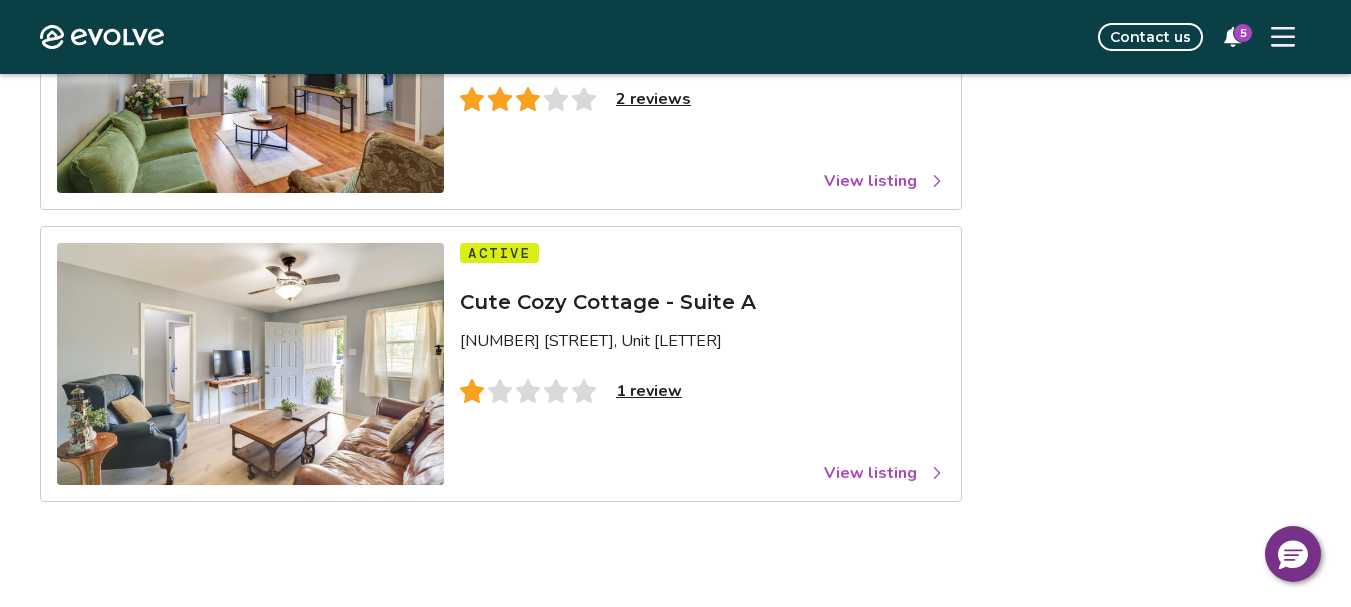 click on "View listing" at bounding box center (884, 473) 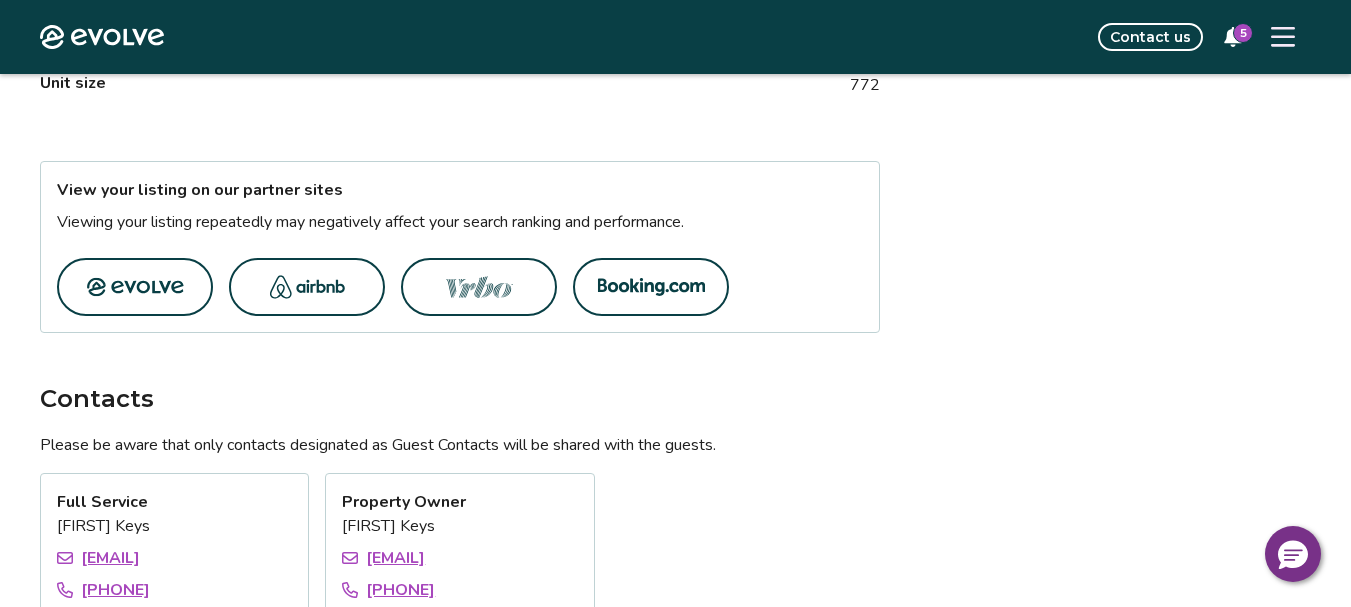 scroll, scrollTop: 1100, scrollLeft: 0, axis: vertical 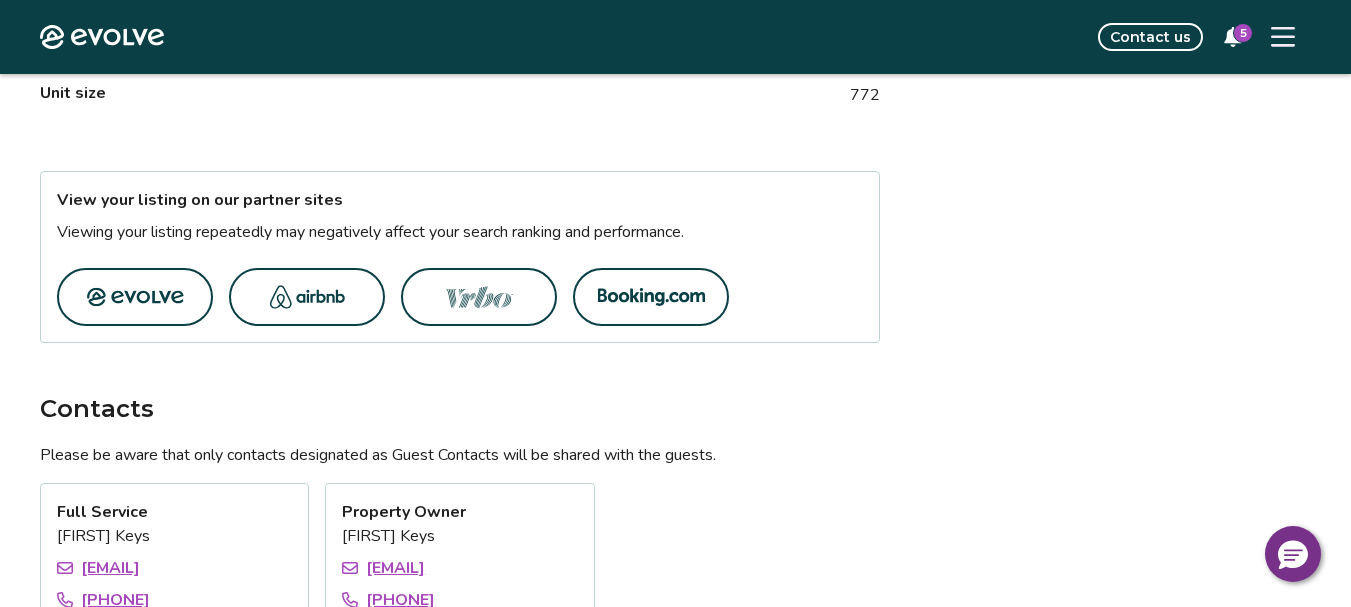 click at bounding box center (135, 297) 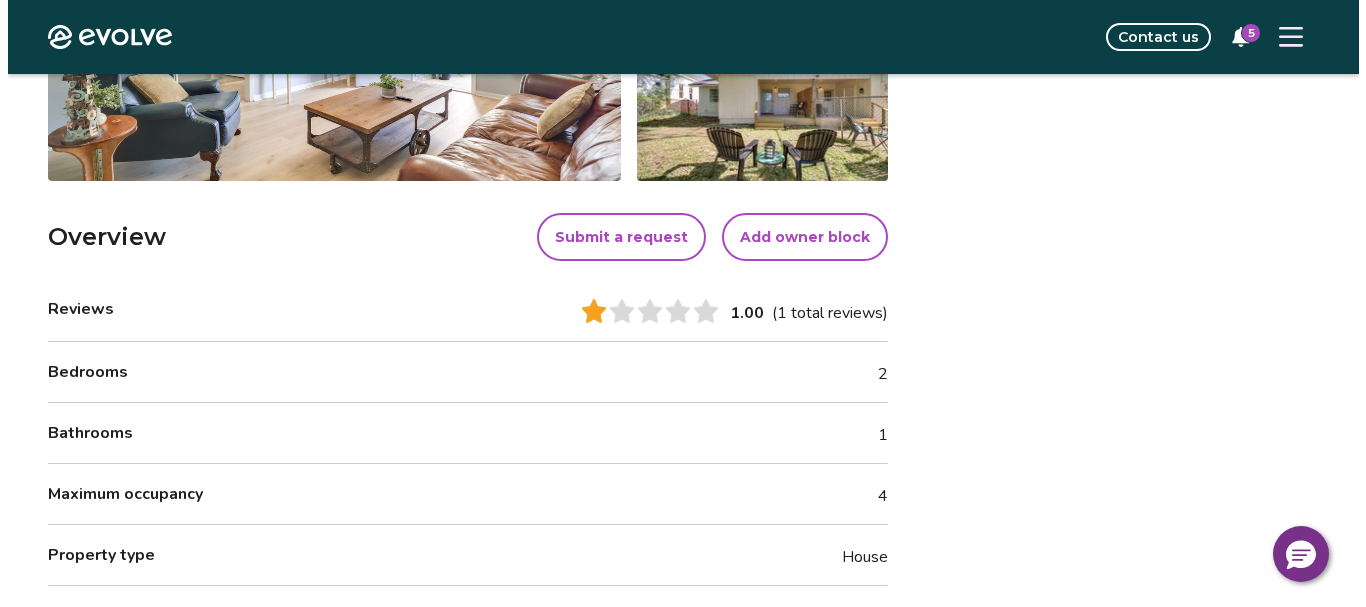 scroll, scrollTop: 200, scrollLeft: 0, axis: vertical 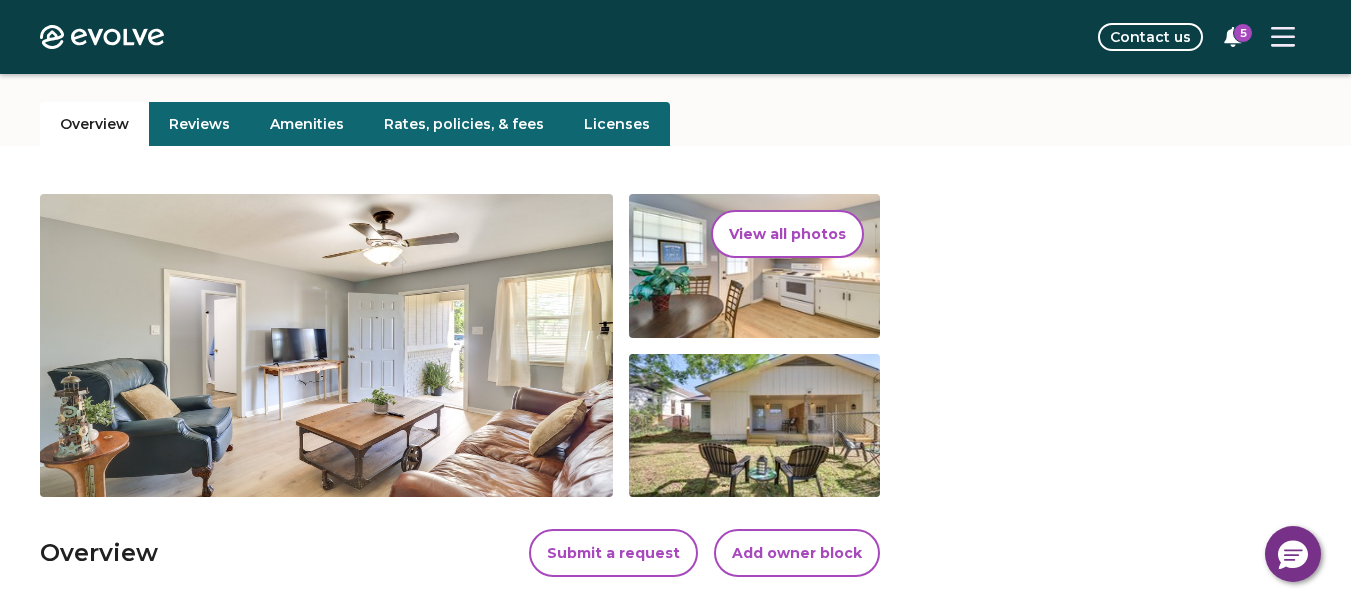 click 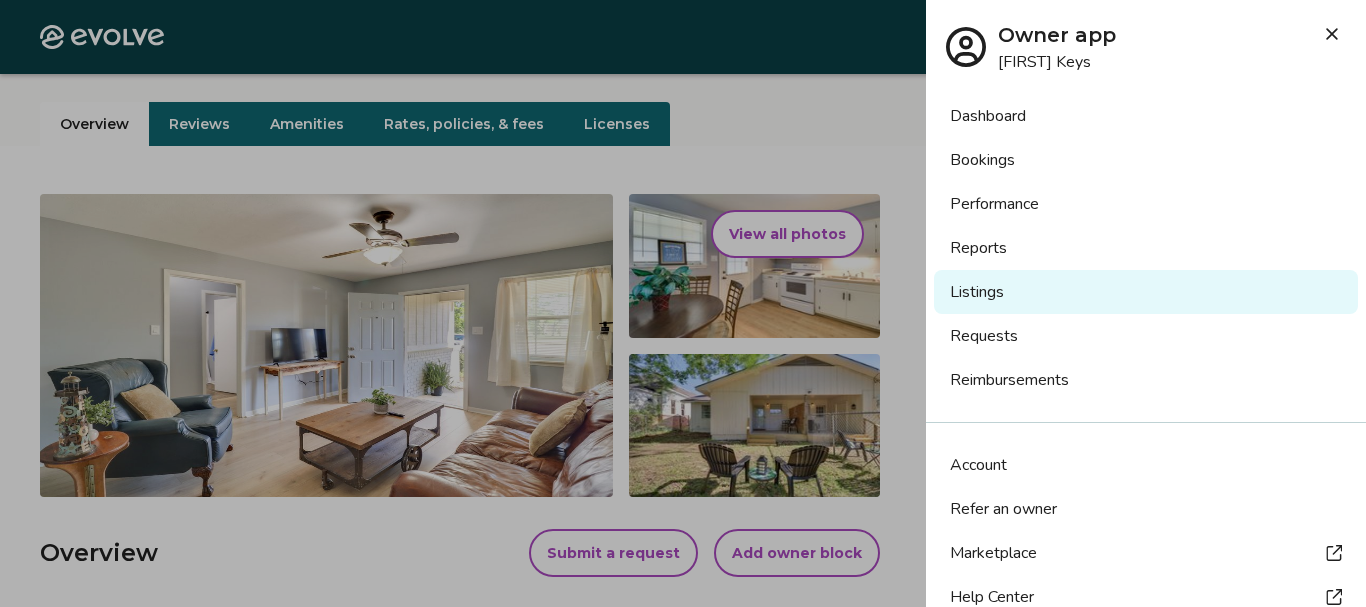 click on "Bookings" at bounding box center [1146, 160] 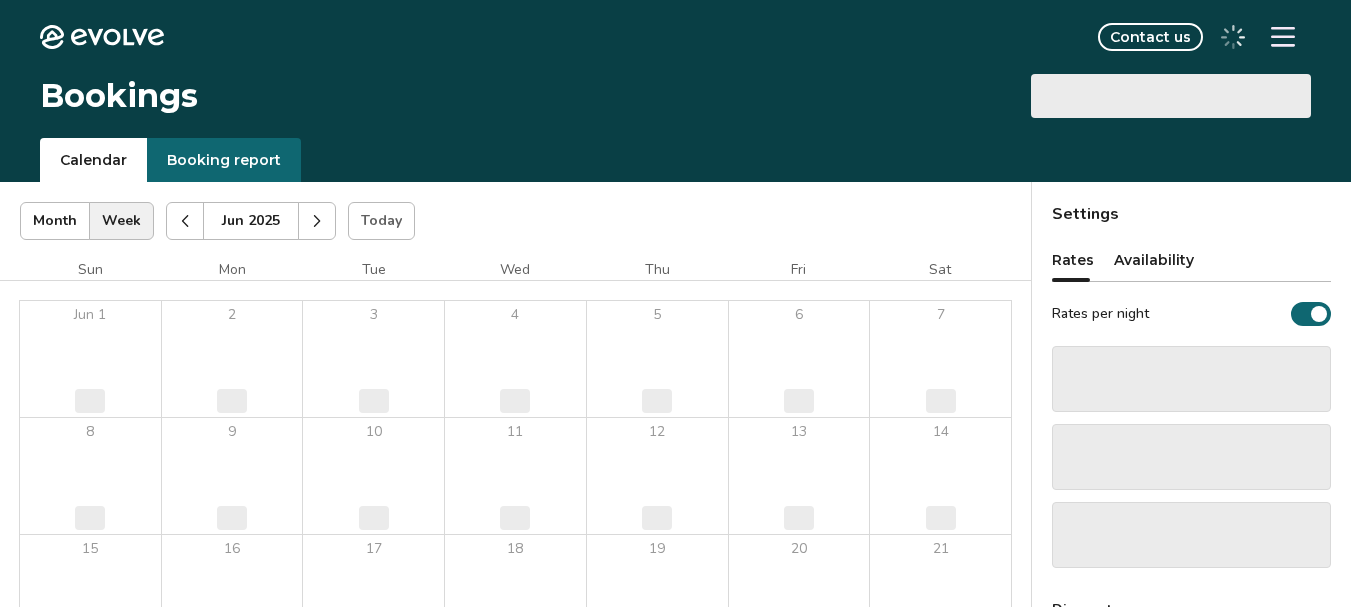 scroll, scrollTop: 0, scrollLeft: 0, axis: both 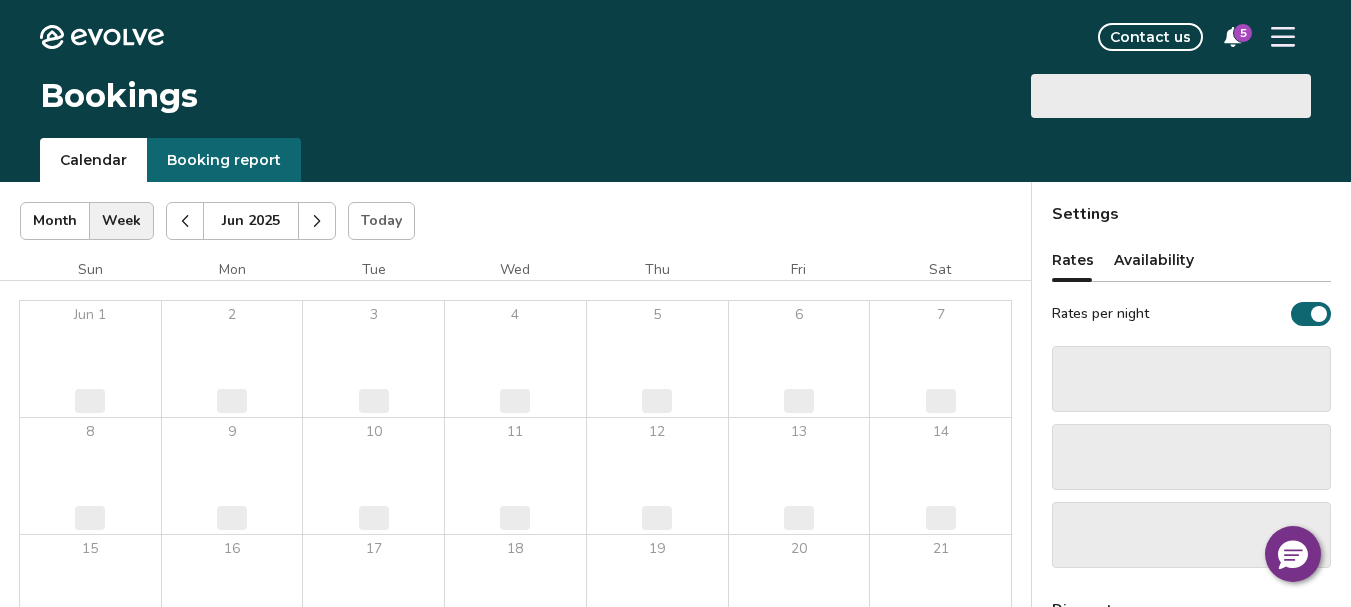 select on "**********" 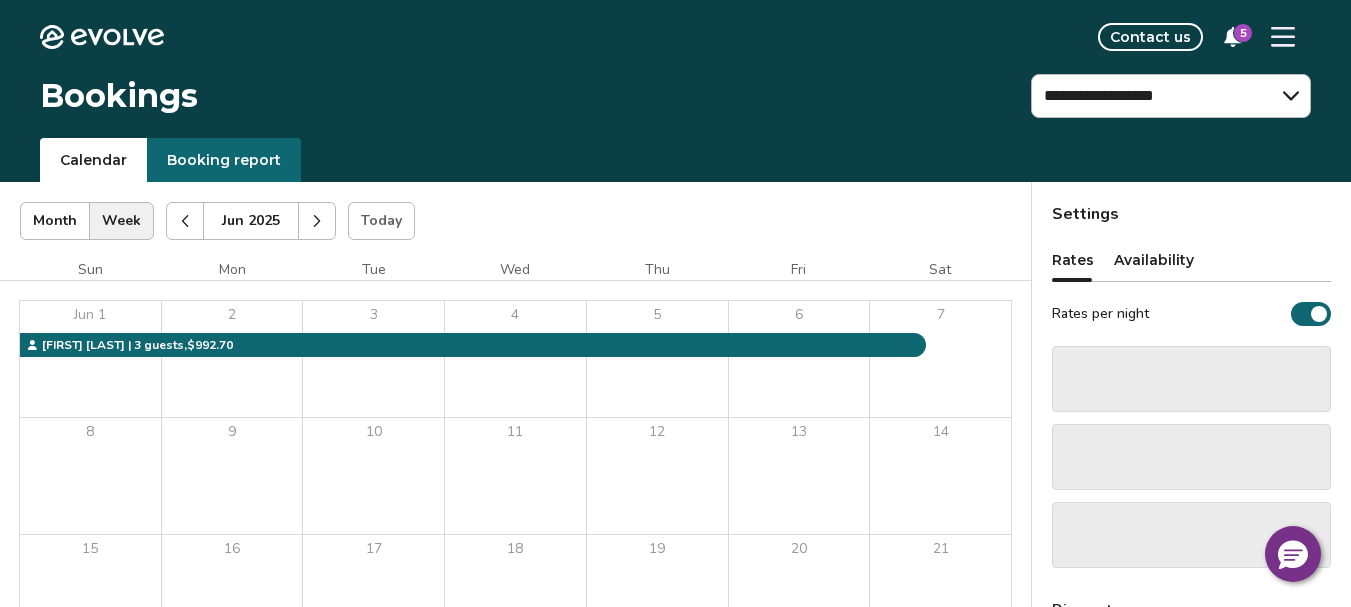 click on "Booking report" at bounding box center [224, 160] 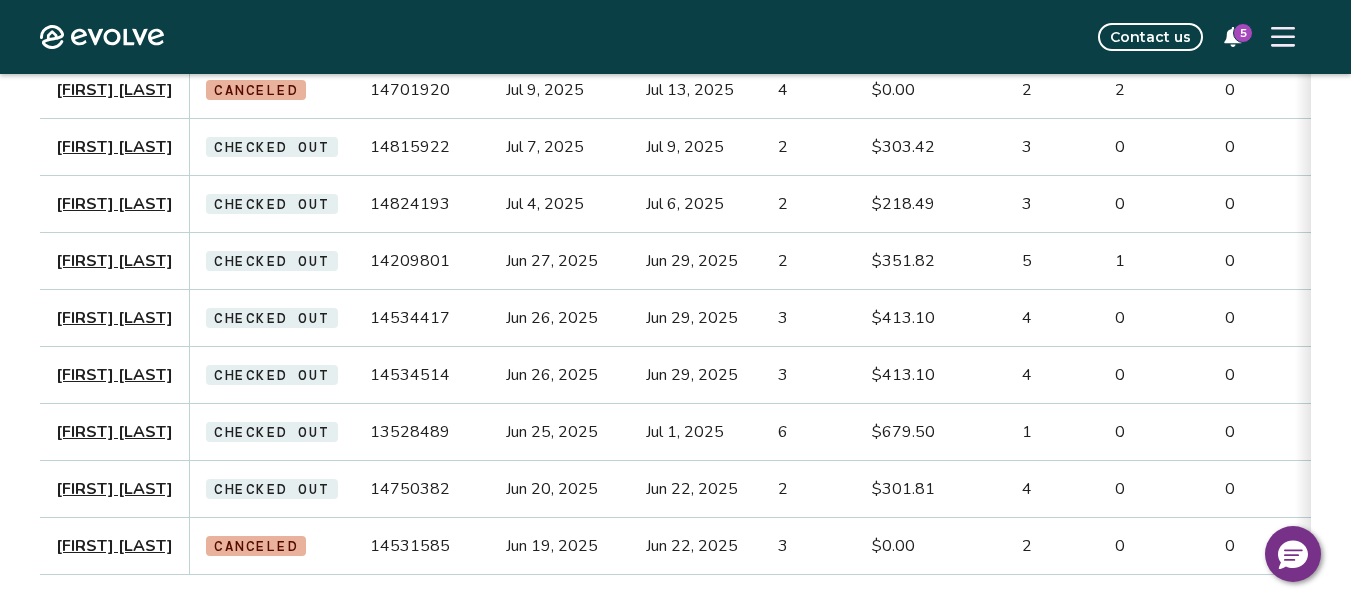 scroll, scrollTop: 1000, scrollLeft: 0, axis: vertical 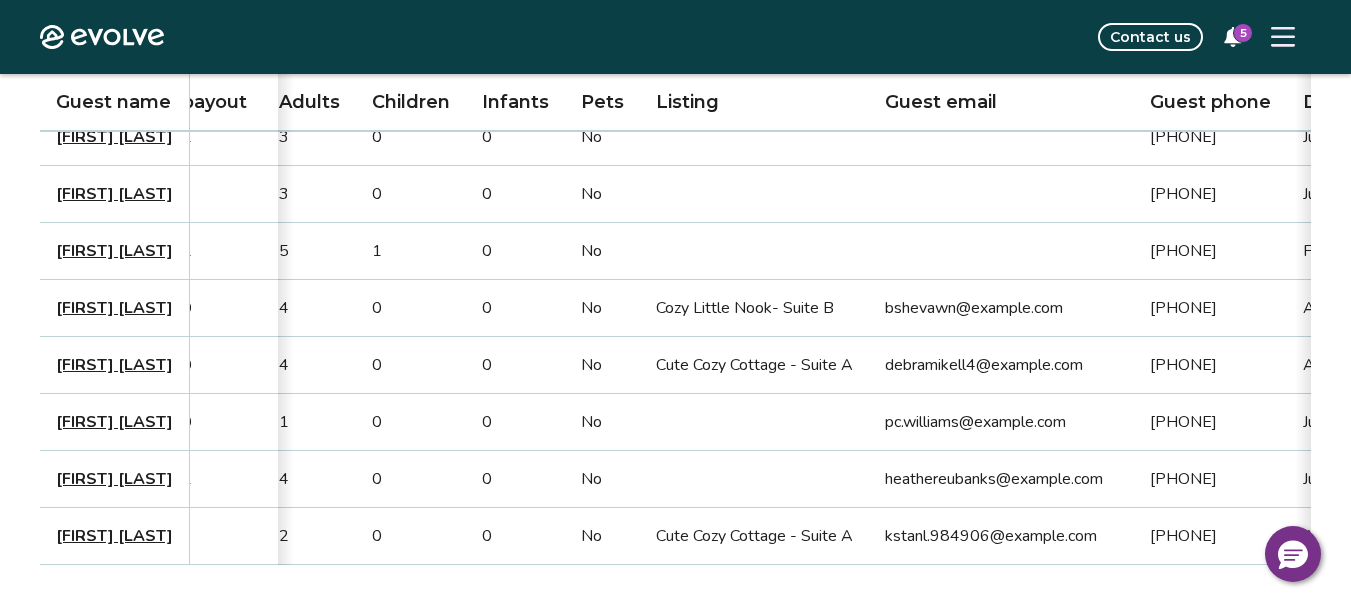 click 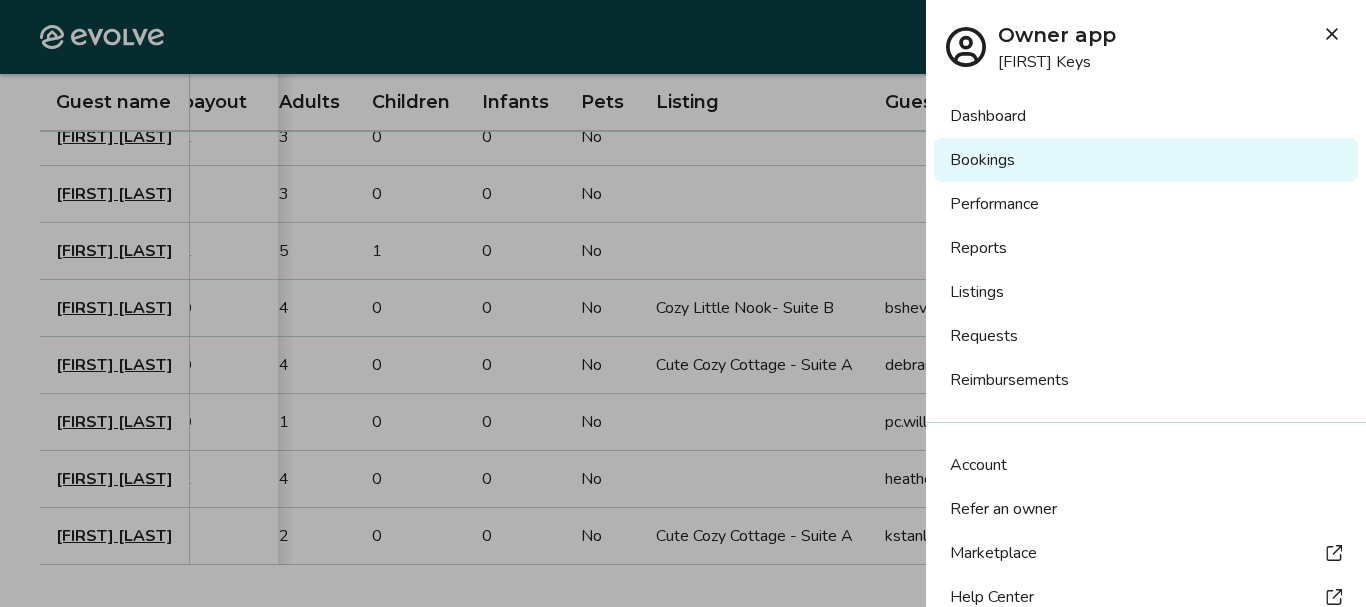 click on "Listings" at bounding box center [1146, 292] 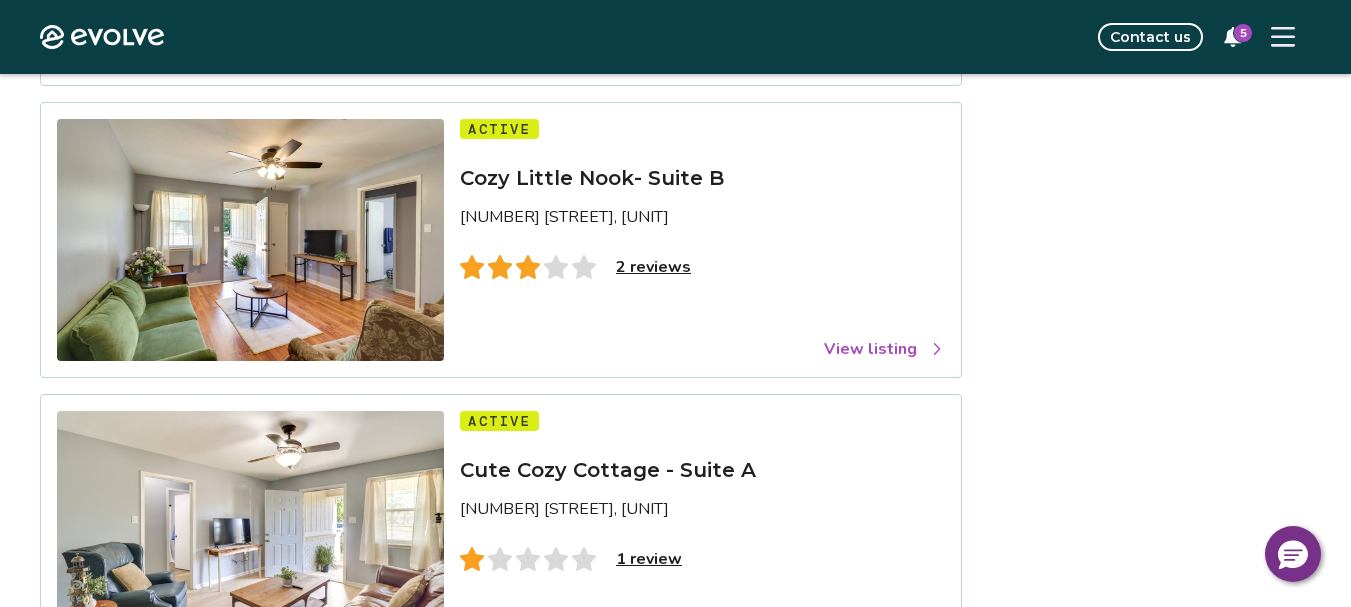 scroll, scrollTop: 700, scrollLeft: 0, axis: vertical 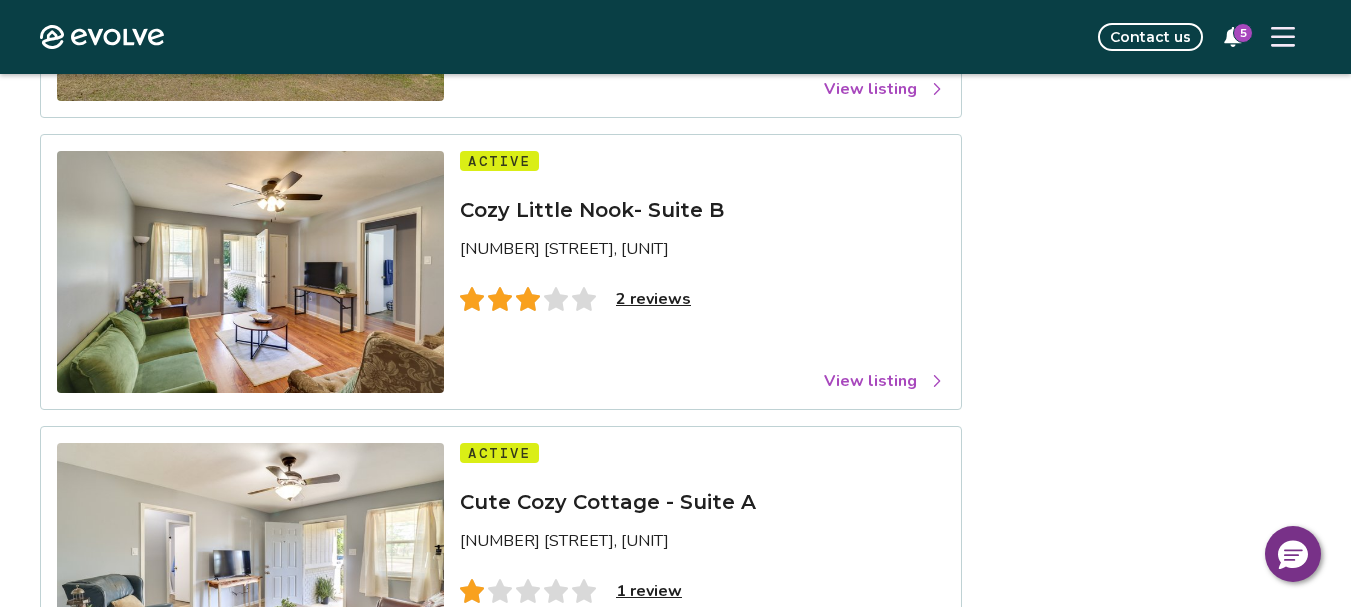 click on "View listing" at bounding box center [884, 381] 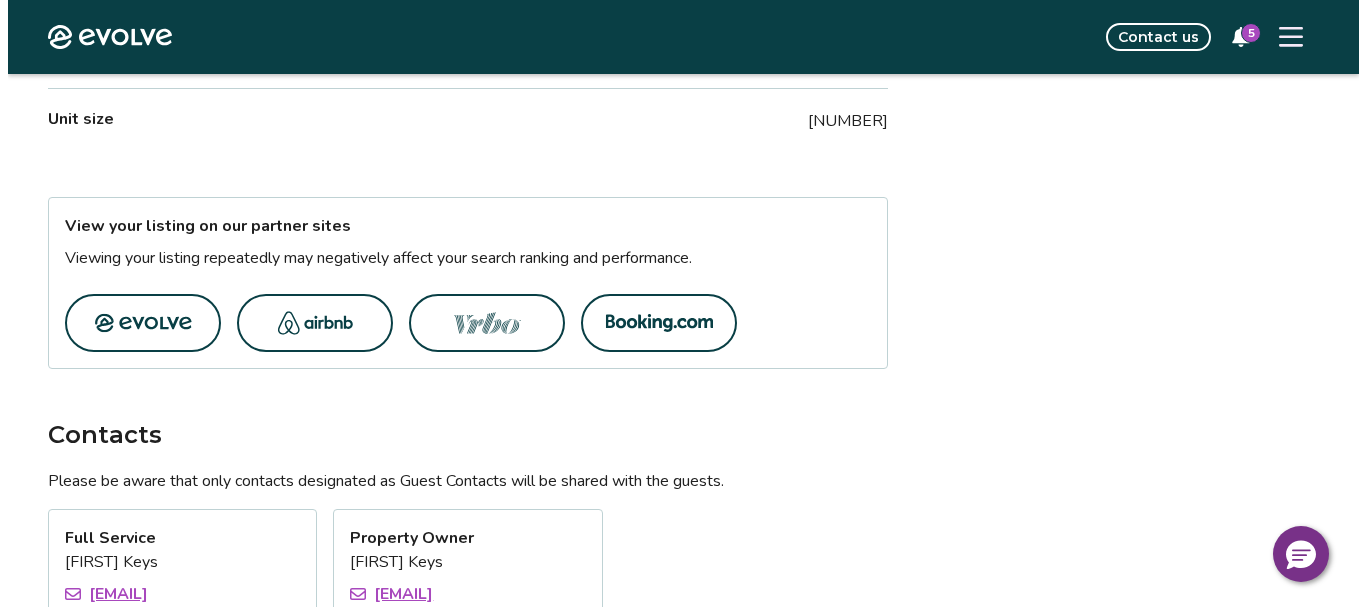 scroll, scrollTop: 1100, scrollLeft: 0, axis: vertical 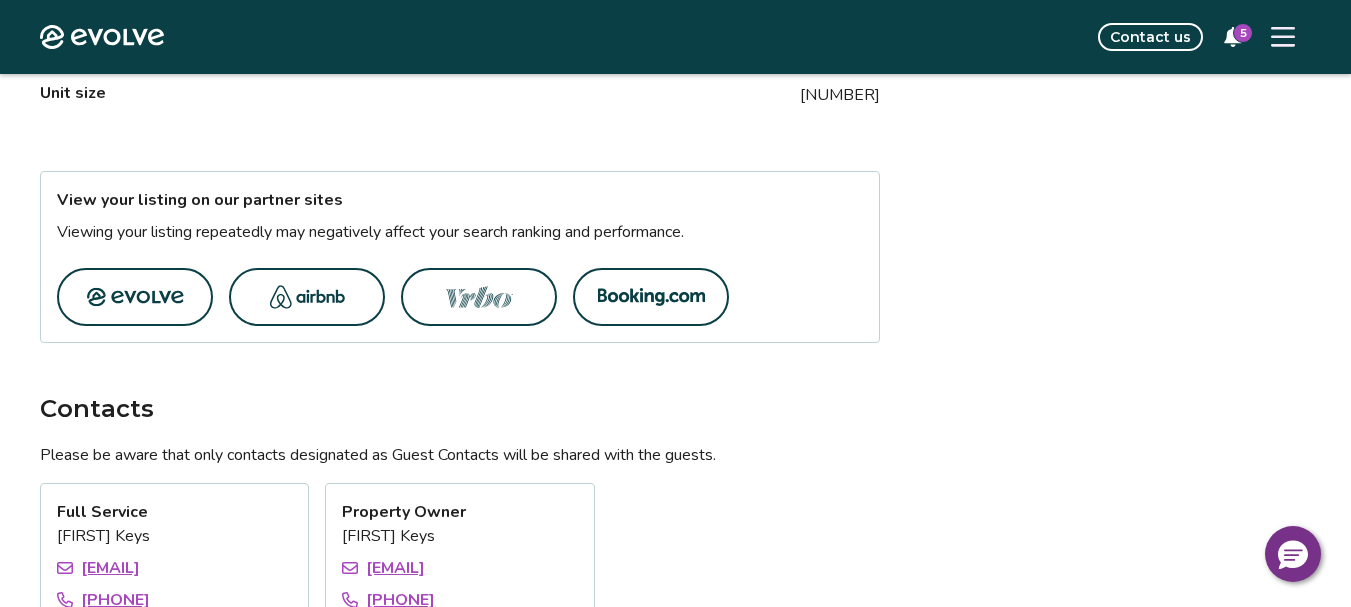 click at bounding box center [135, 297] 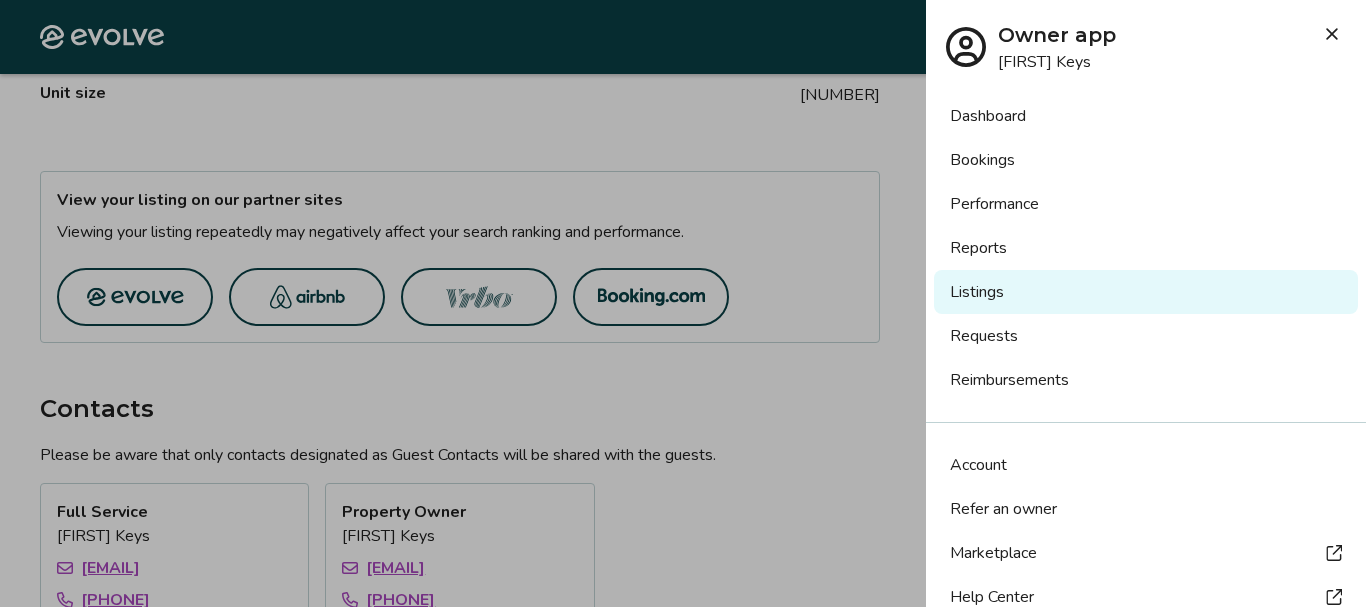 click on "Bookings" at bounding box center (1146, 160) 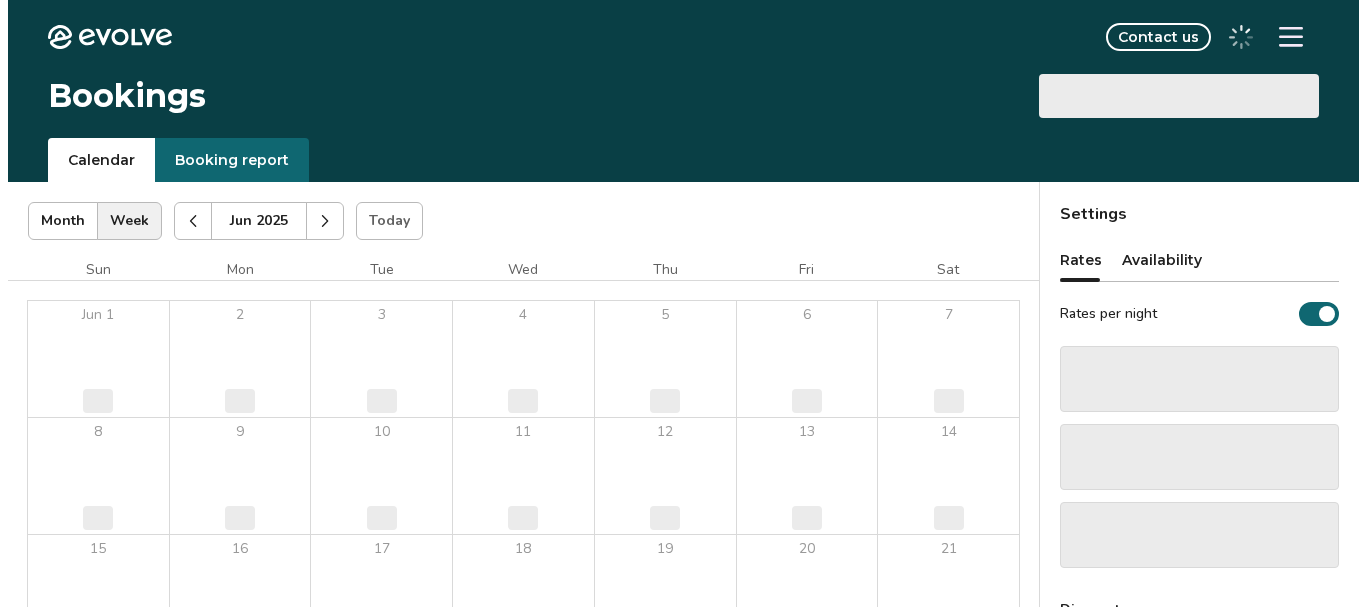 scroll, scrollTop: 0, scrollLeft: 0, axis: both 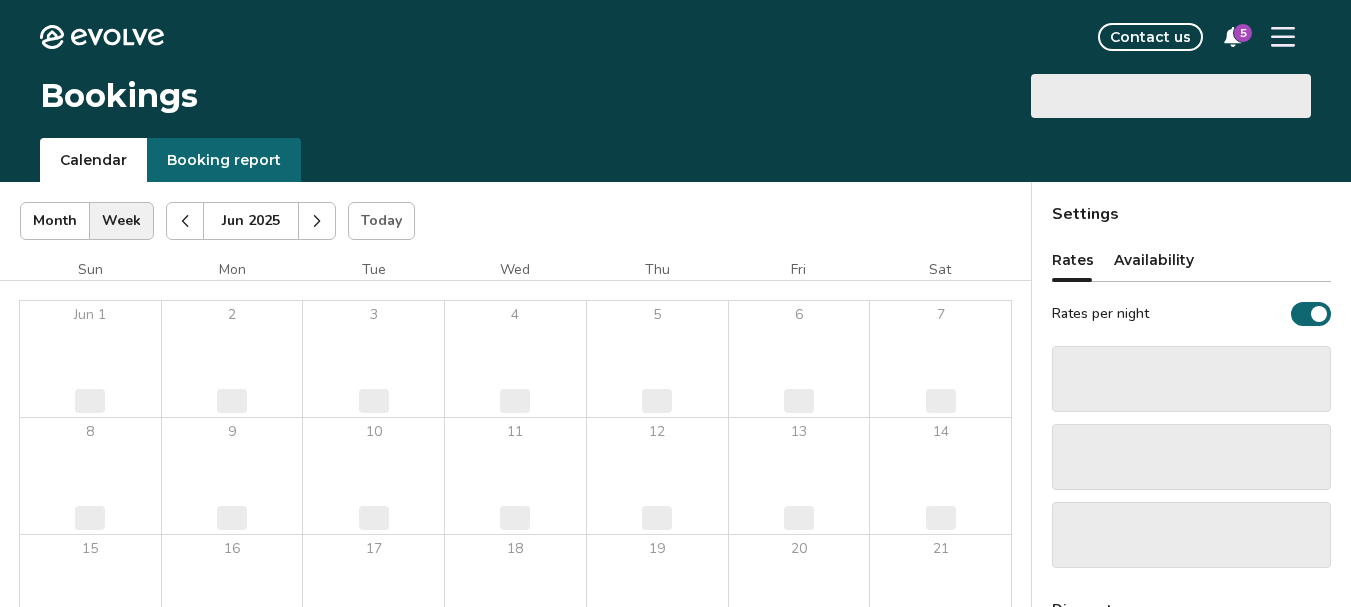 click at bounding box center (1283, 37) 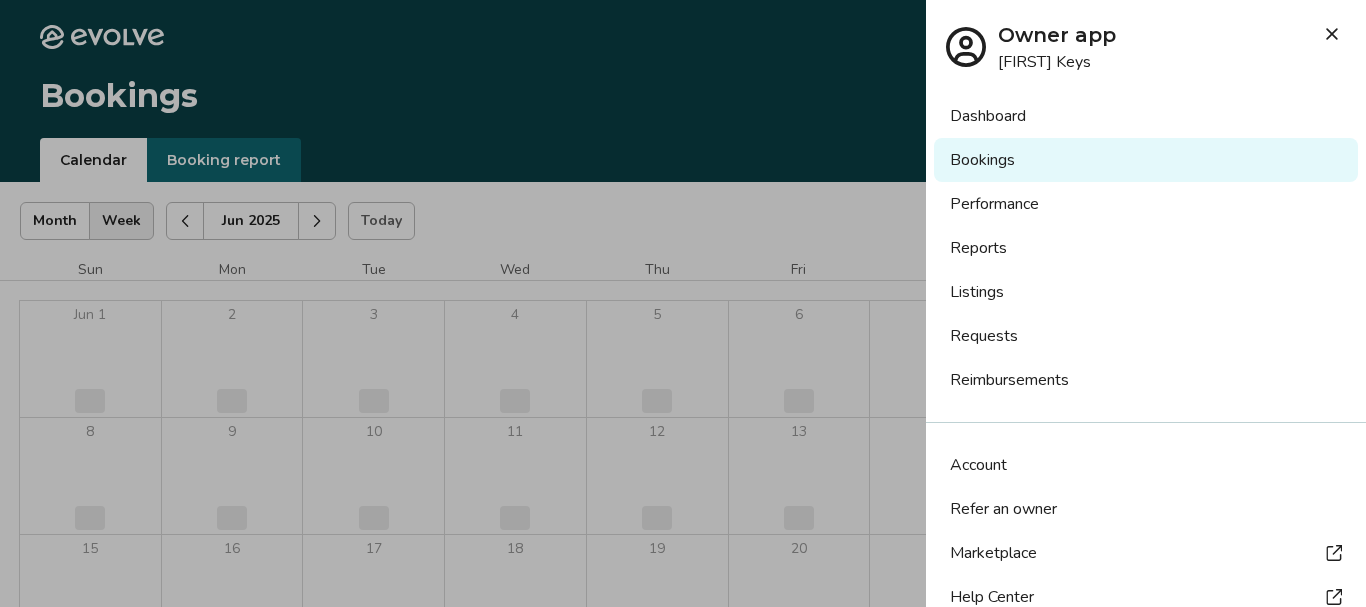 select on "**********" 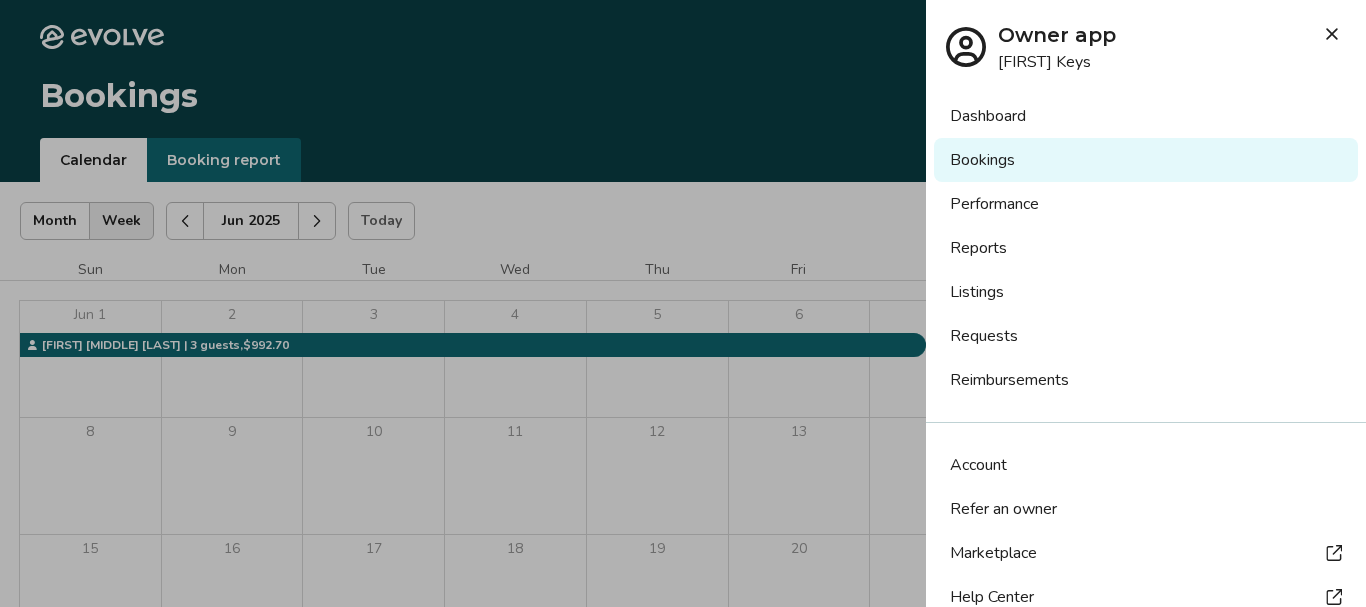 click on "Listings" at bounding box center (1146, 292) 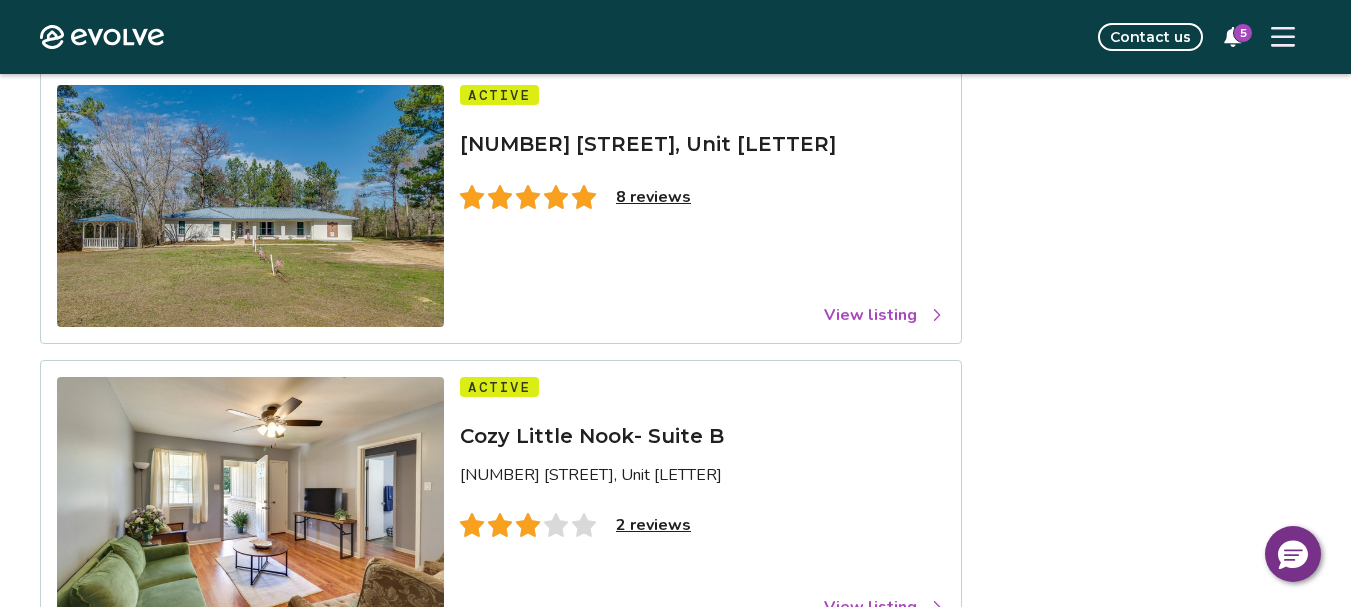 scroll, scrollTop: 700, scrollLeft: 0, axis: vertical 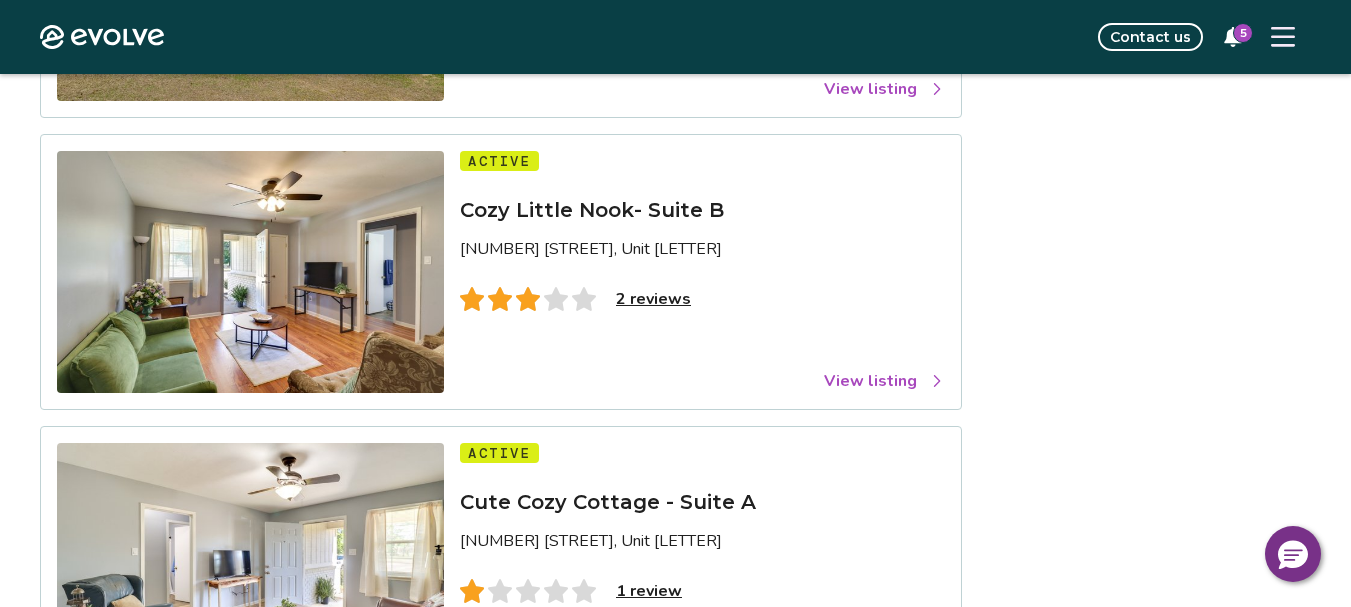 click on "View listing" at bounding box center [884, 381] 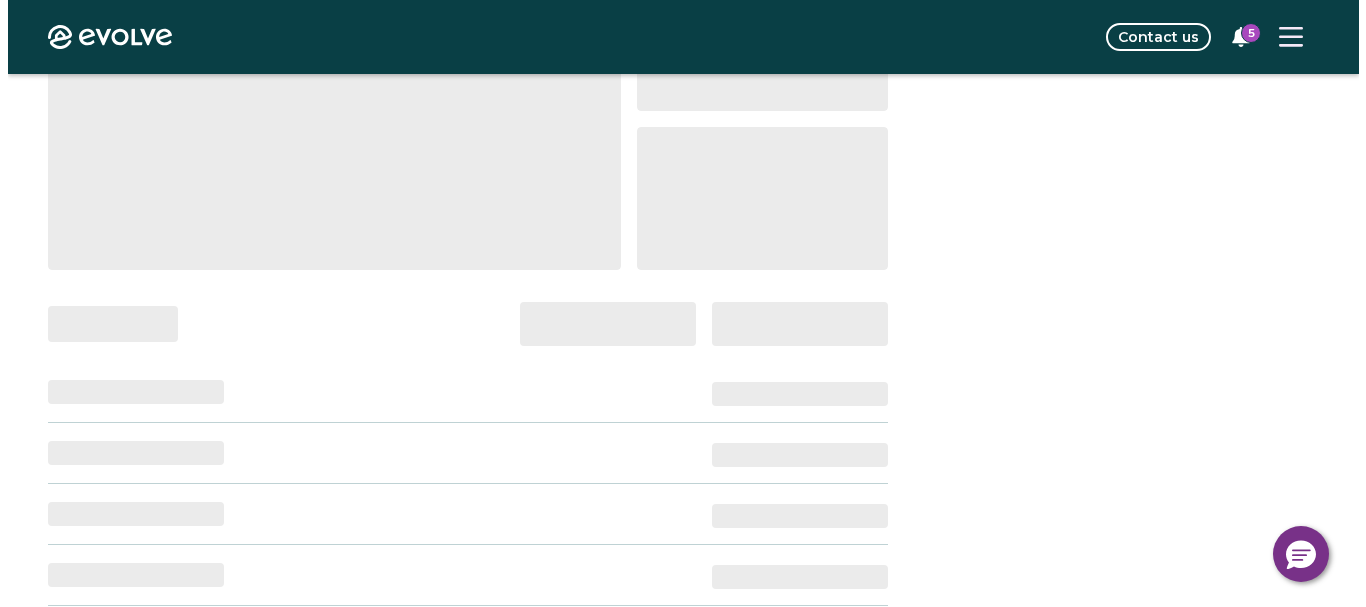 scroll, scrollTop: 700, scrollLeft: 0, axis: vertical 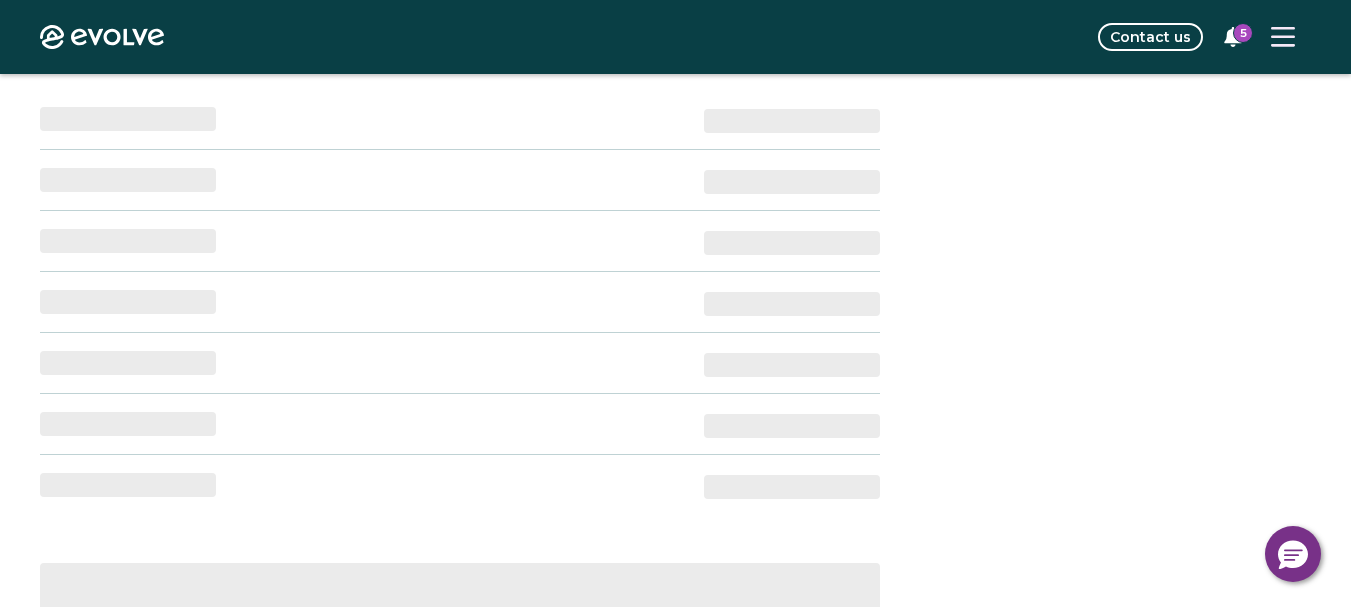 click 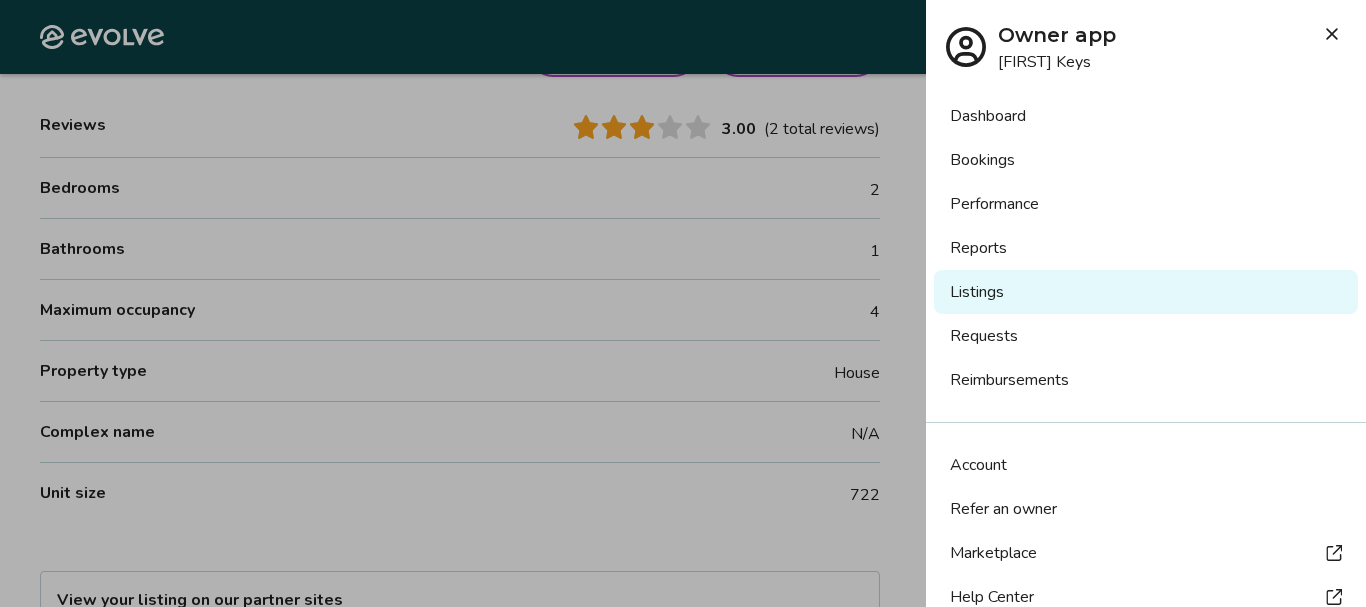 click on "Bookings" at bounding box center (1146, 160) 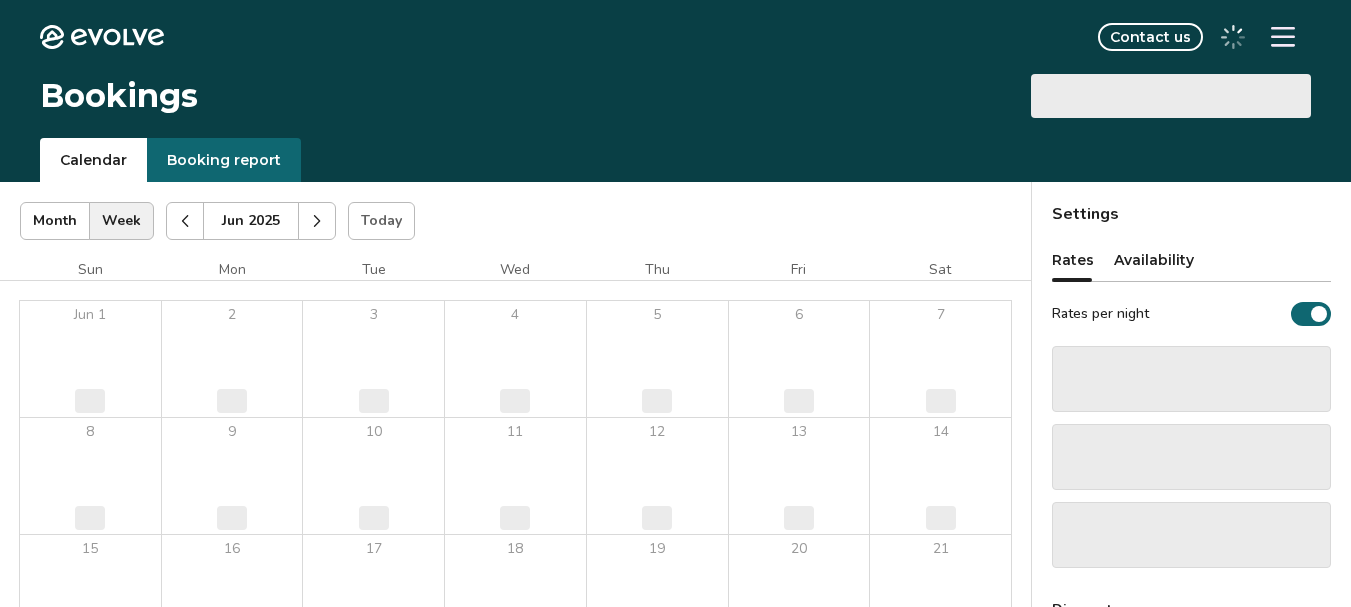 scroll, scrollTop: 0, scrollLeft: 0, axis: both 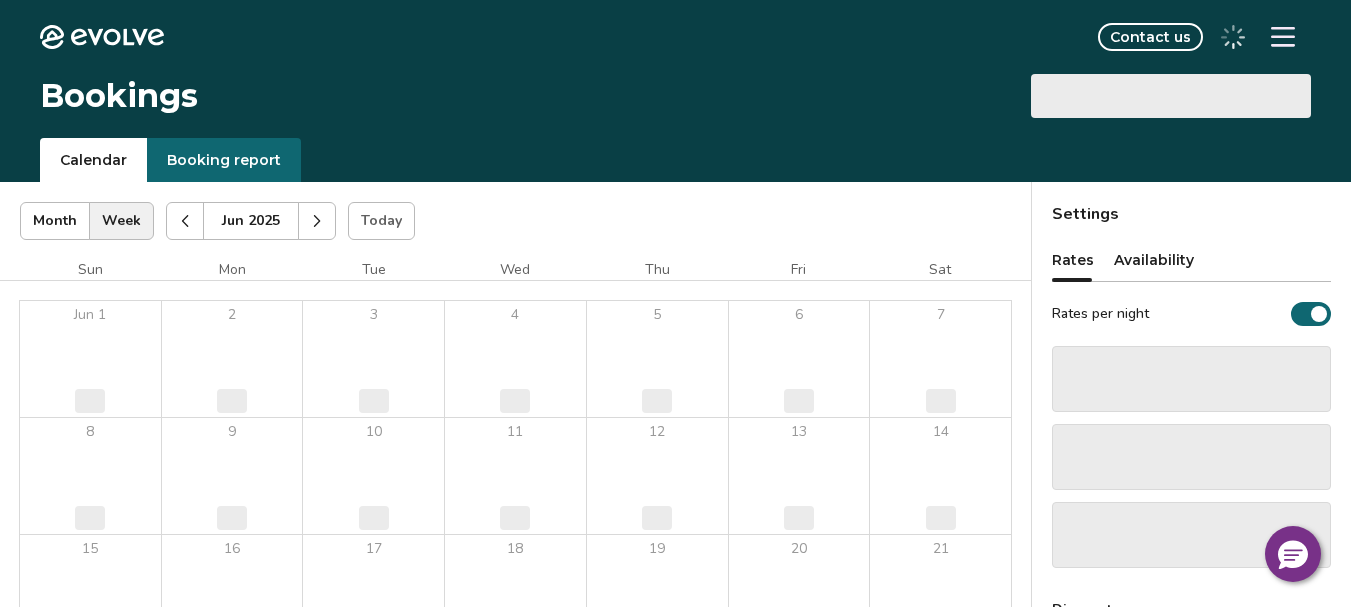 select on "**********" 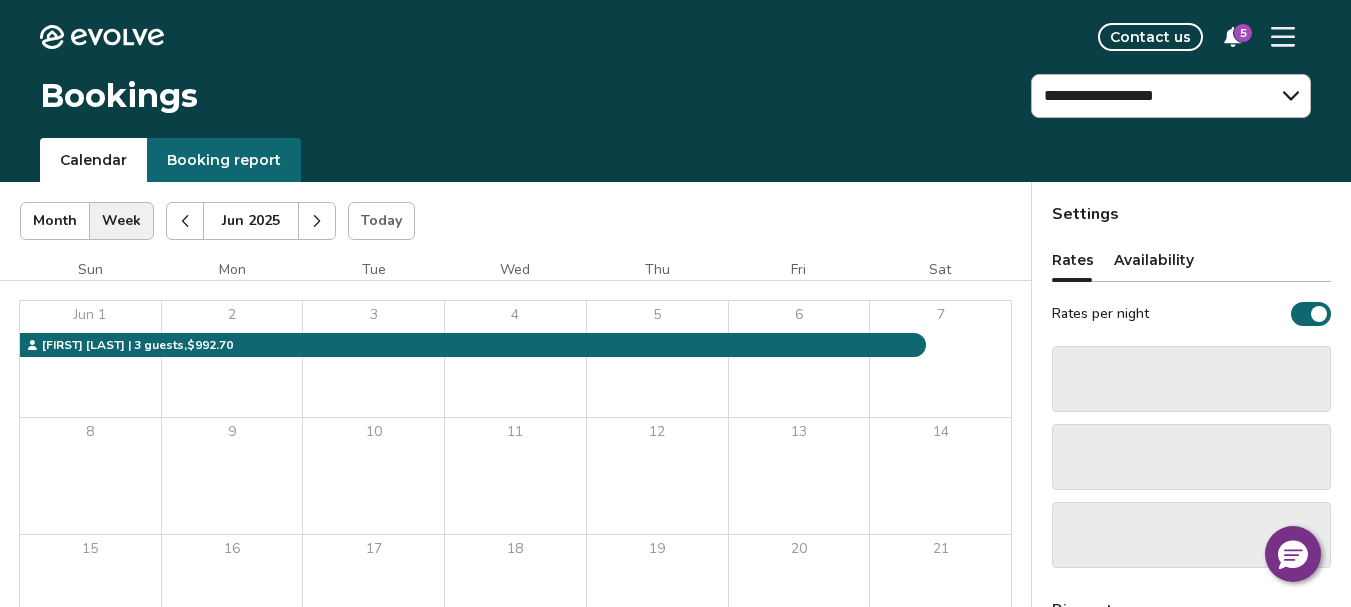 click 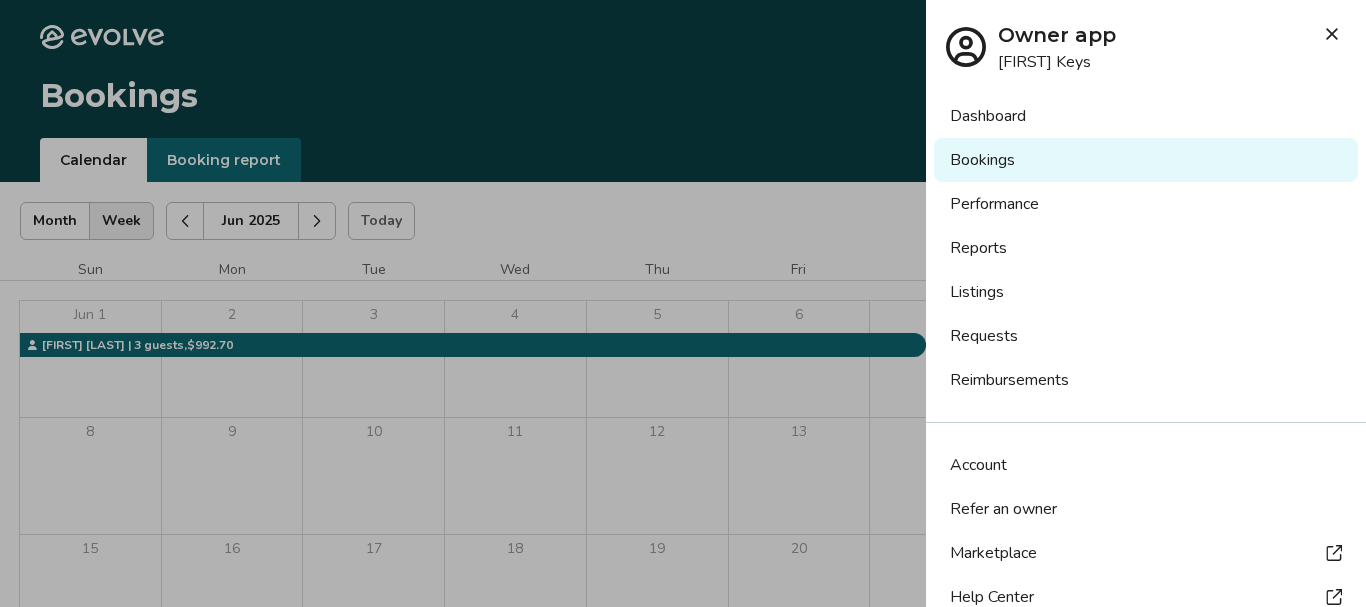click at bounding box center [683, 303] 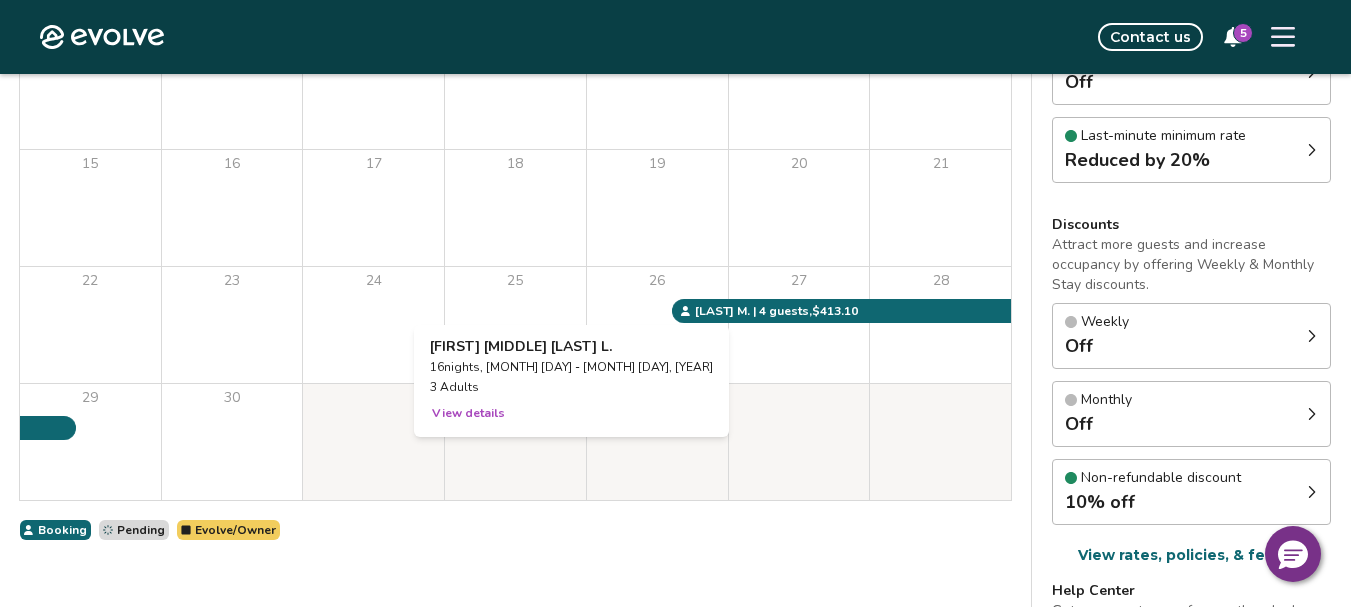 scroll, scrollTop: 400, scrollLeft: 0, axis: vertical 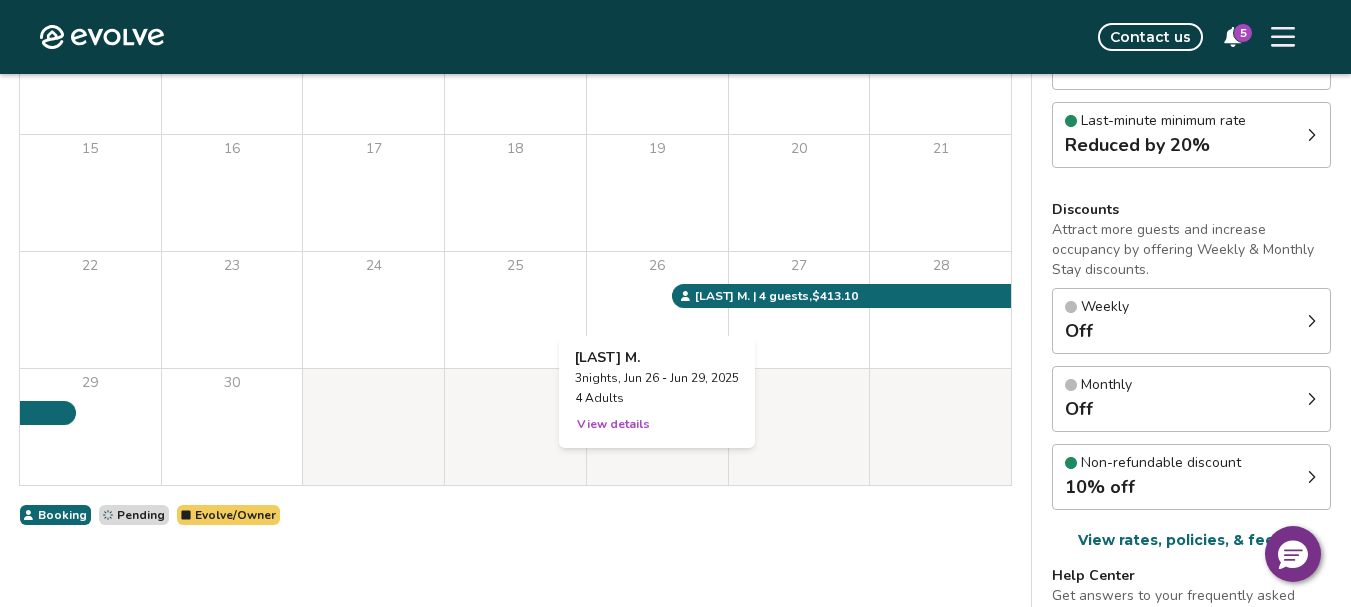 click on "View details" at bounding box center [613, 424] 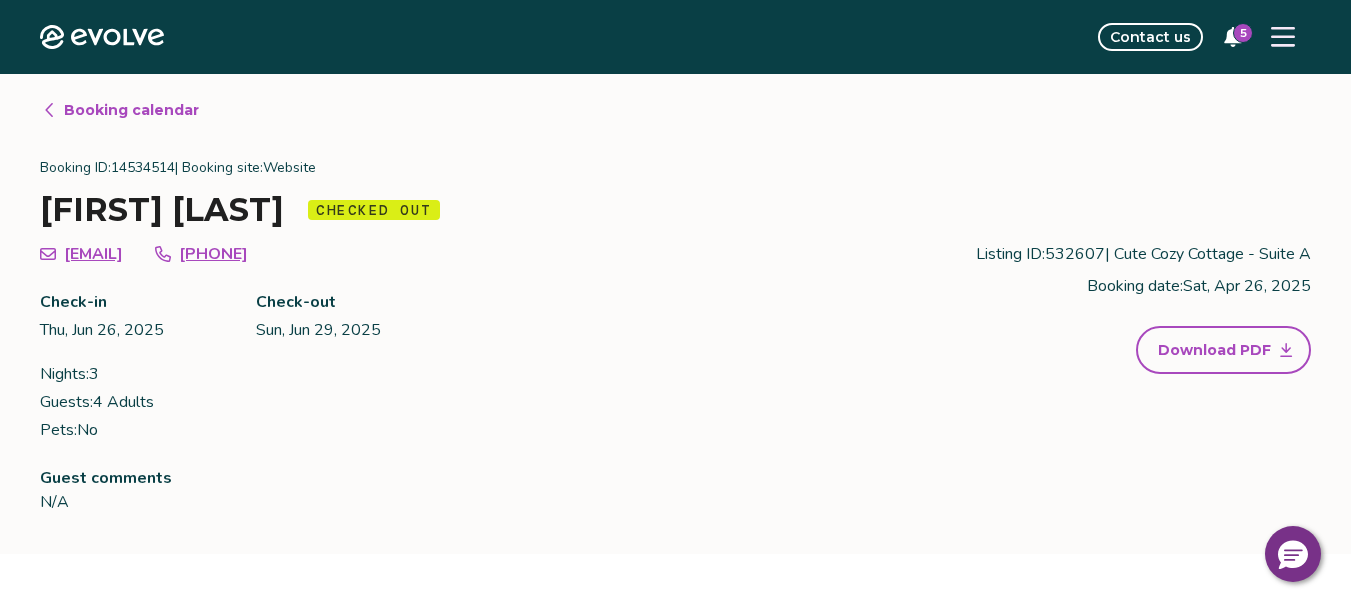 click on "Booking calendar" at bounding box center (131, 110) 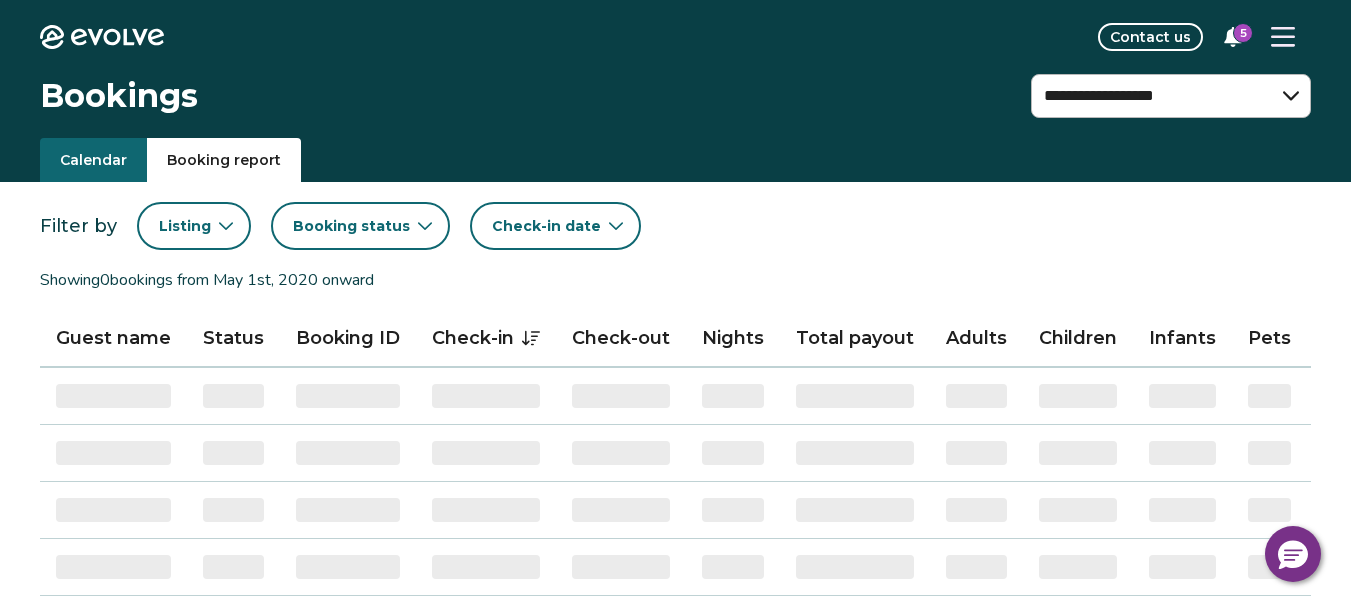 click on "Booking report" at bounding box center [224, 160] 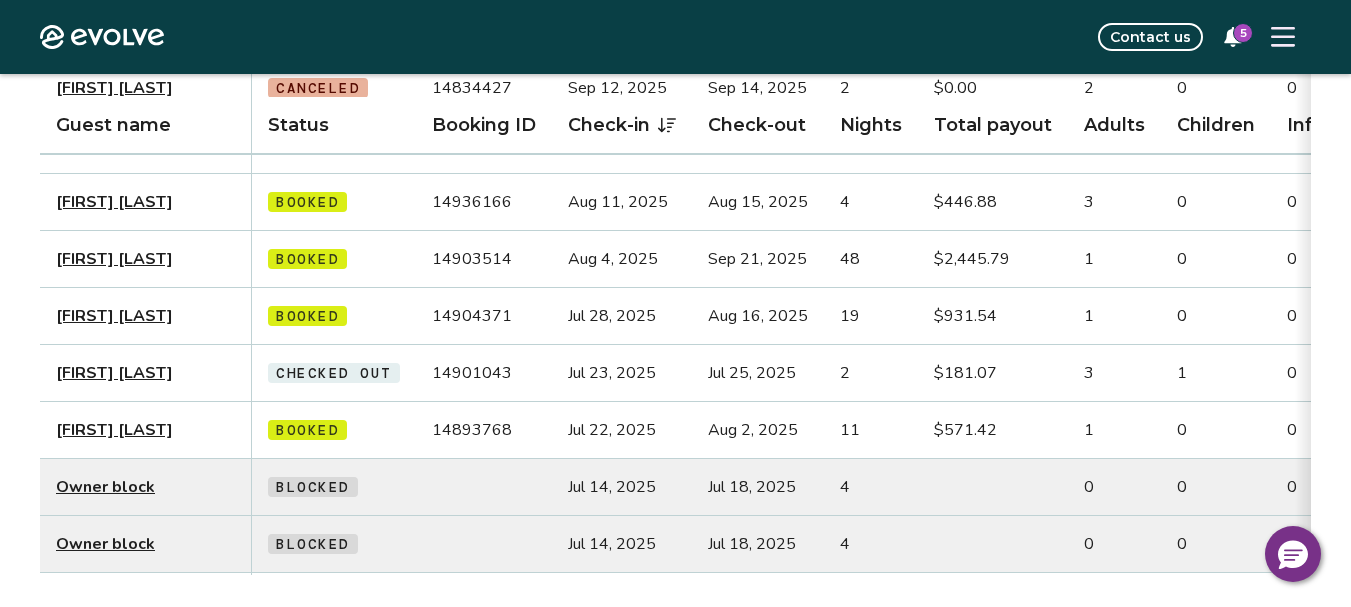 scroll, scrollTop: 400, scrollLeft: 0, axis: vertical 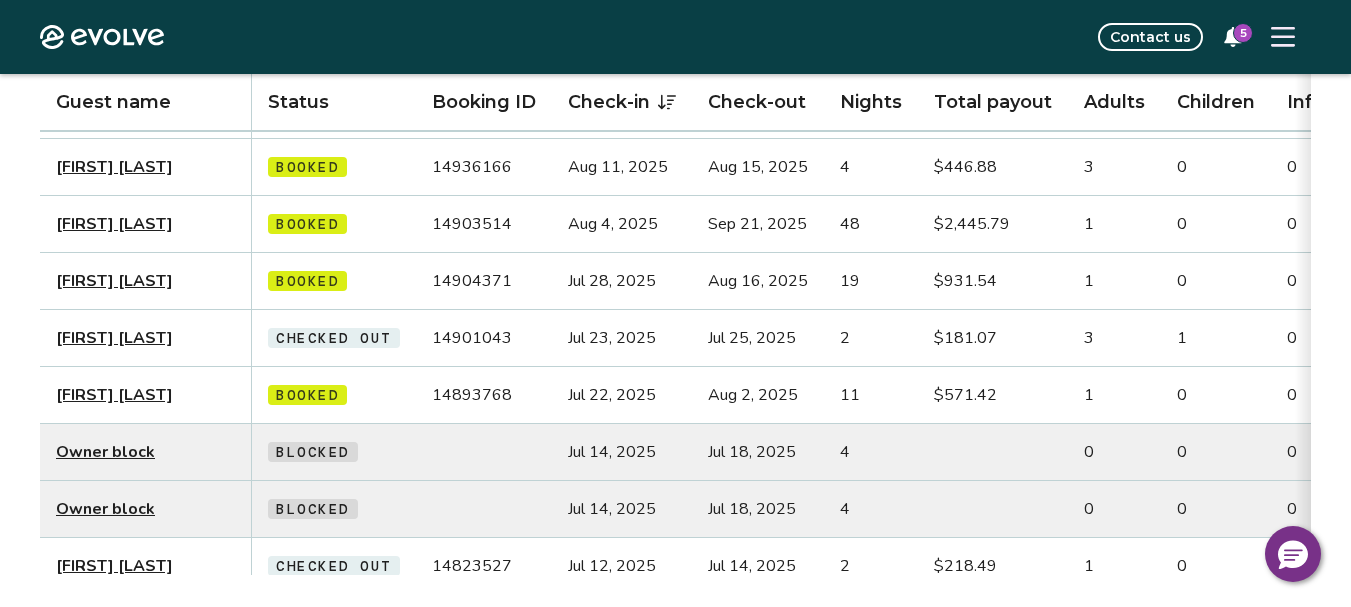 click at bounding box center (993, 452) 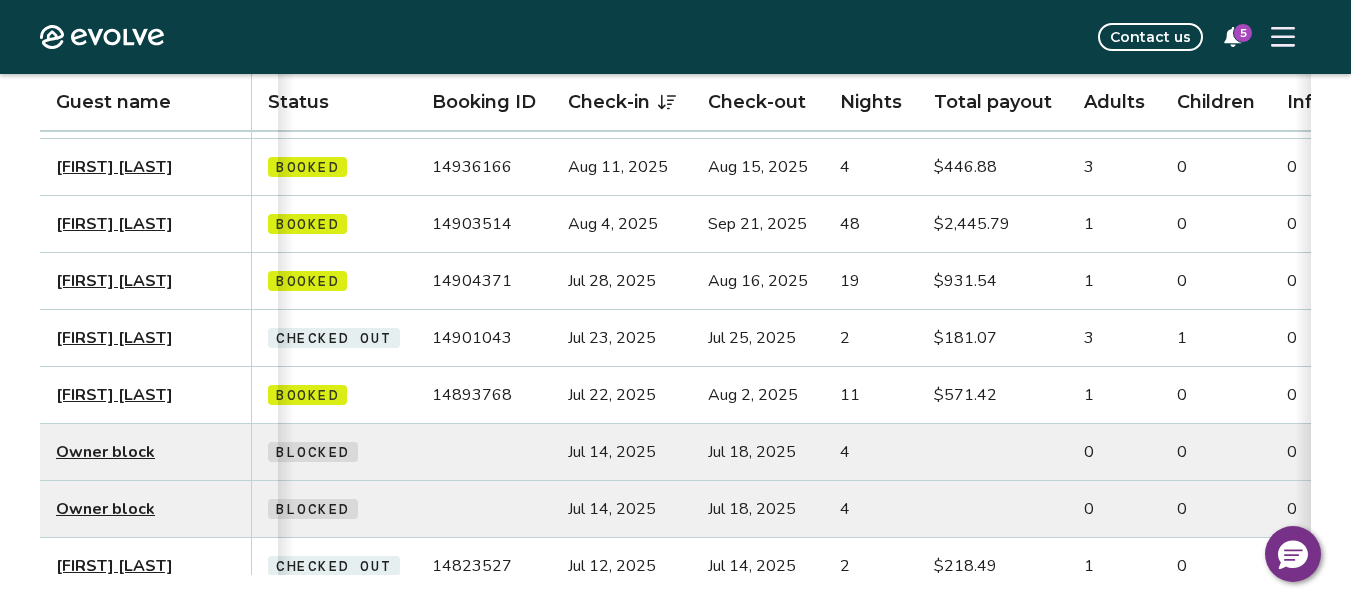 scroll, scrollTop: 0, scrollLeft: 25, axis: horizontal 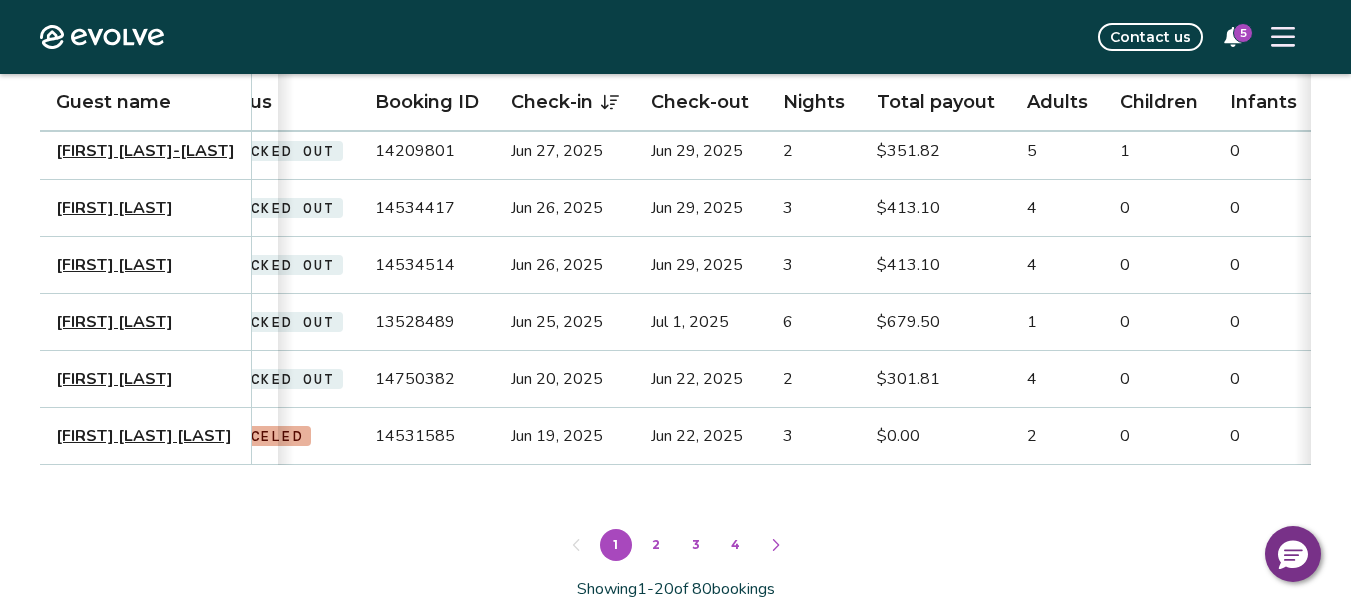 click 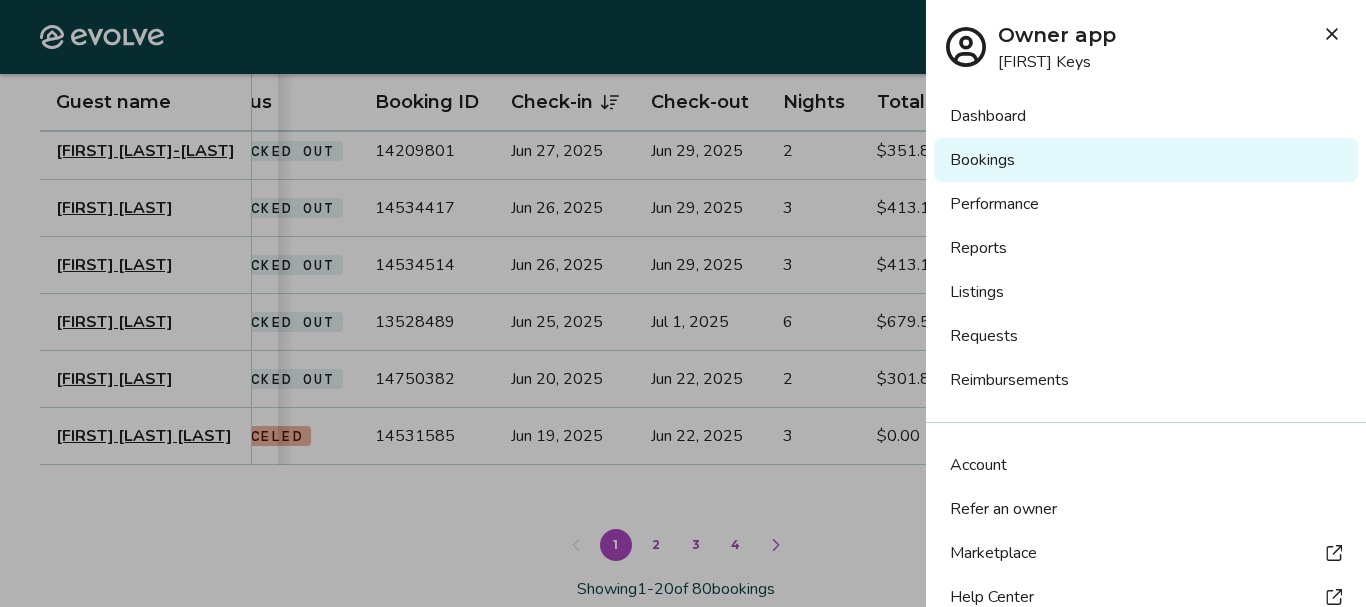 click on "Listings" at bounding box center [1146, 292] 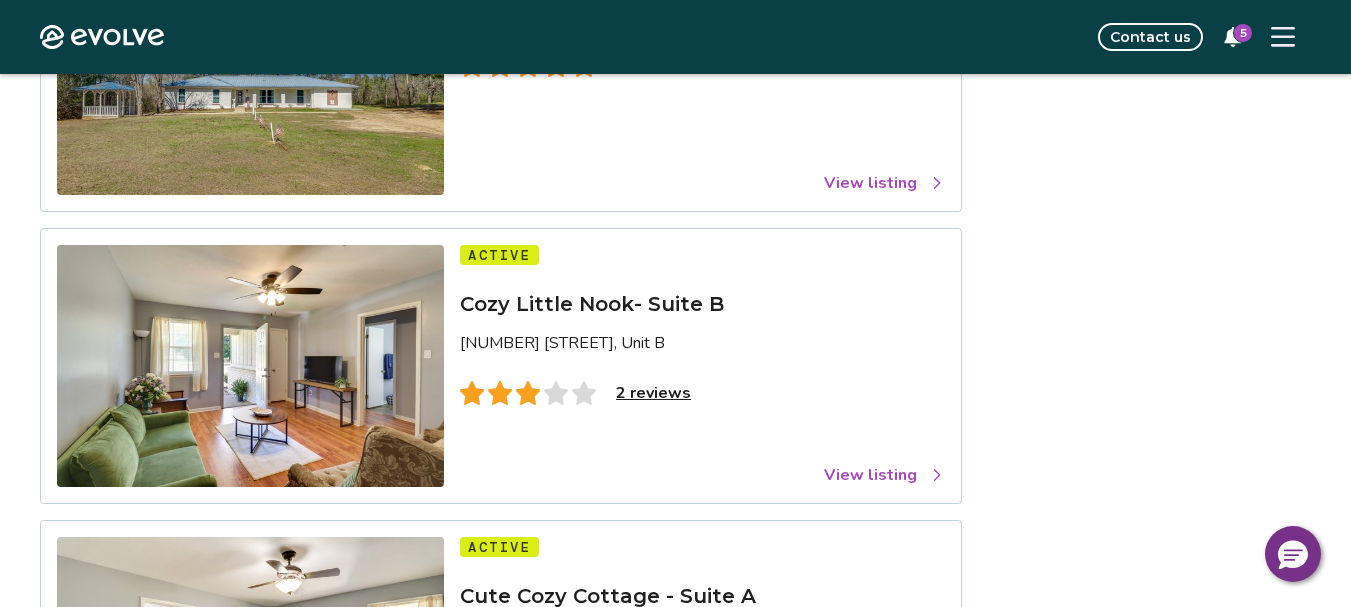 scroll, scrollTop: 600, scrollLeft: 0, axis: vertical 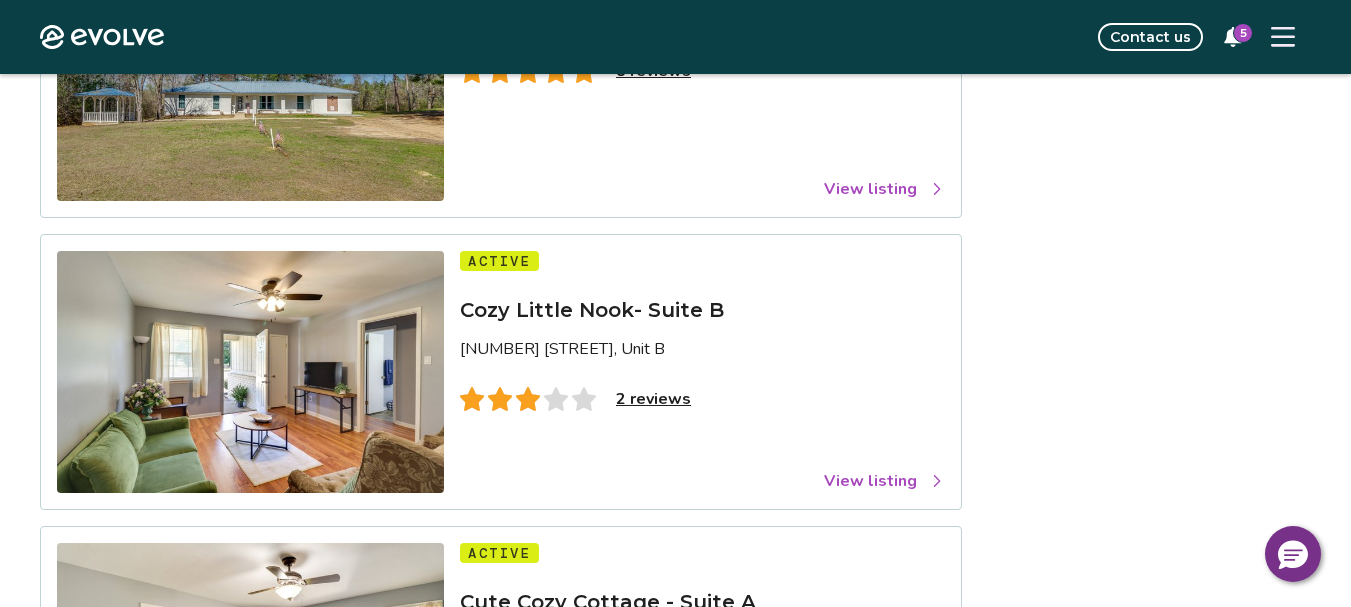 click on "View listing" at bounding box center (884, 481) 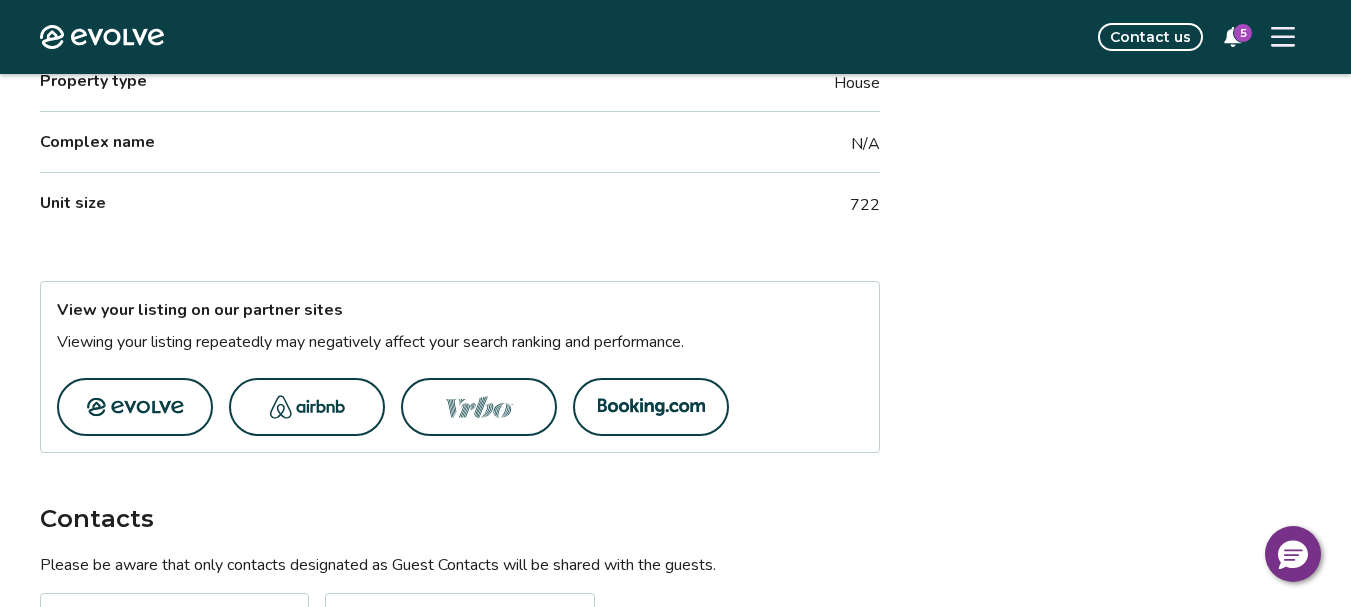 scroll, scrollTop: 1000, scrollLeft: 0, axis: vertical 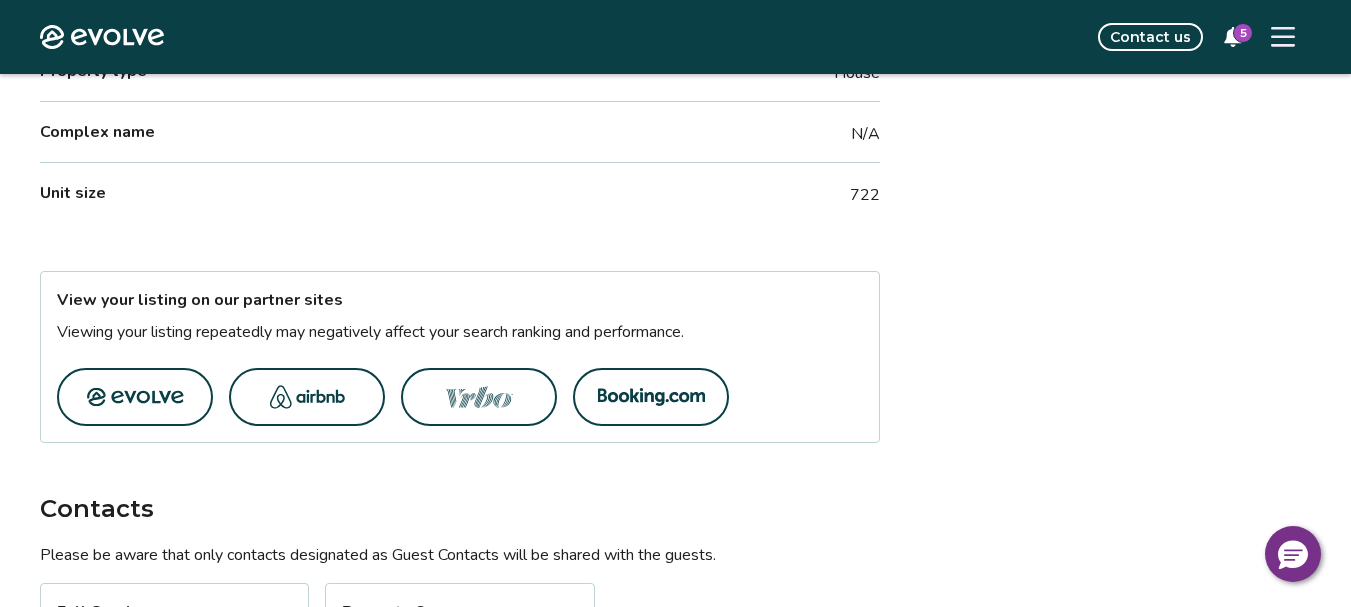click at bounding box center [135, 397] 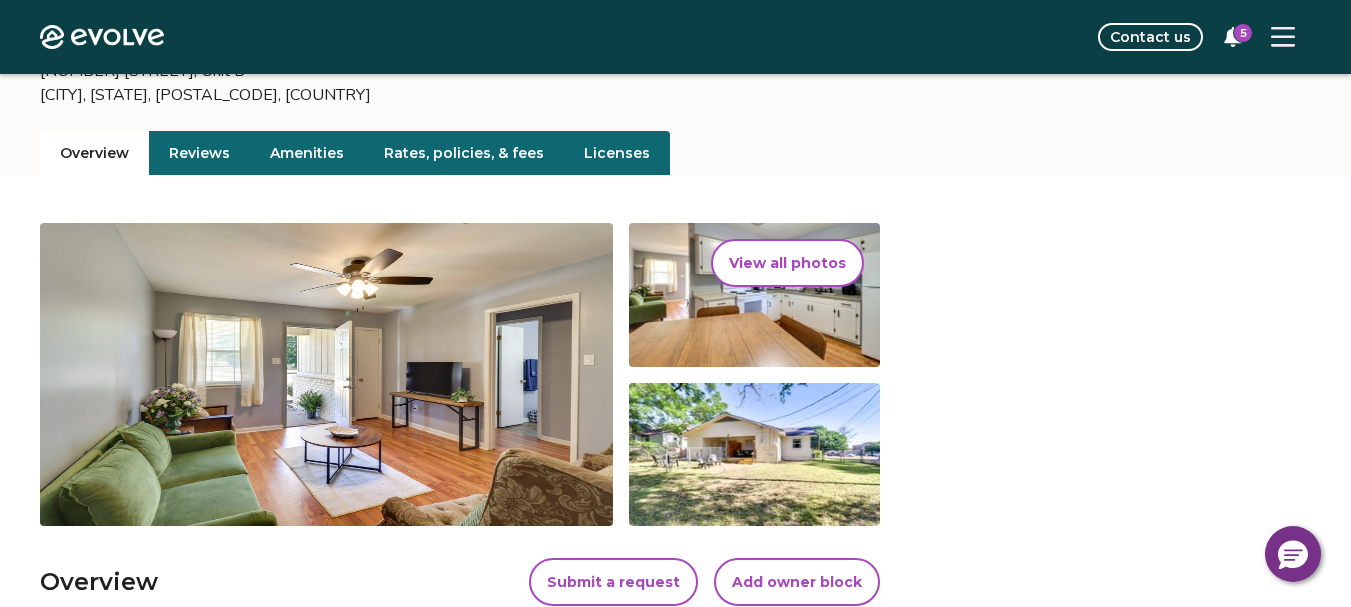 scroll, scrollTop: 0, scrollLeft: 0, axis: both 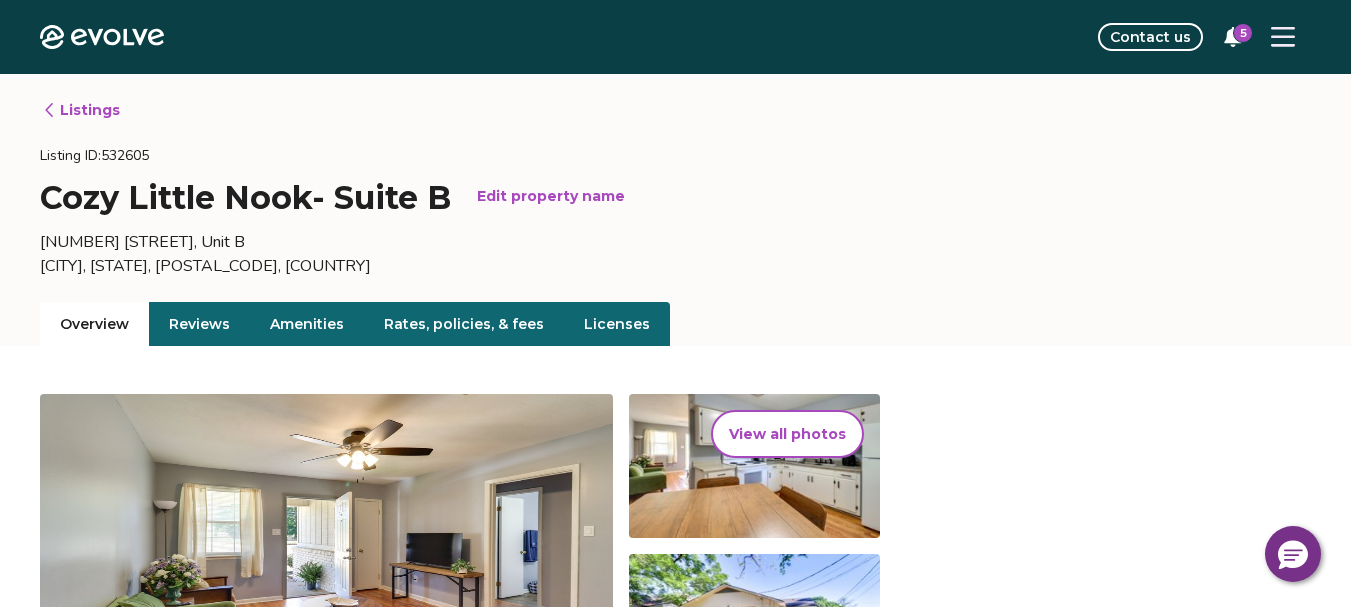 click on "Listings" at bounding box center [81, 110] 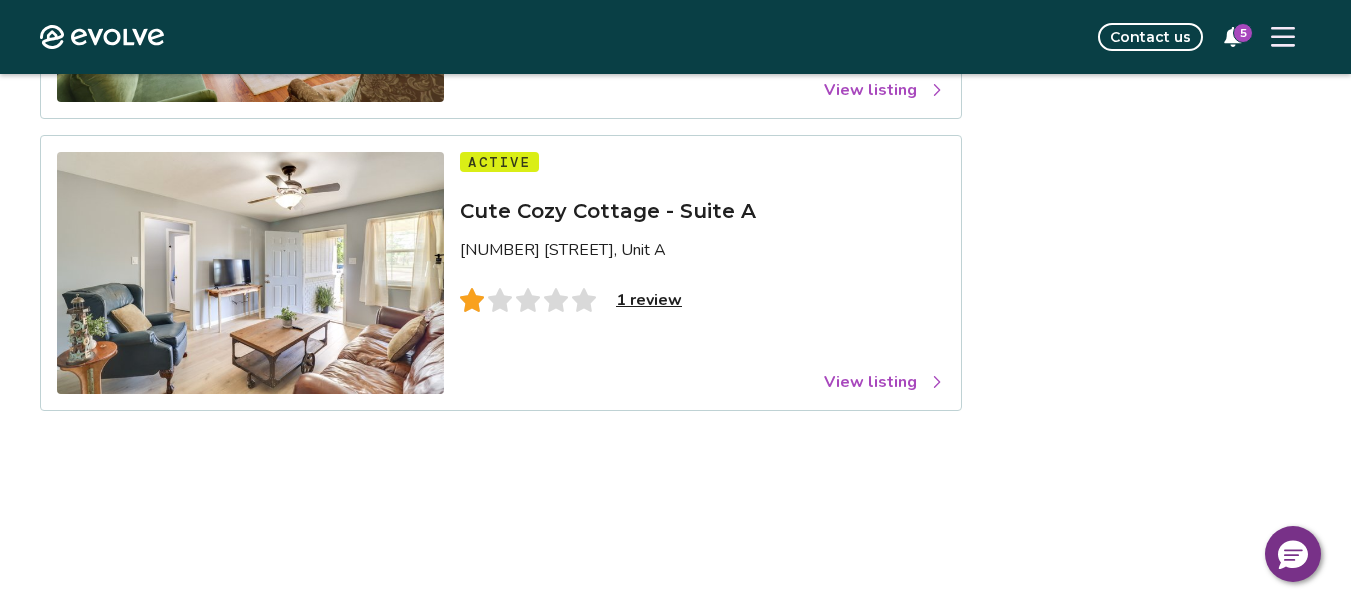 scroll, scrollTop: 1000, scrollLeft: 0, axis: vertical 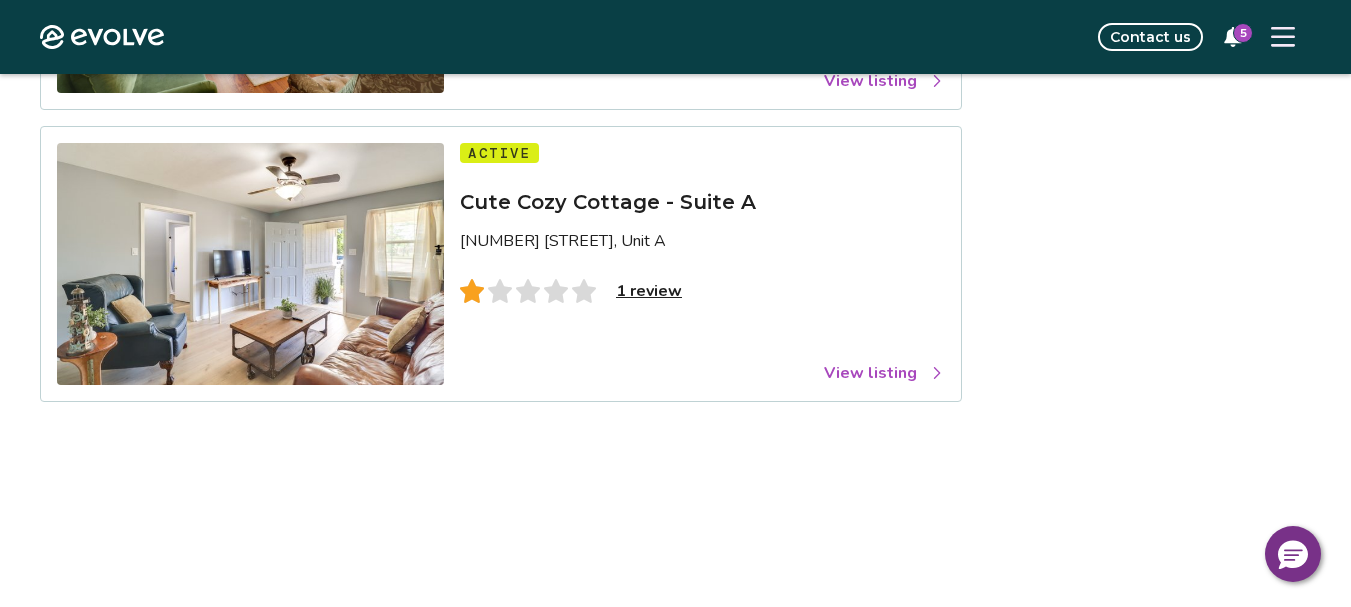 click on "View listing" at bounding box center (884, 373) 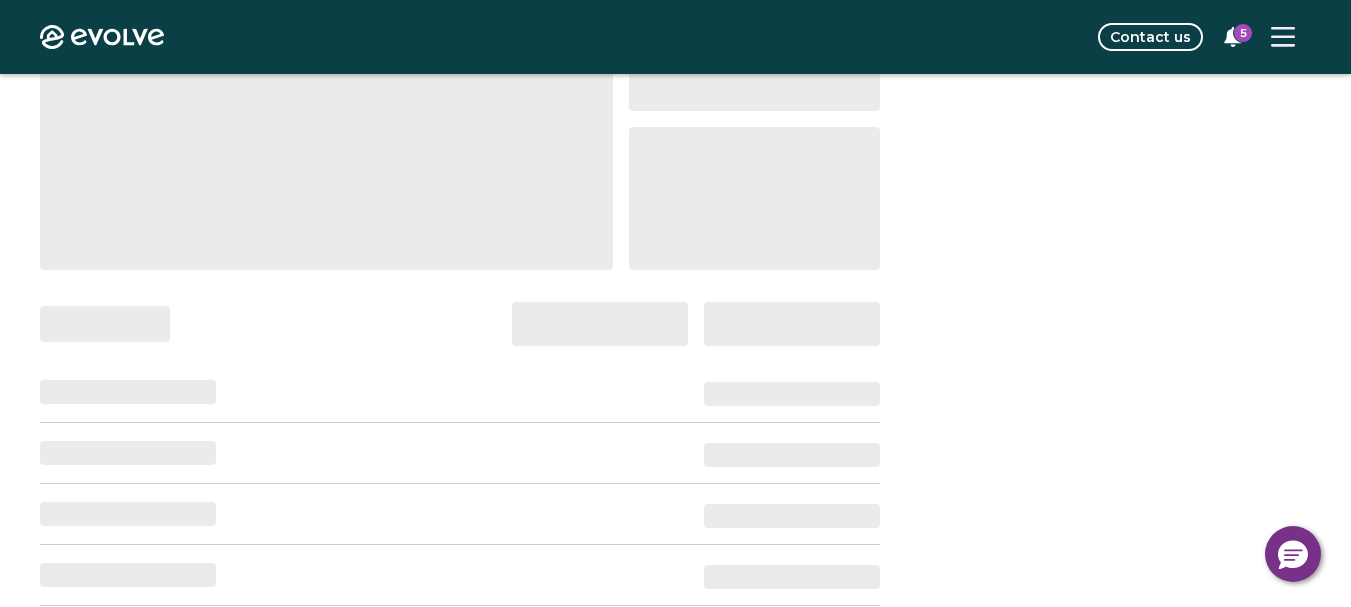 scroll, scrollTop: 1000, scrollLeft: 0, axis: vertical 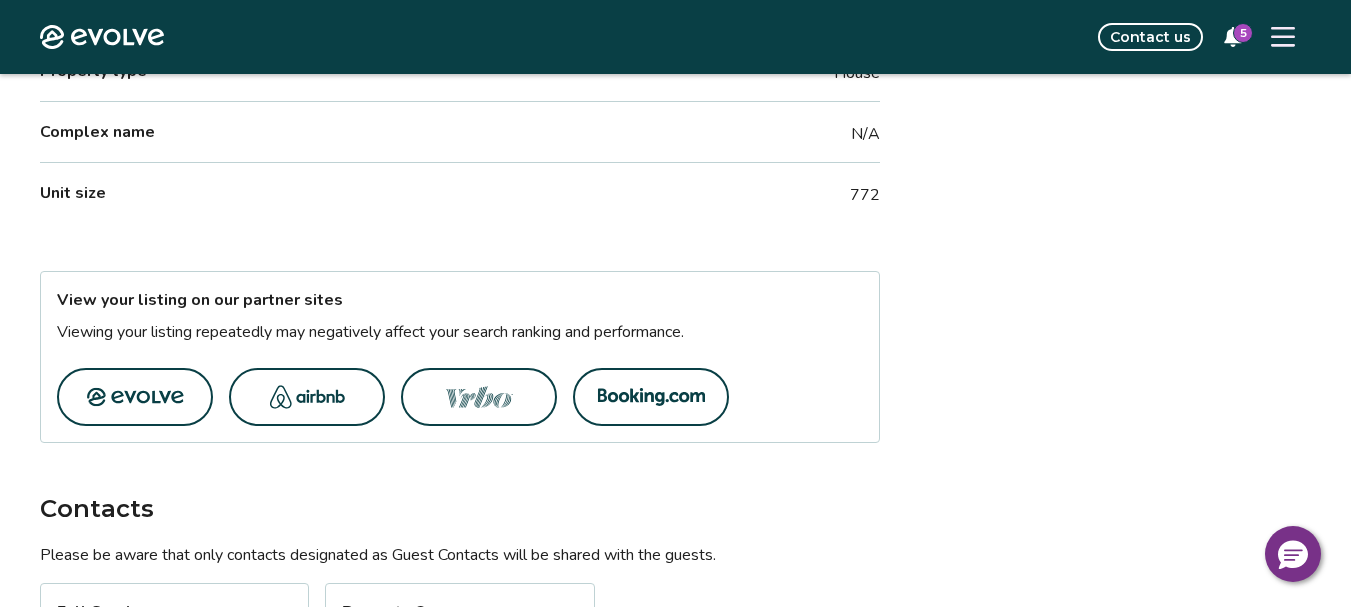 click at bounding box center (135, 397) 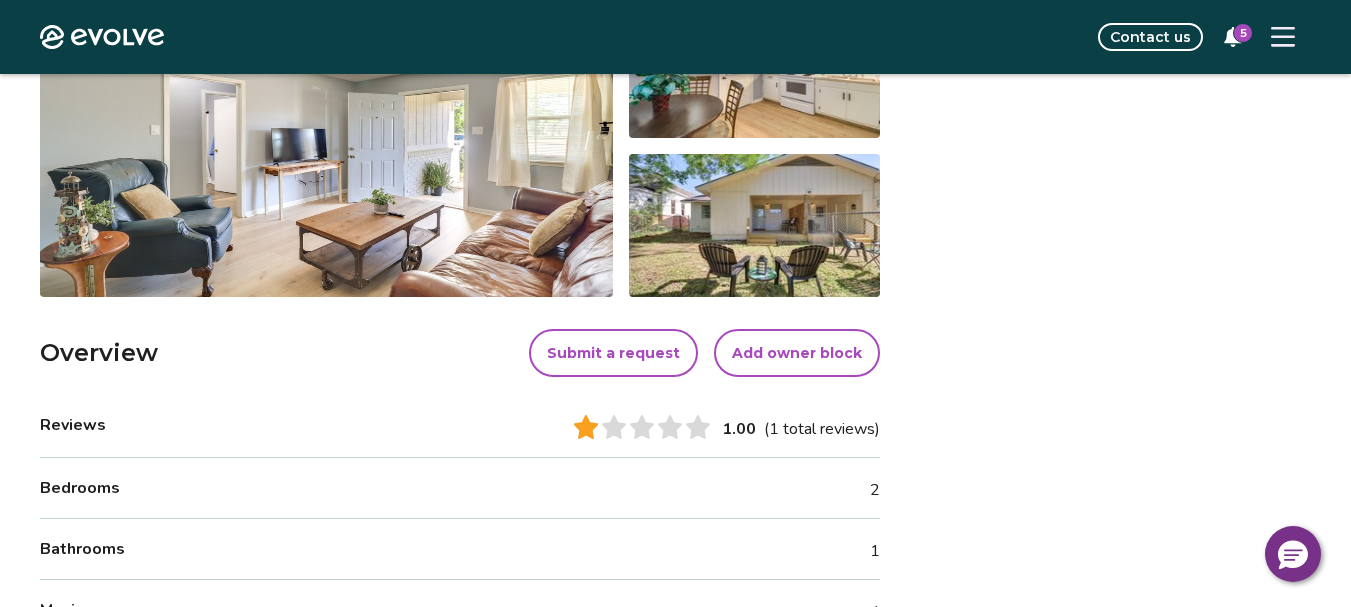scroll, scrollTop: 0, scrollLeft: 0, axis: both 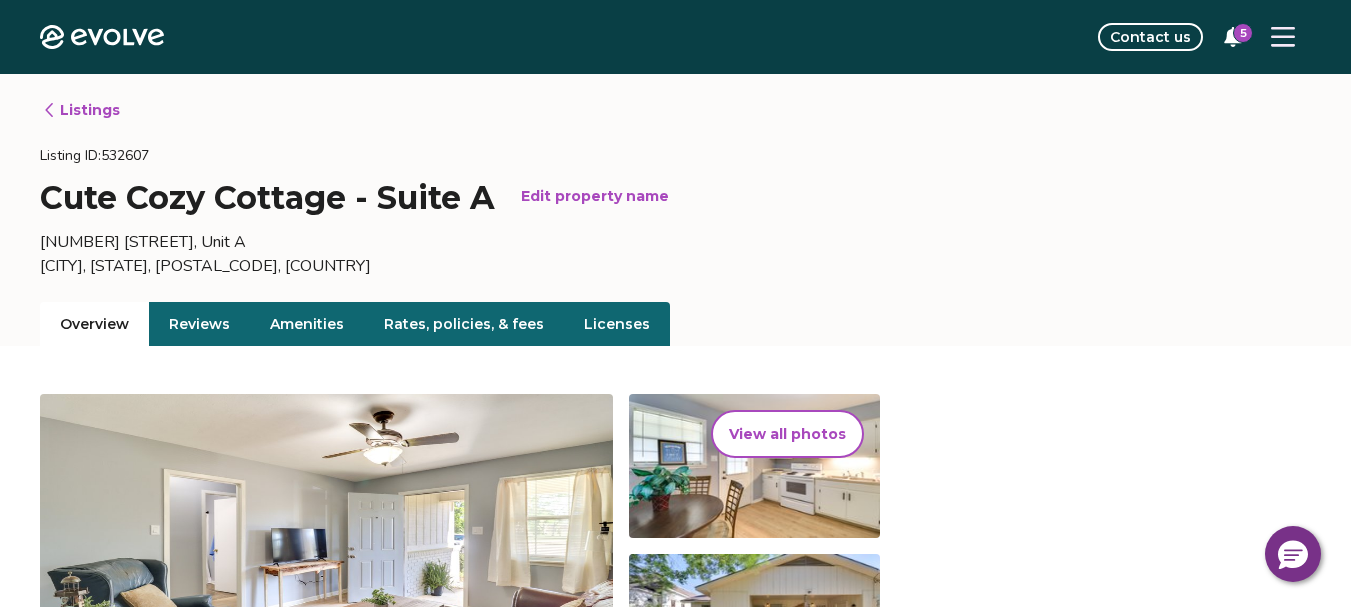 click on "5" at bounding box center [1243, 33] 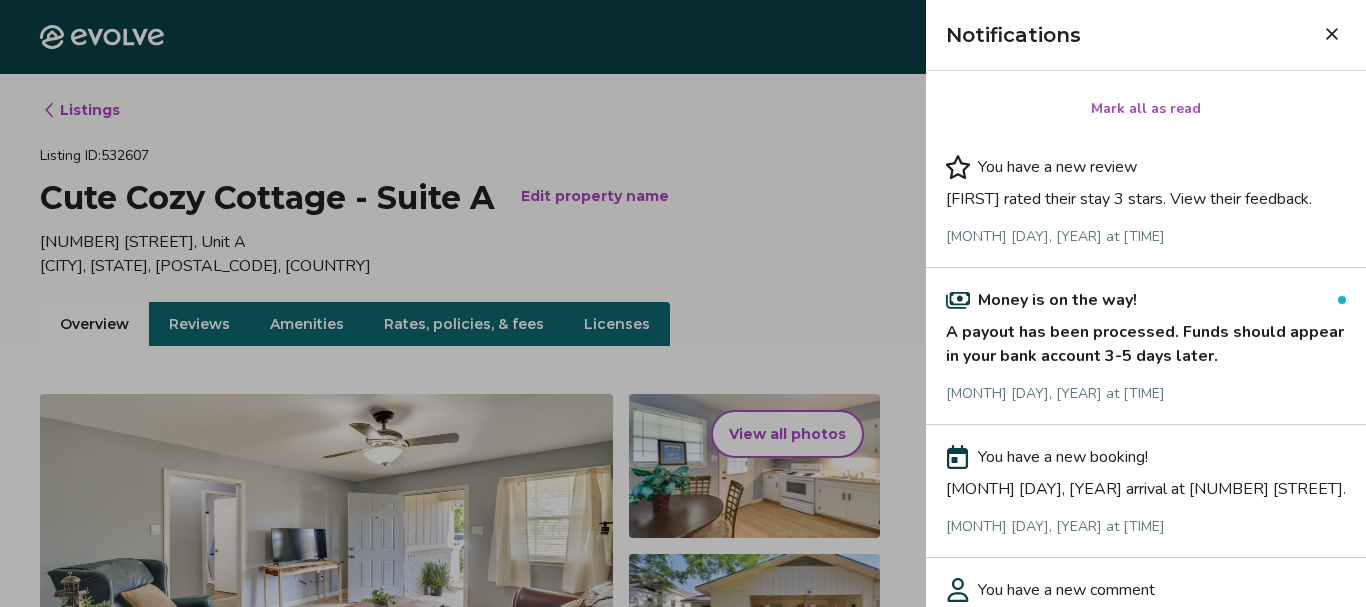 click at bounding box center (683, 303) 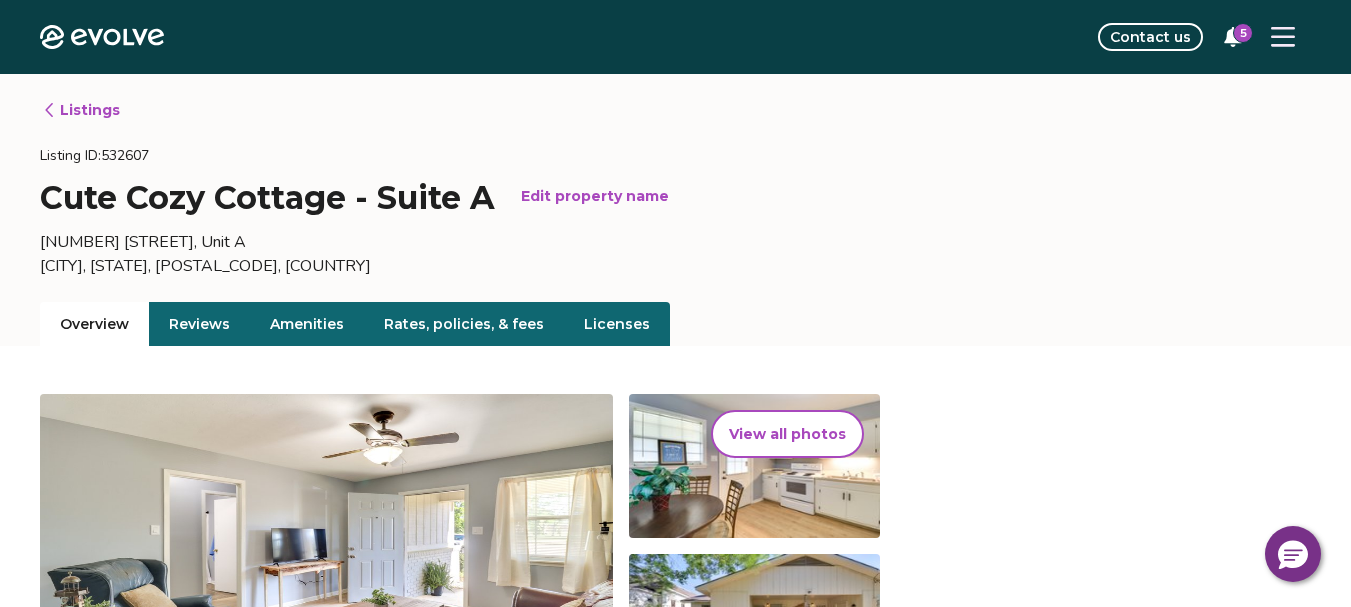 click on "Listings" at bounding box center (81, 110) 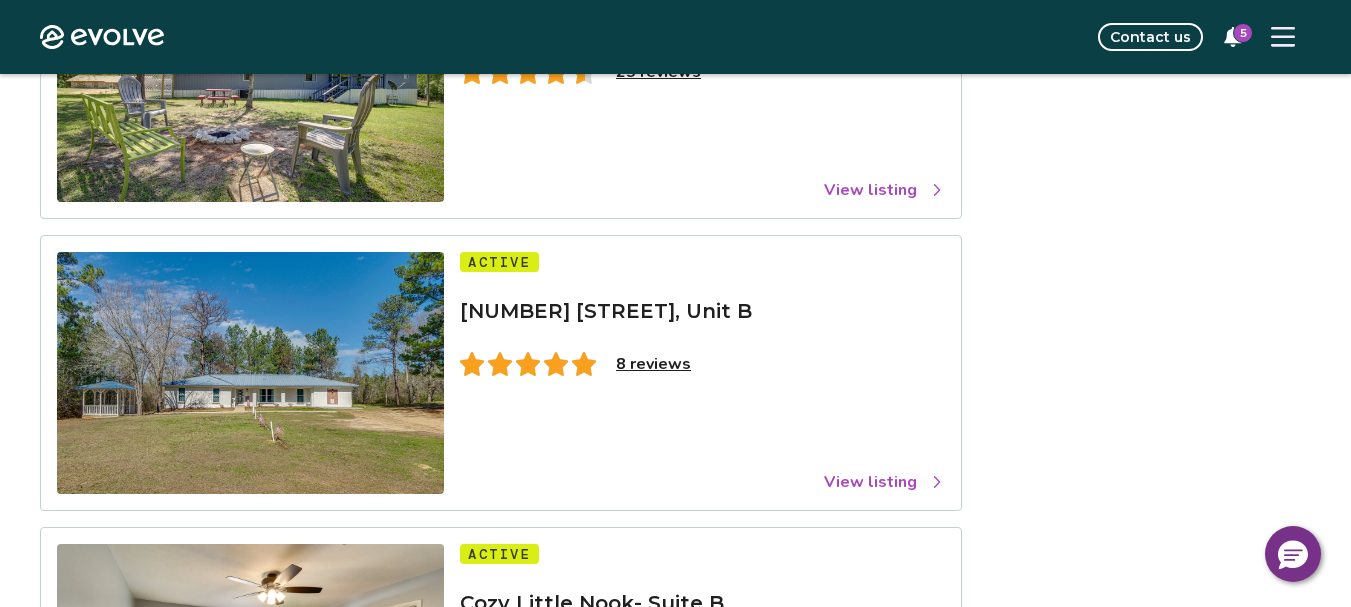 scroll, scrollTop: 600, scrollLeft: 0, axis: vertical 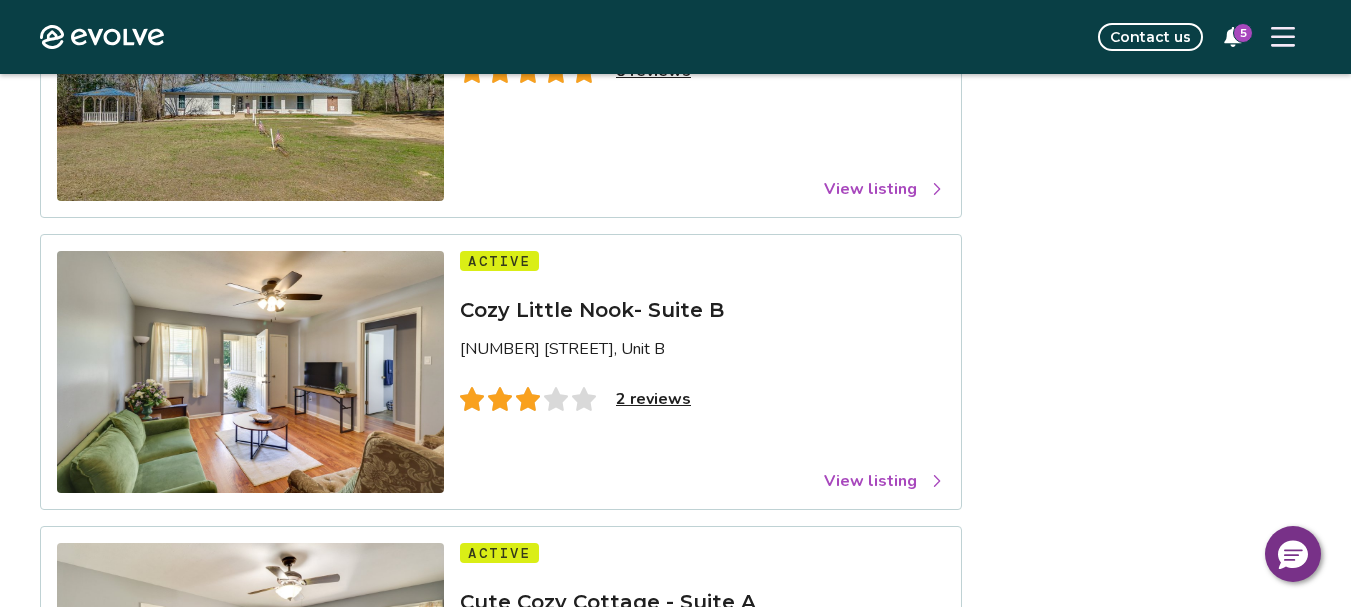 click 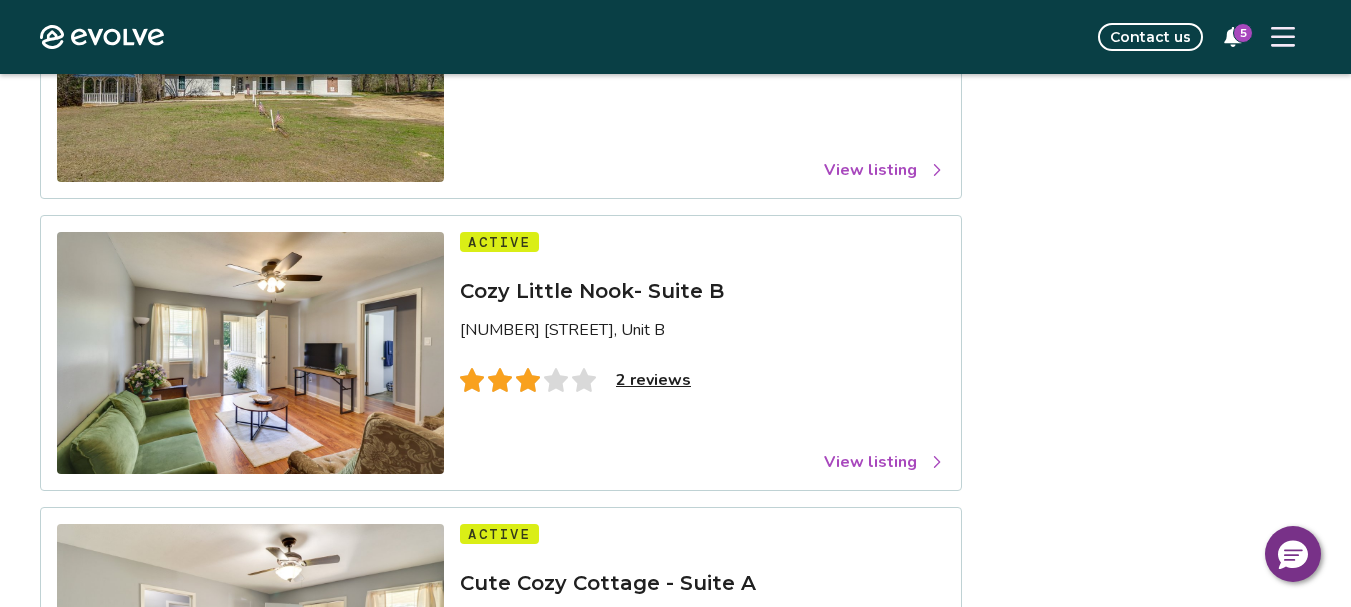 scroll, scrollTop: 583, scrollLeft: 0, axis: vertical 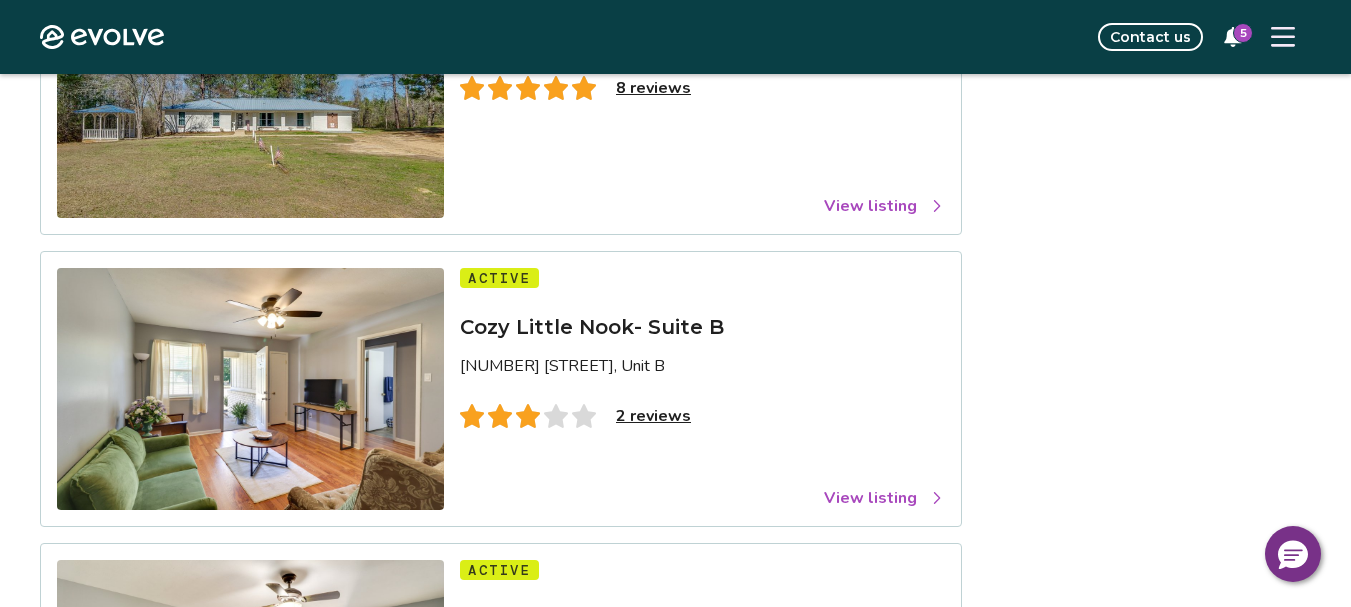 click on "2 reviews" at bounding box center [653, 416] 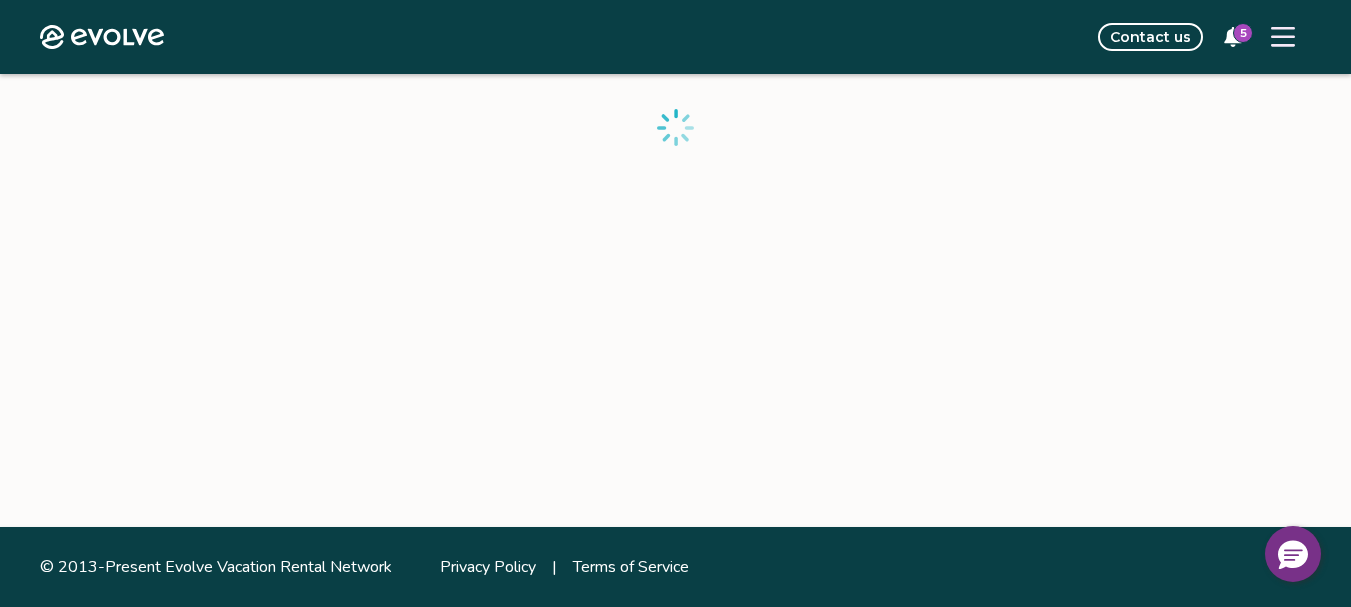scroll, scrollTop: 427, scrollLeft: 0, axis: vertical 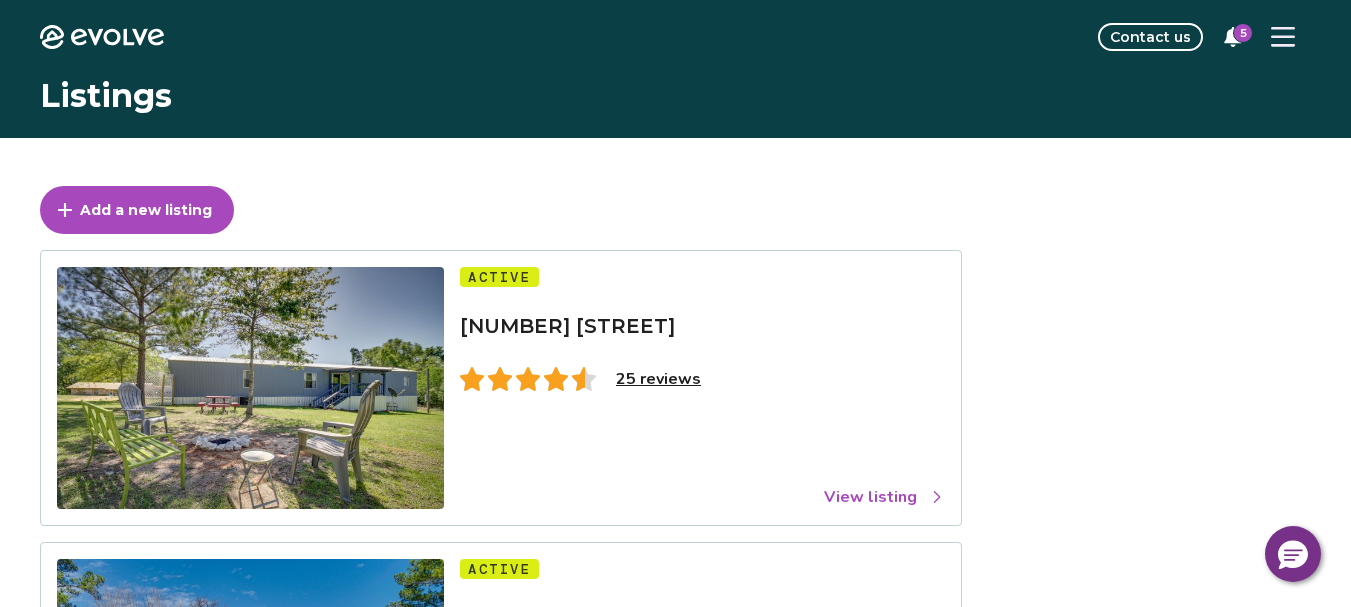 click at bounding box center [1283, 37] 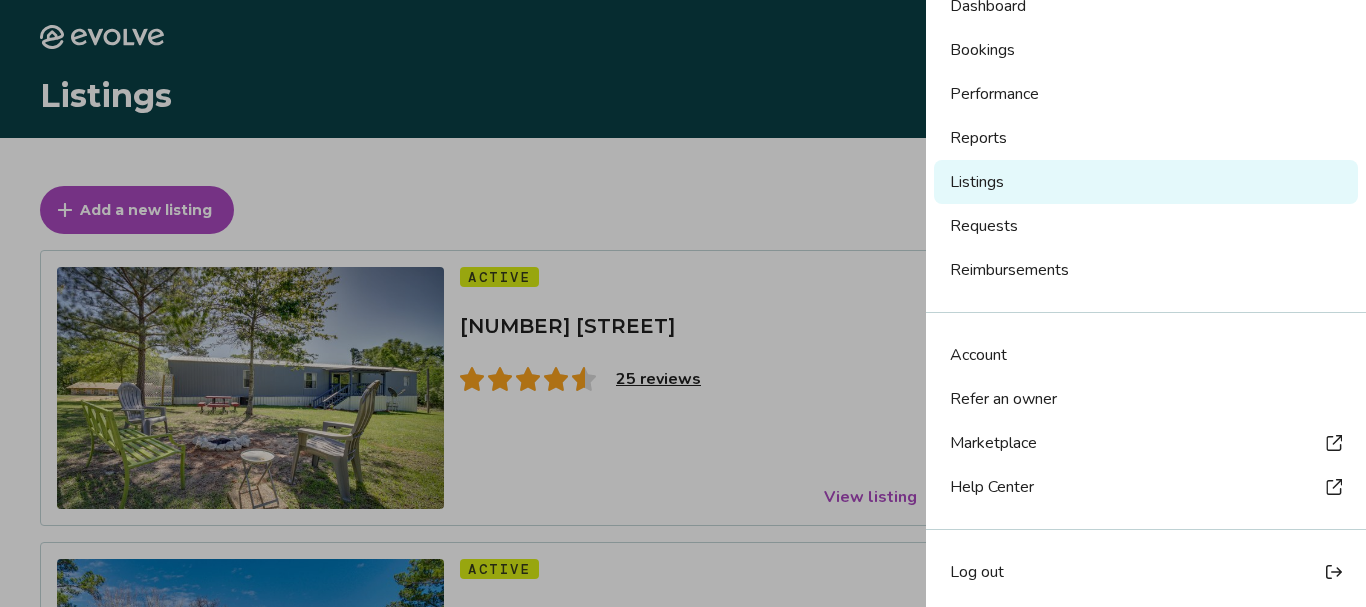 scroll, scrollTop: 117, scrollLeft: 0, axis: vertical 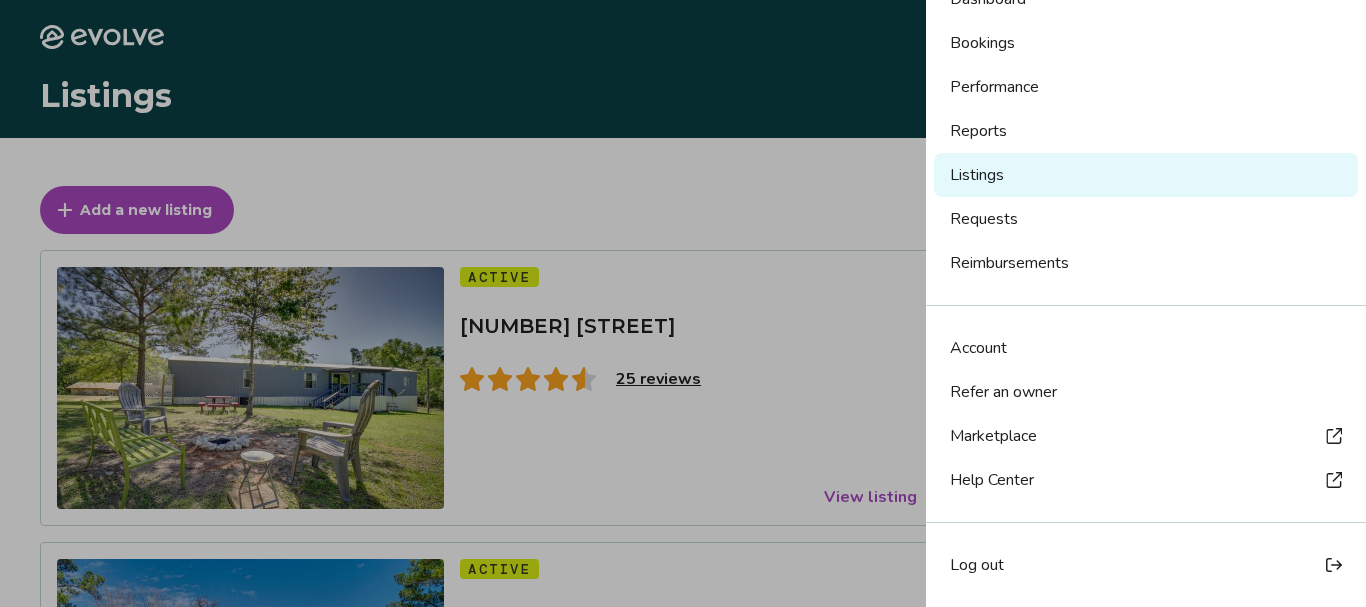 click on "Log out" at bounding box center (1146, 565) 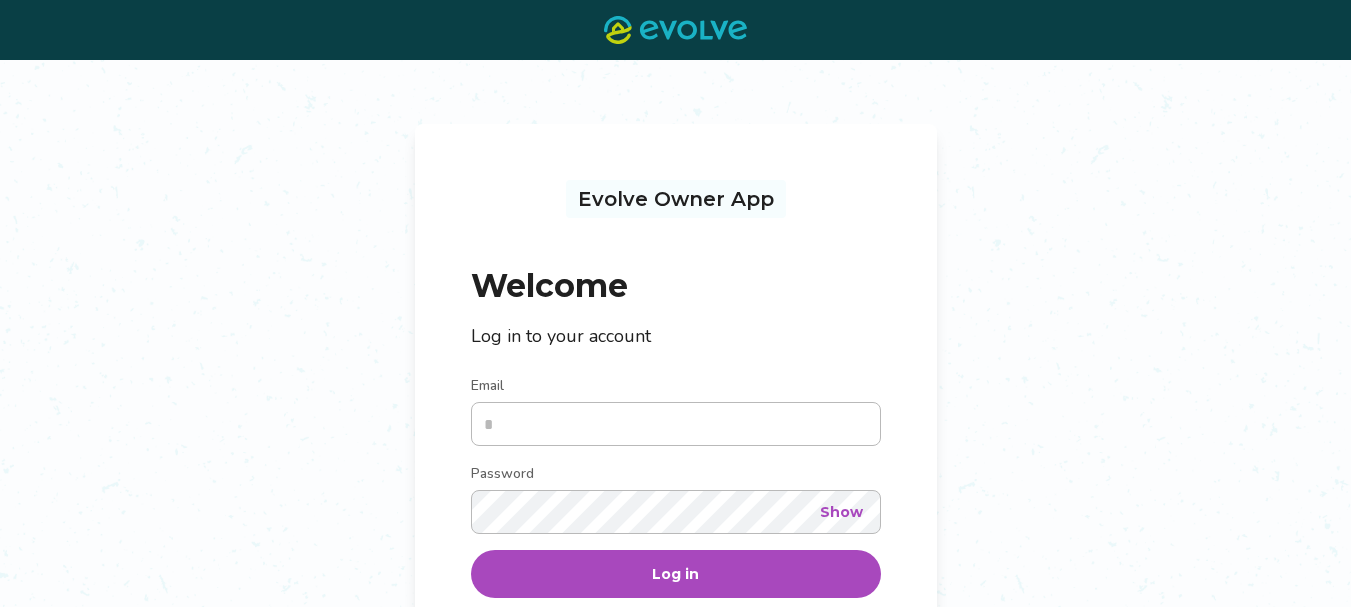 scroll, scrollTop: 0, scrollLeft: 0, axis: both 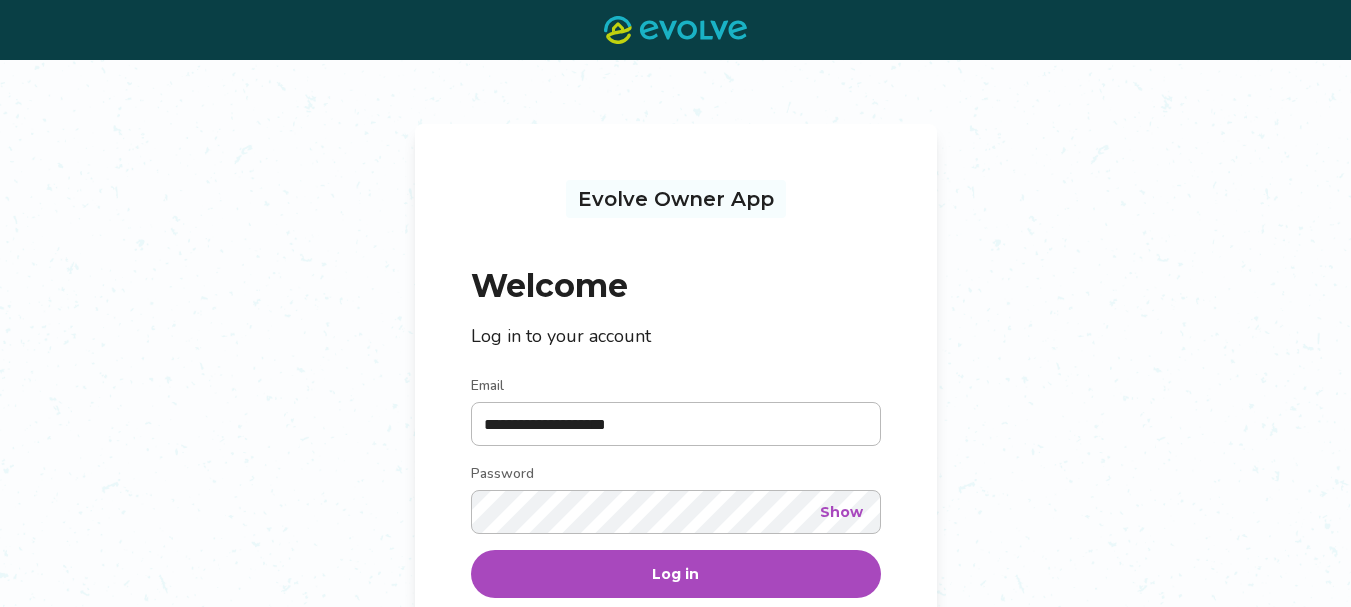 click on "Log in" at bounding box center [675, 574] 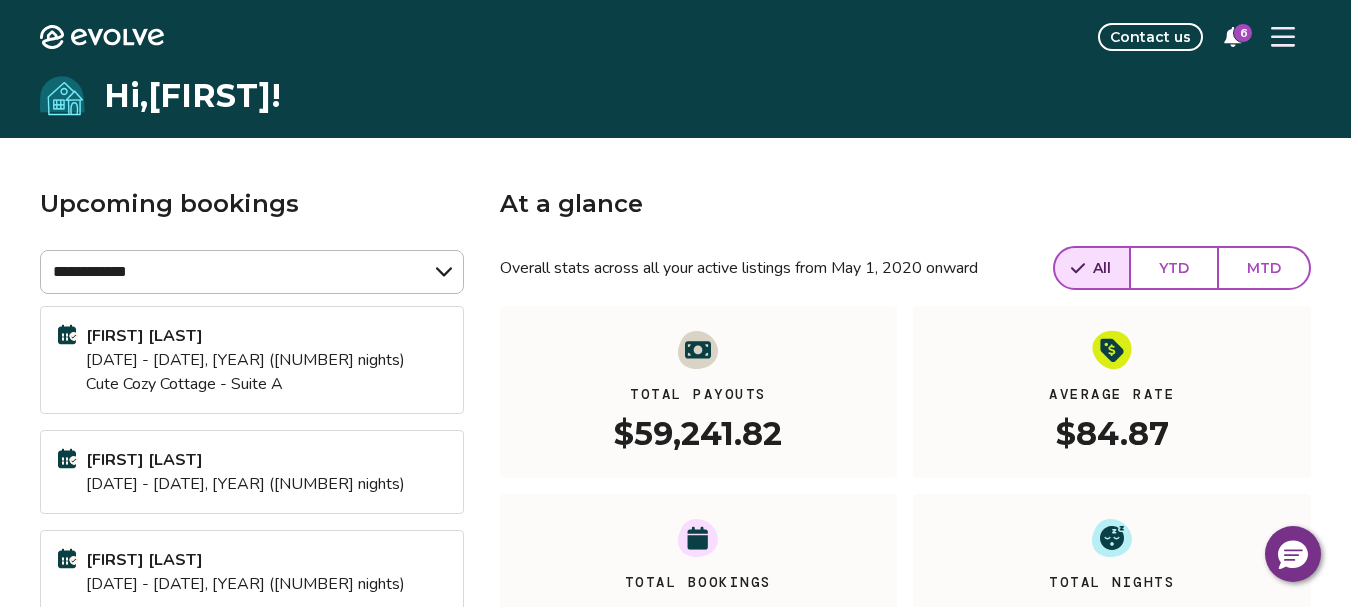 click on "6" at bounding box center [1243, 33] 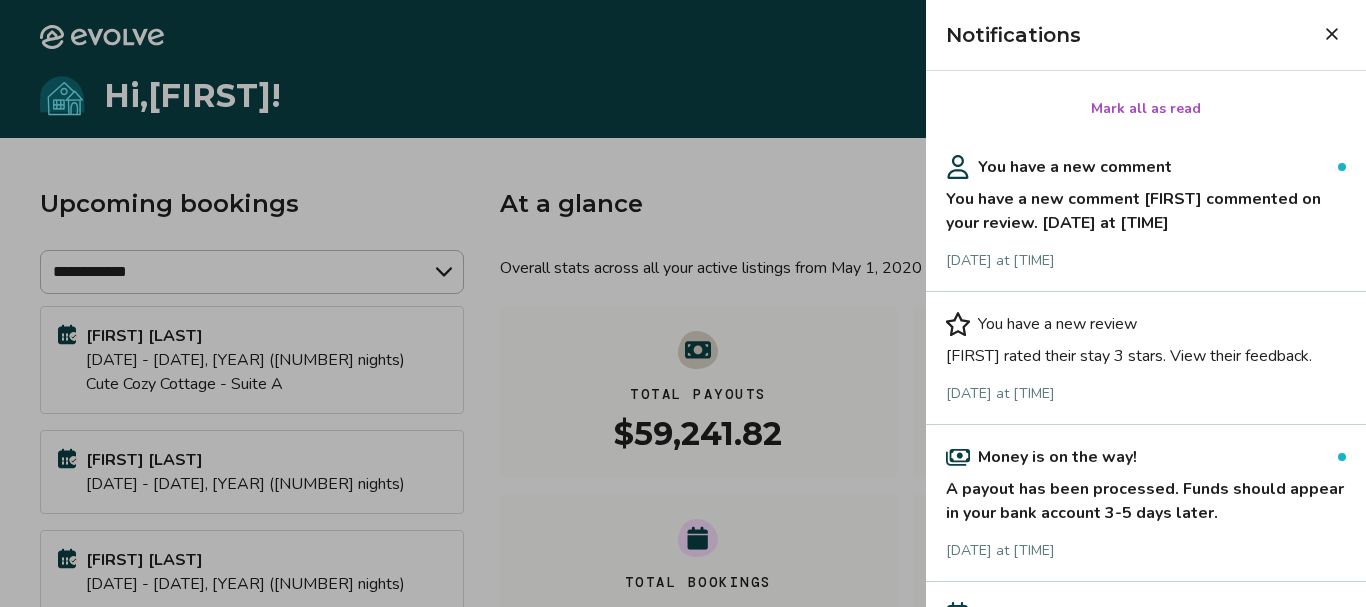 click on "You have a new comment [FIRST] commented on your review. [DATE] at [TIME]" at bounding box center (1146, 207) 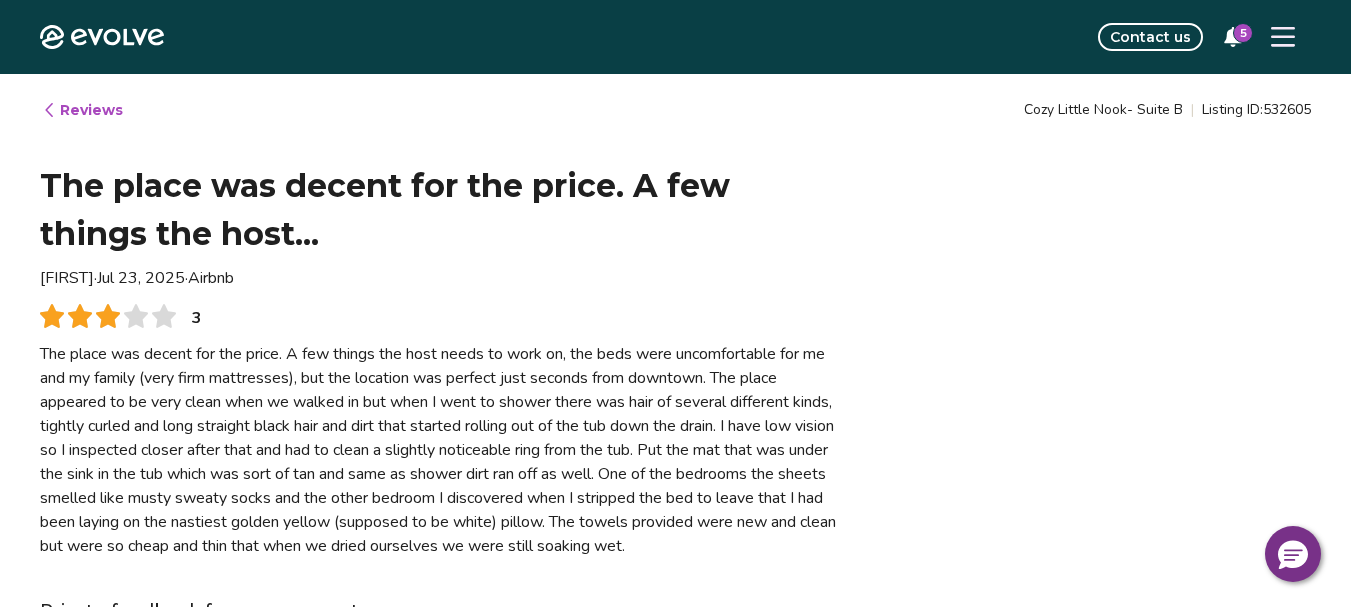 type on "*" 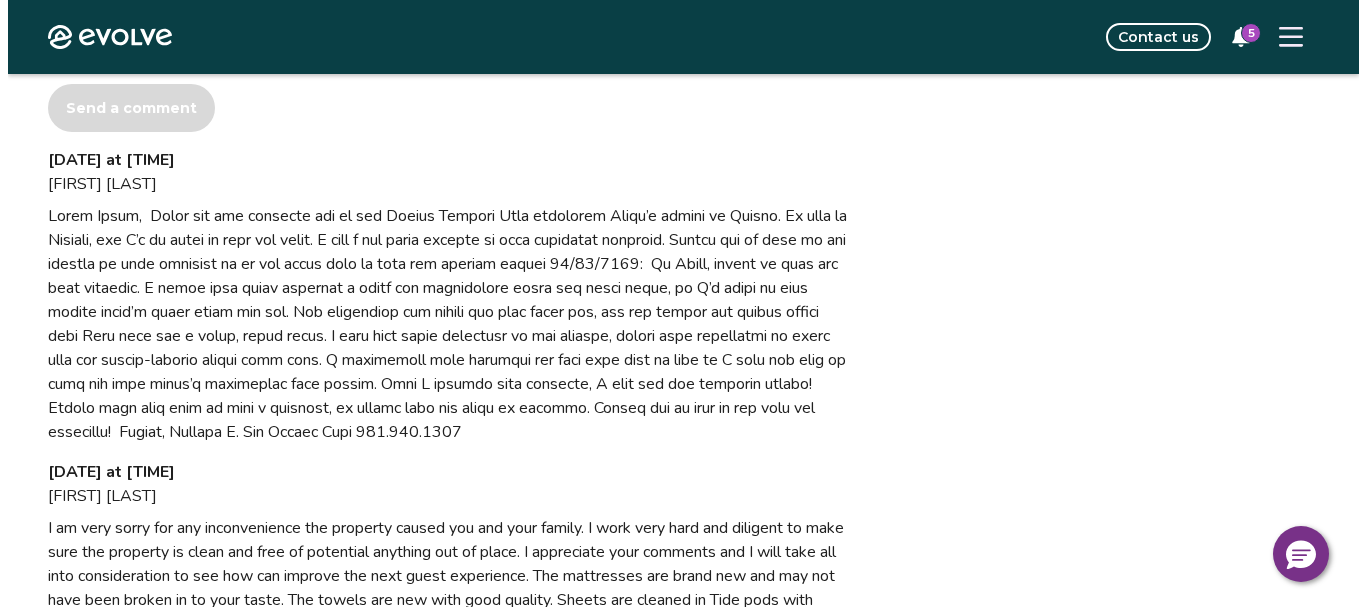 scroll, scrollTop: 1023, scrollLeft: 0, axis: vertical 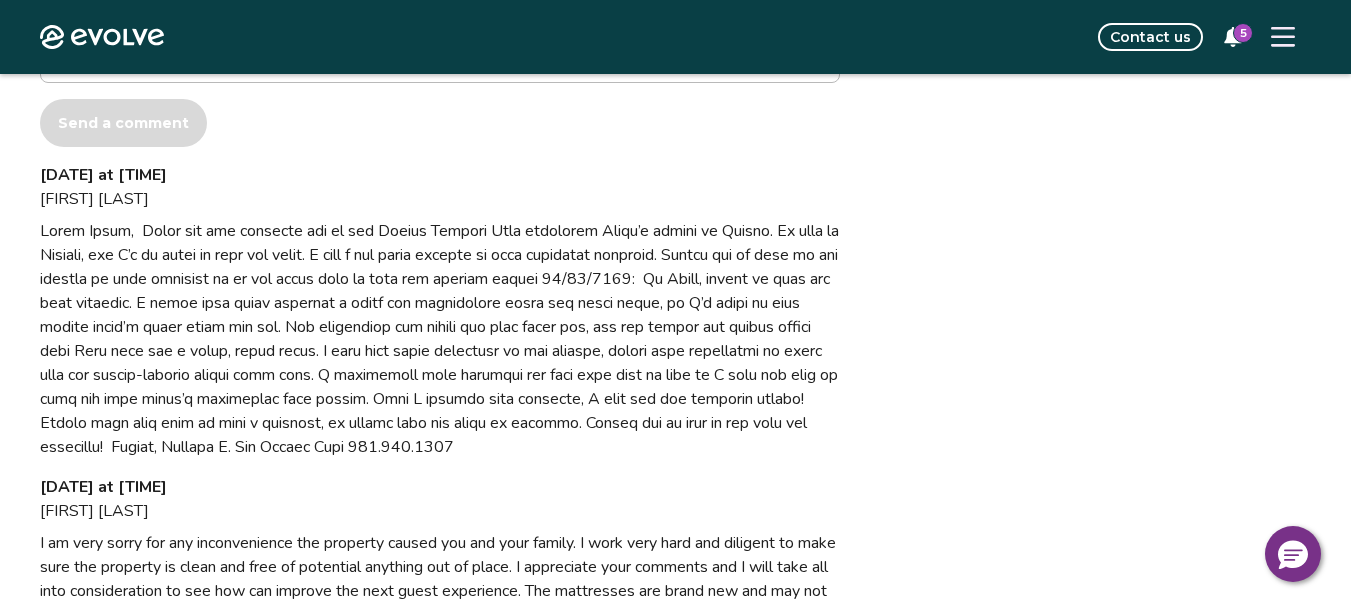 click 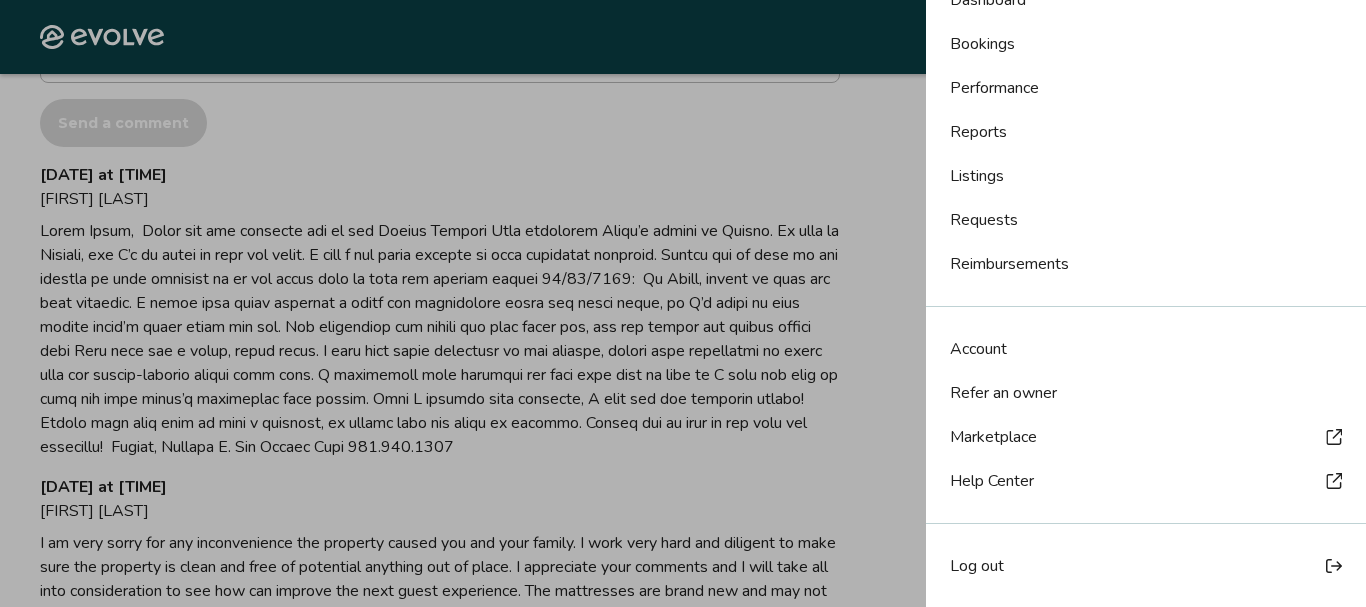 scroll, scrollTop: 117, scrollLeft: 0, axis: vertical 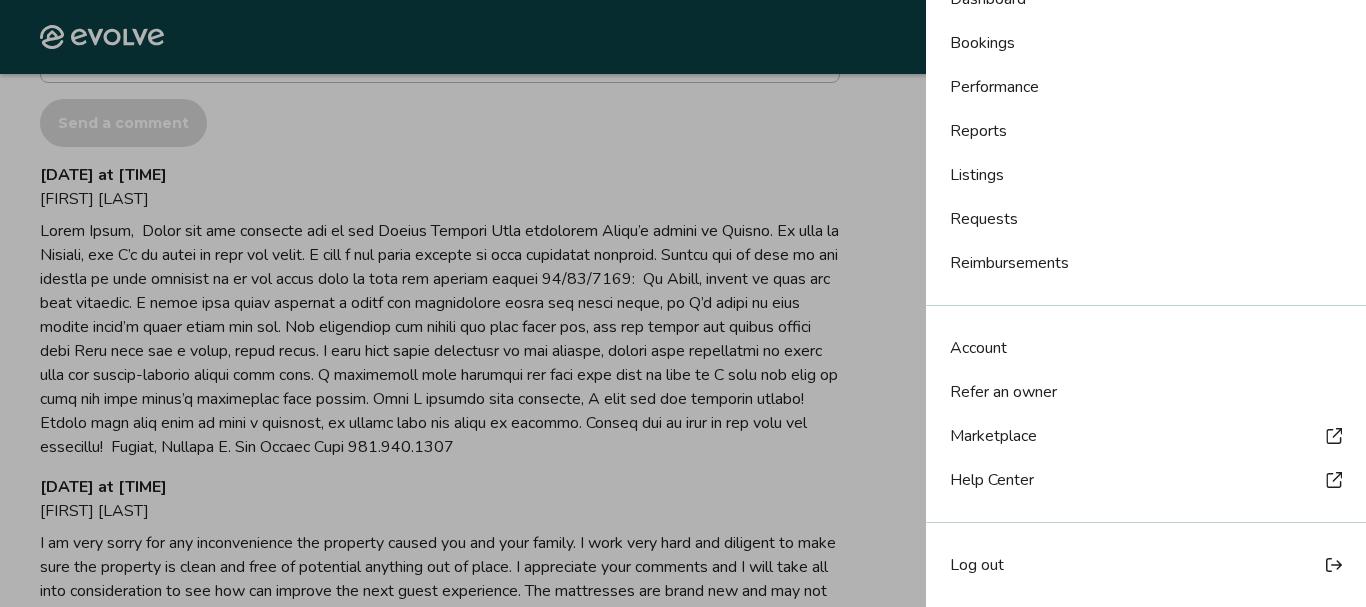 click on "Log out" at bounding box center (977, 565) 